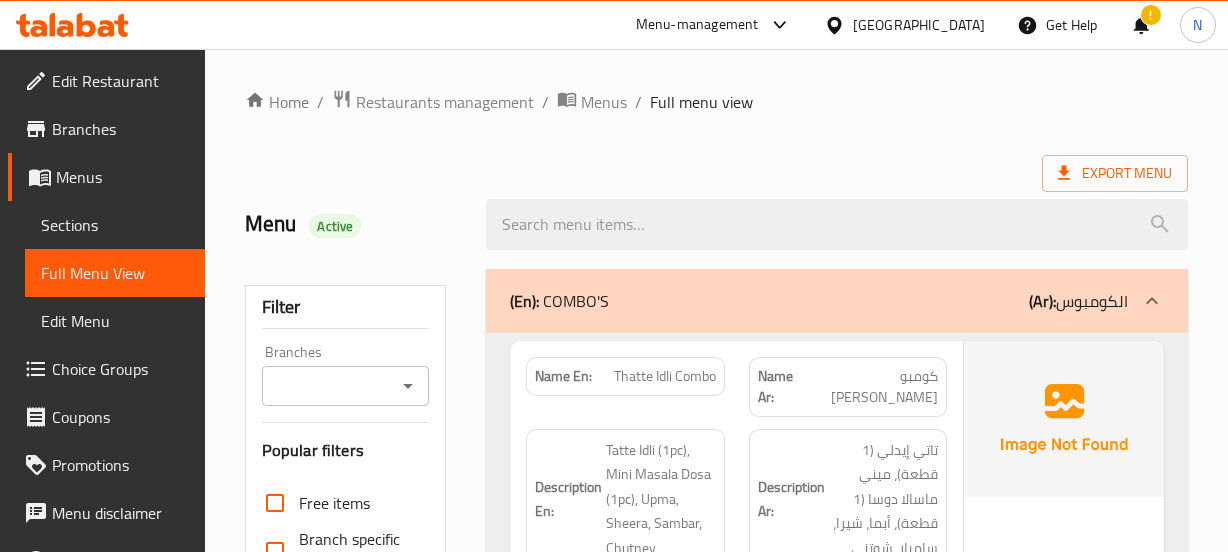 scroll, scrollTop: 19130, scrollLeft: 0, axis: vertical 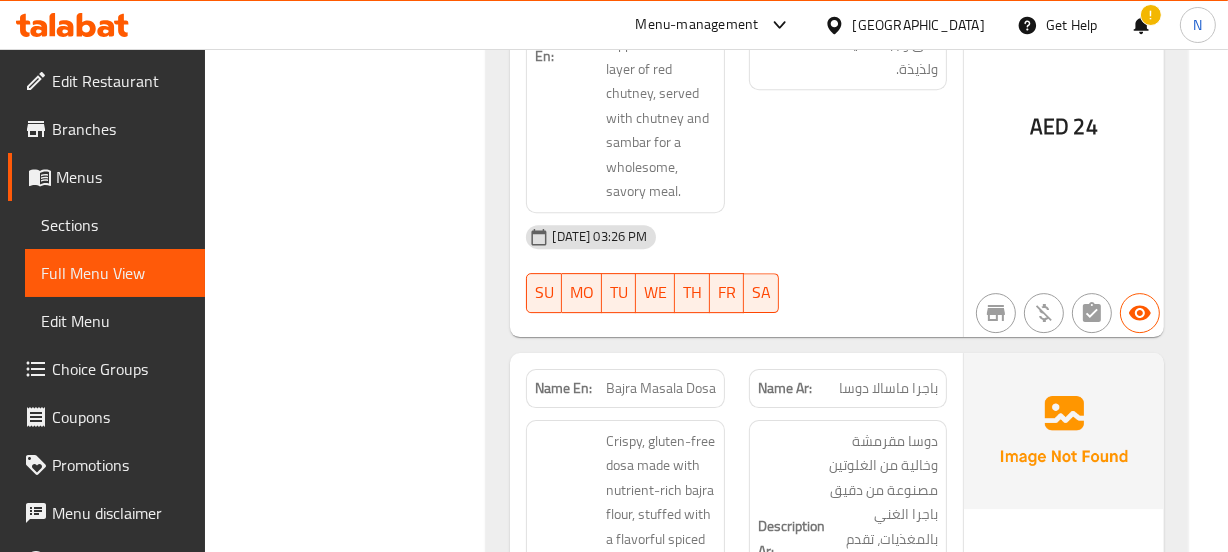 click 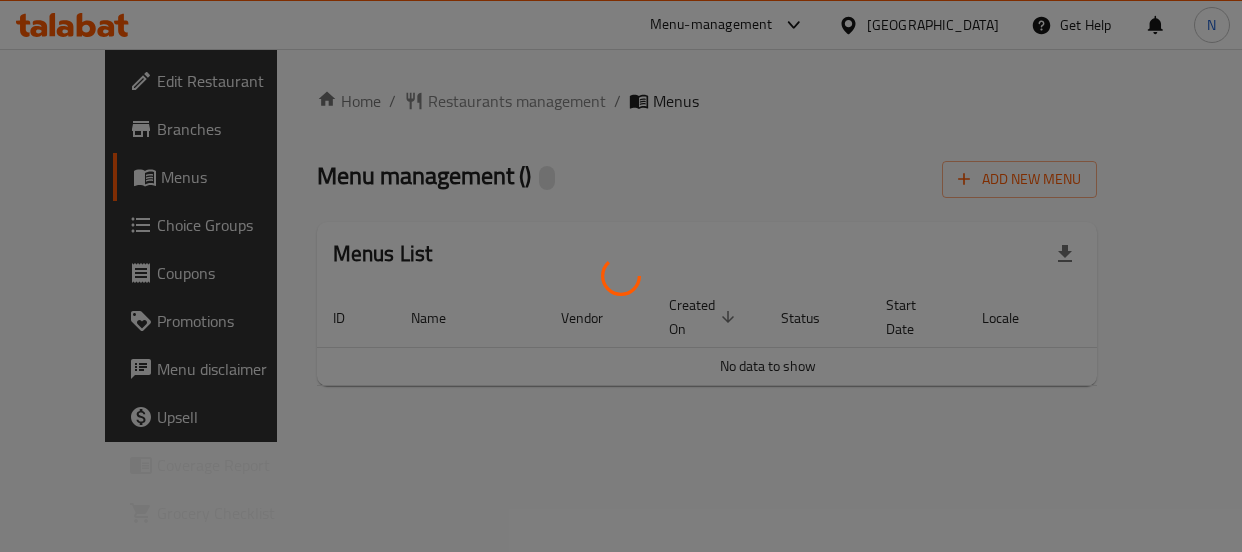 scroll, scrollTop: 0, scrollLeft: 0, axis: both 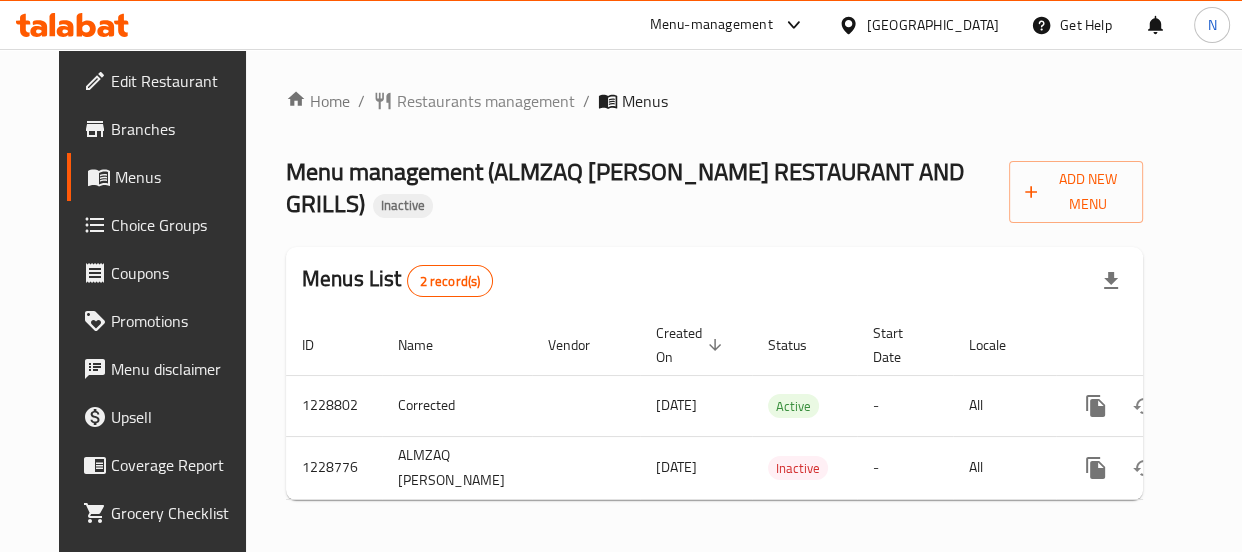 click on "Home / Restaurants management / Menus Menu management ( ALMZAQ AL SOURY RESTAURANT AND GRILLS	 )  Inactive Add New Menu Menus List   2 record(s) ID Name Vendor Created On sorted descending Status Start Date Locale Actions 1228802 Corrected 06/04/2024 Active - All 1228776 ALMZAQ AL SOURY 06/04/2024 Inactive - All" at bounding box center (714, 302) 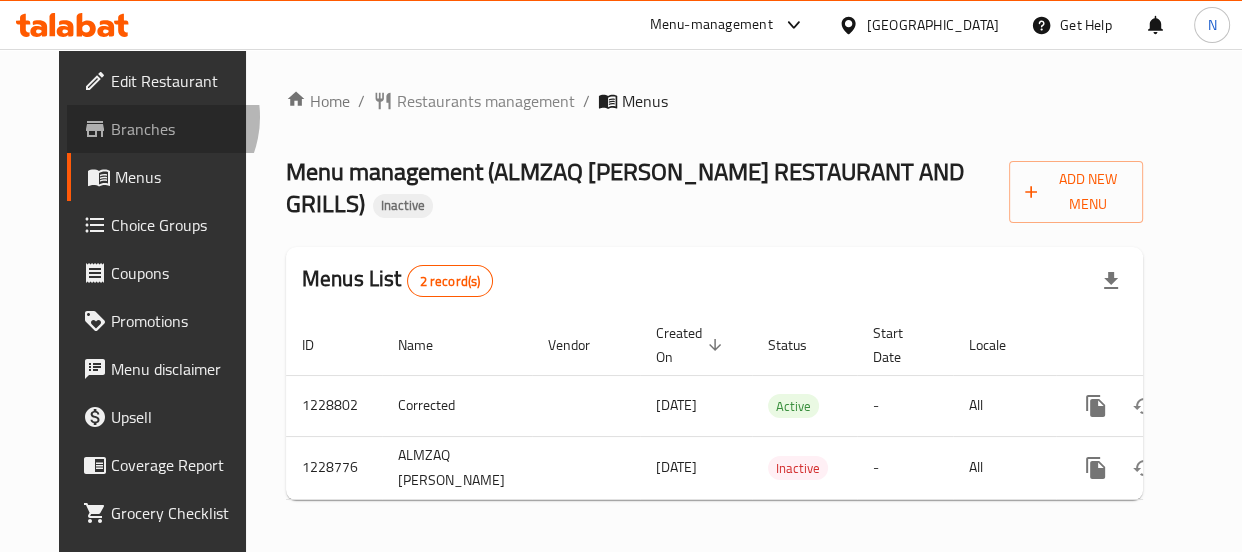 click on "Branches" at bounding box center (180, 129) 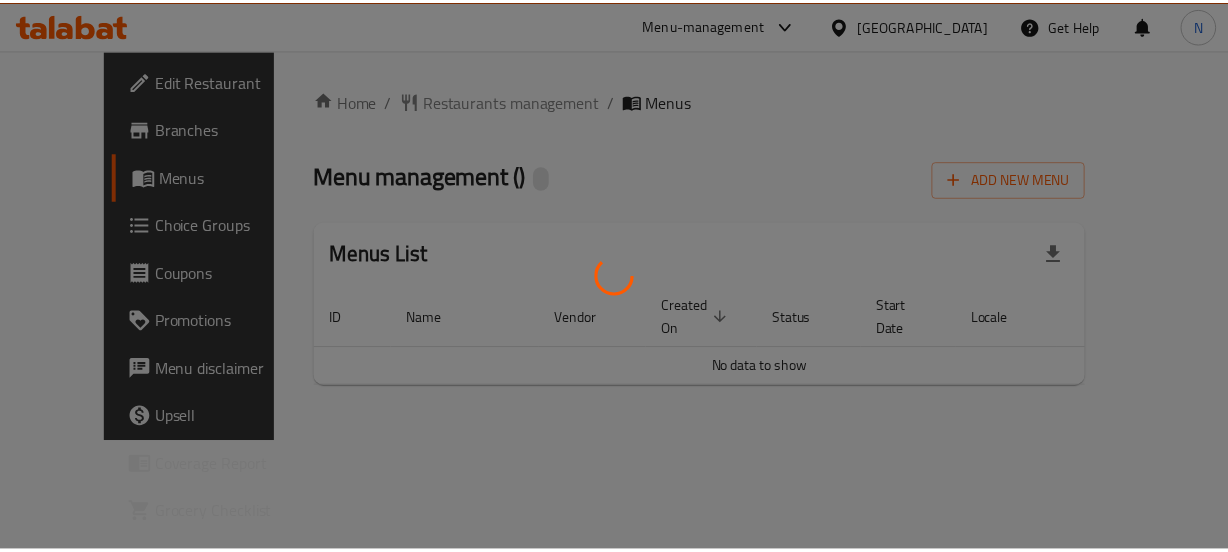 scroll, scrollTop: 0, scrollLeft: 0, axis: both 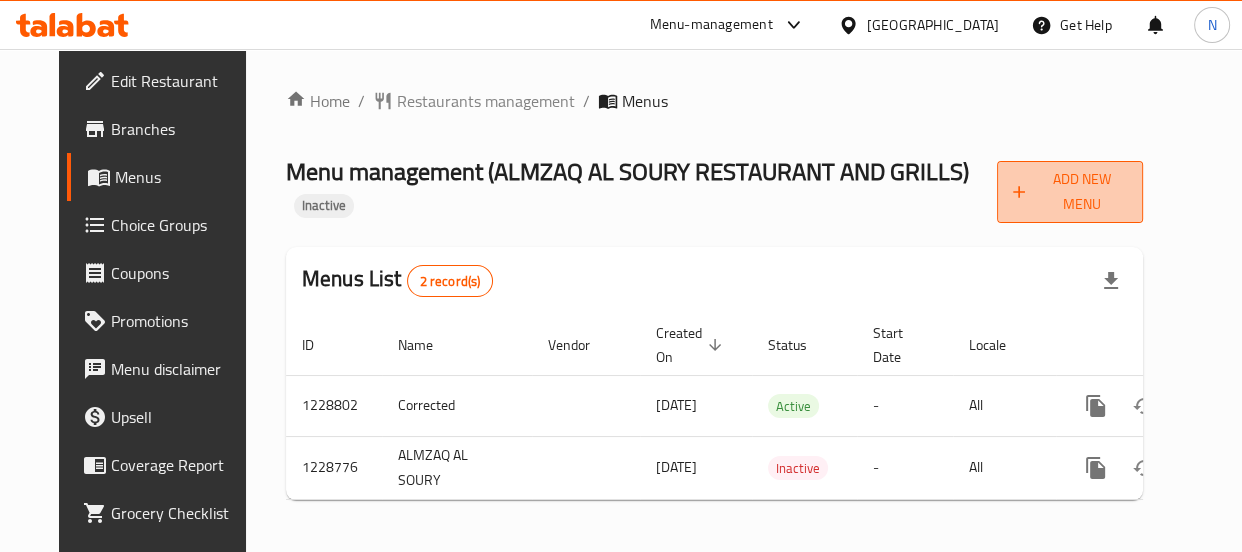 click 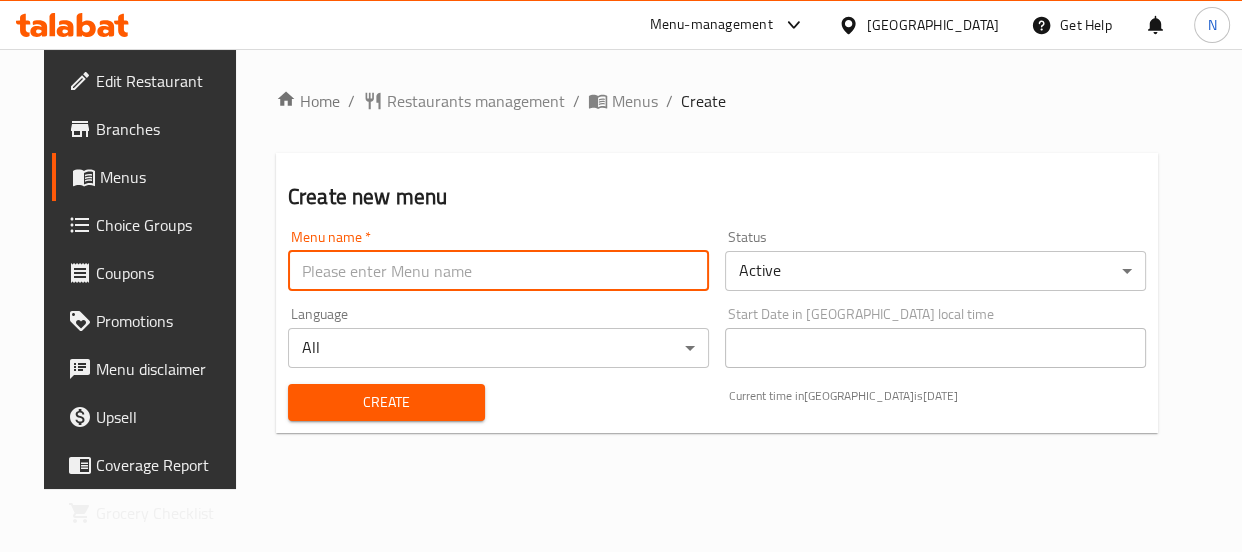 click at bounding box center (498, 271) 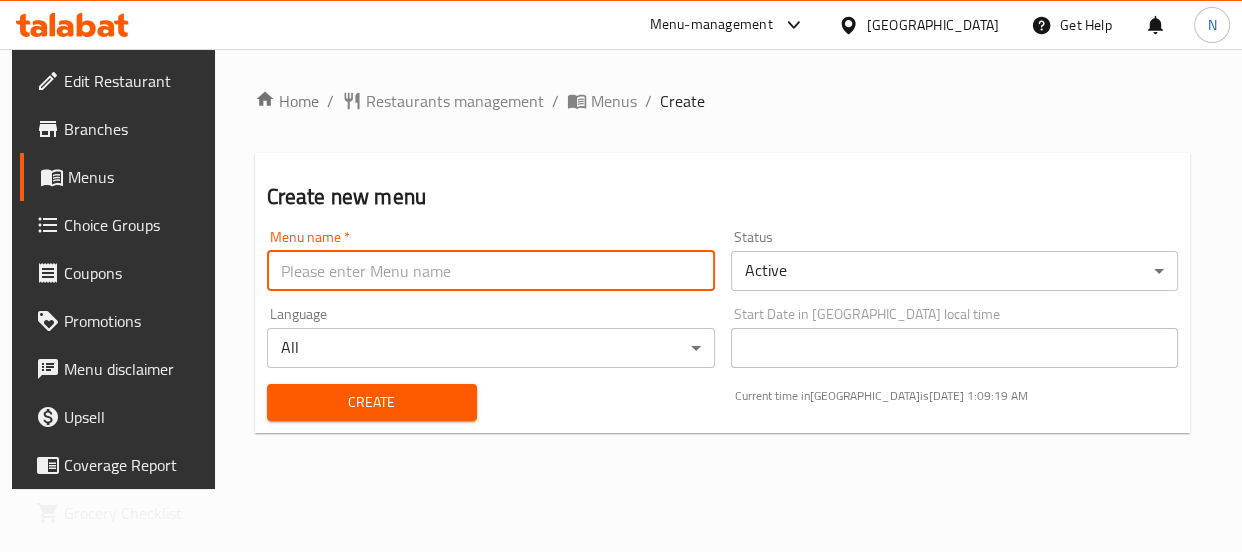 type on "Menu" 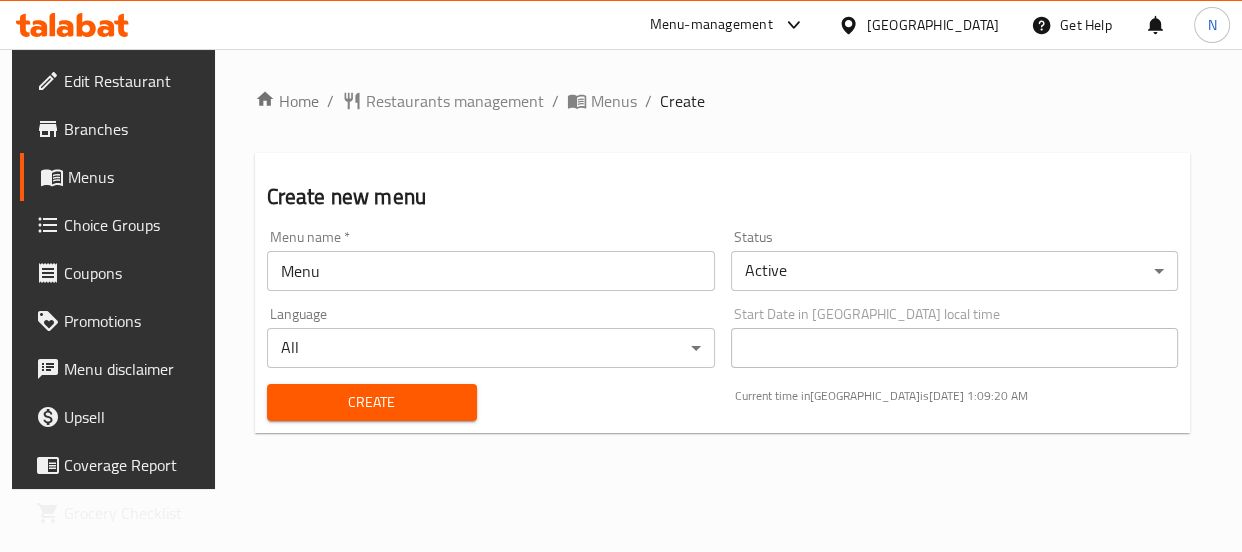 click on "Create" at bounding box center [372, 402] 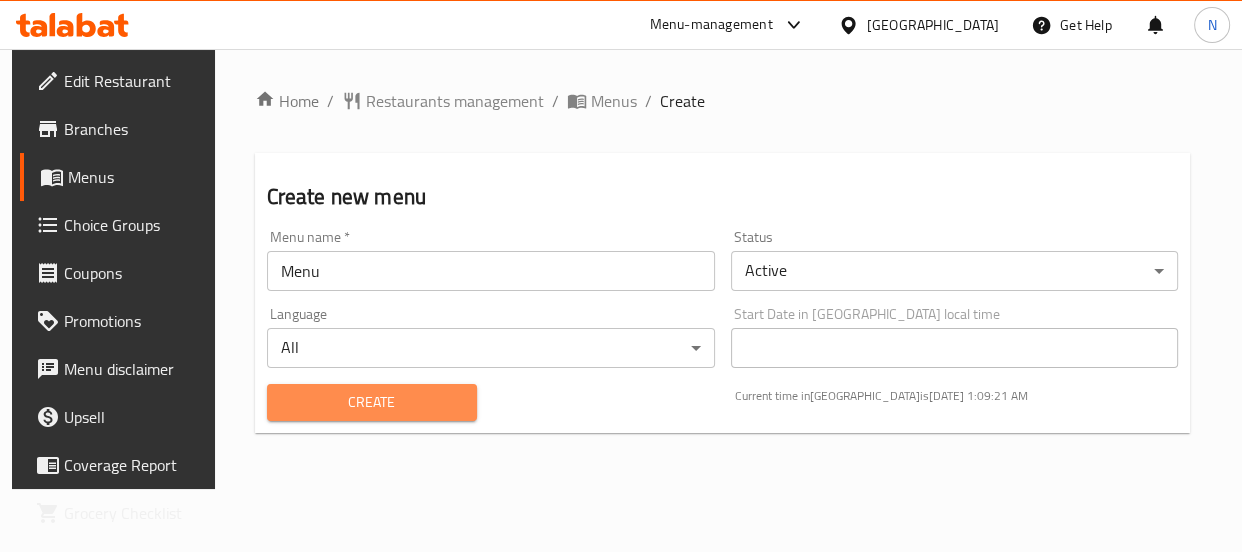 click on "Create" at bounding box center [372, 402] 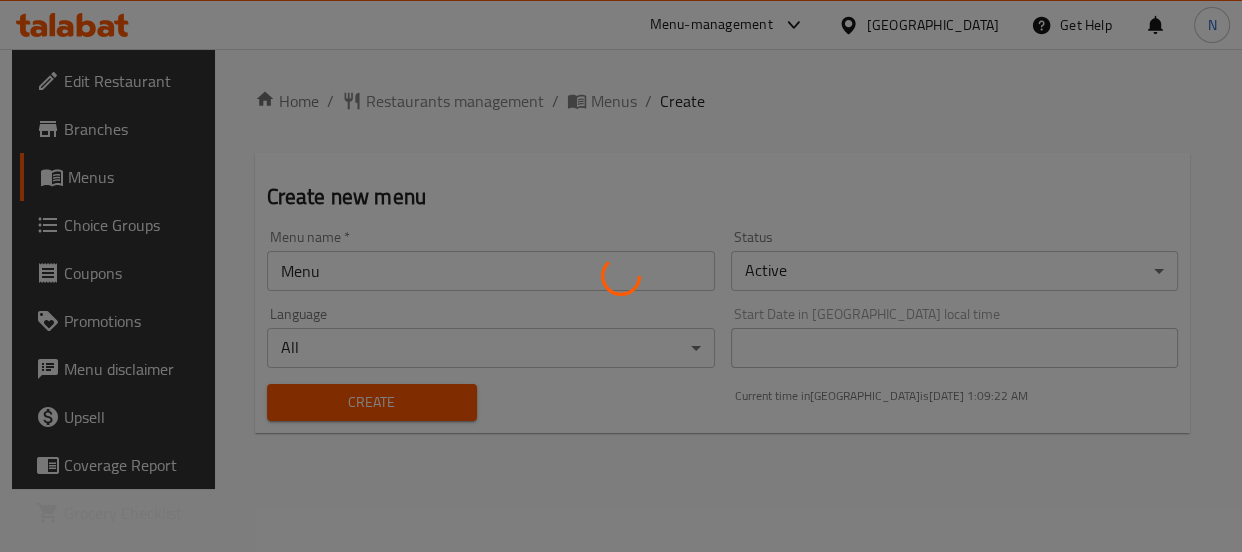 type 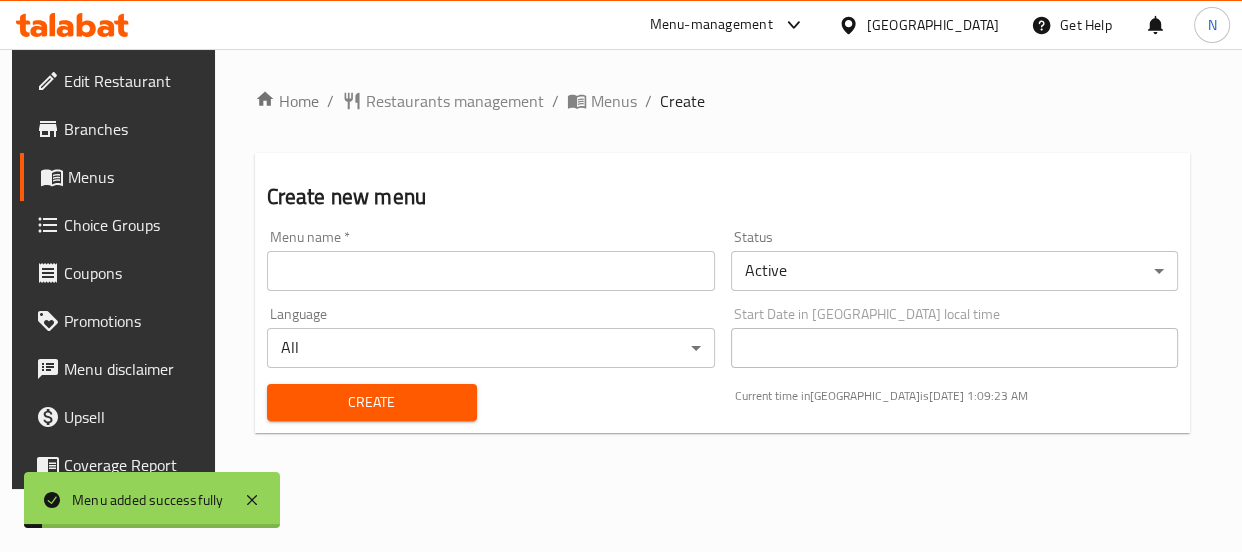 click on "Menus" at bounding box center [614, 101] 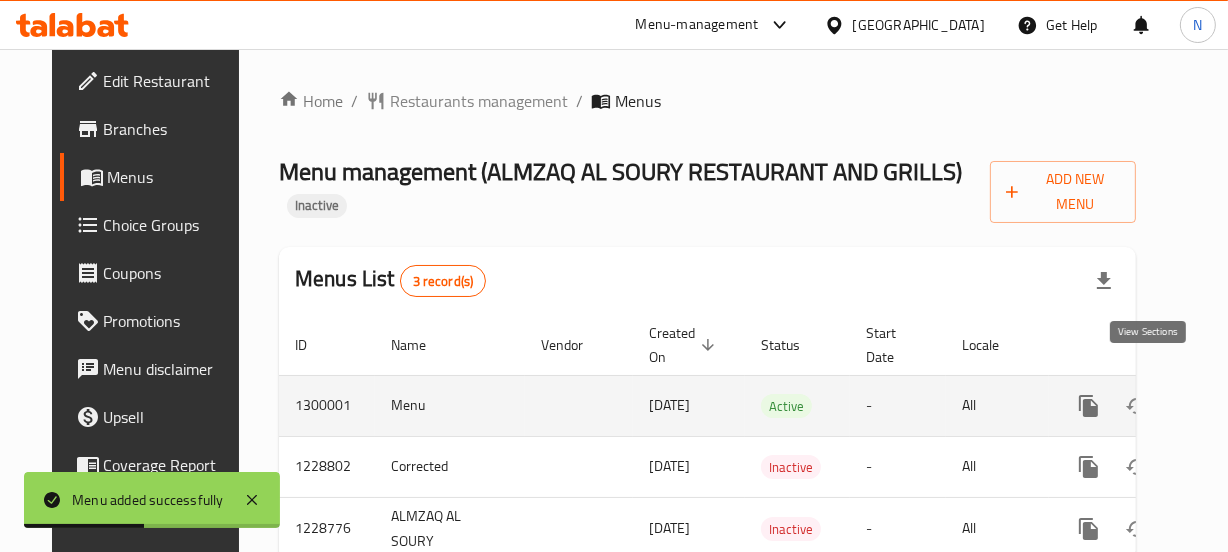 scroll, scrollTop: 0, scrollLeft: 50, axis: horizontal 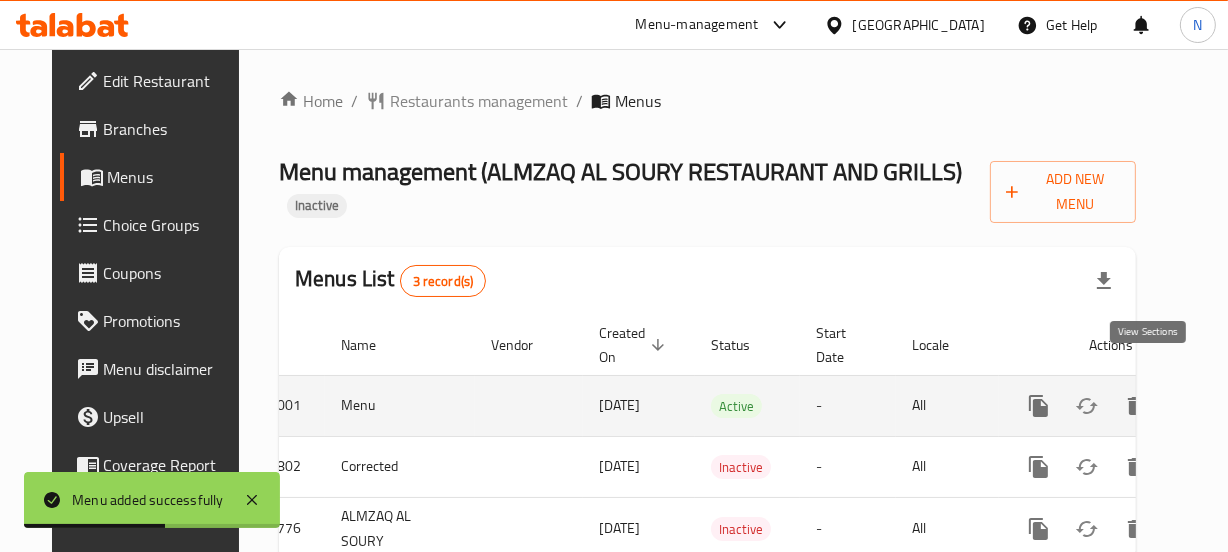 click 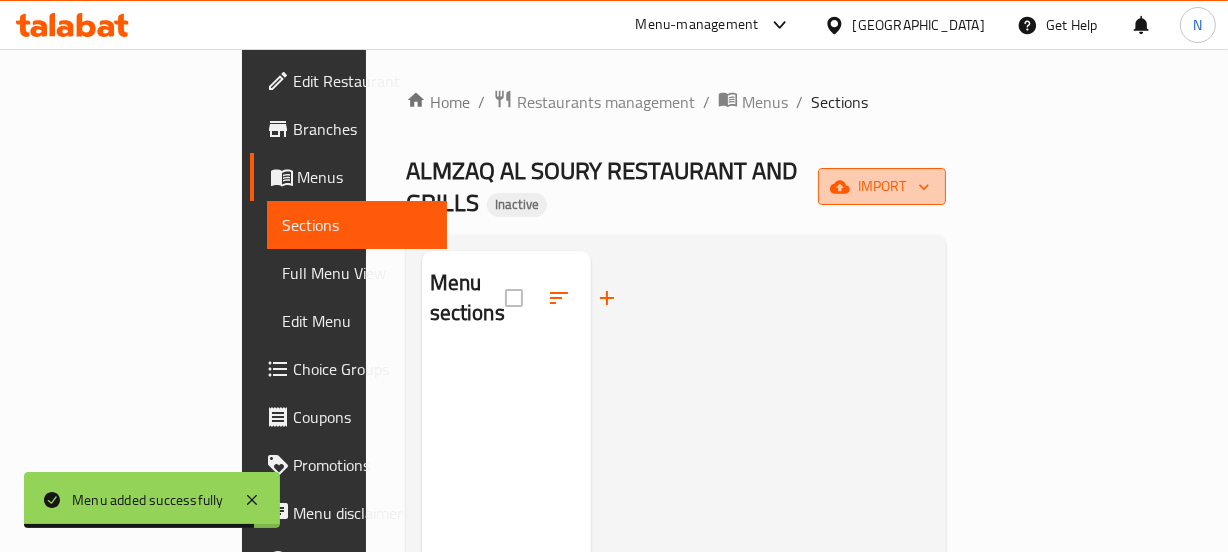 click on "import" at bounding box center [882, 186] 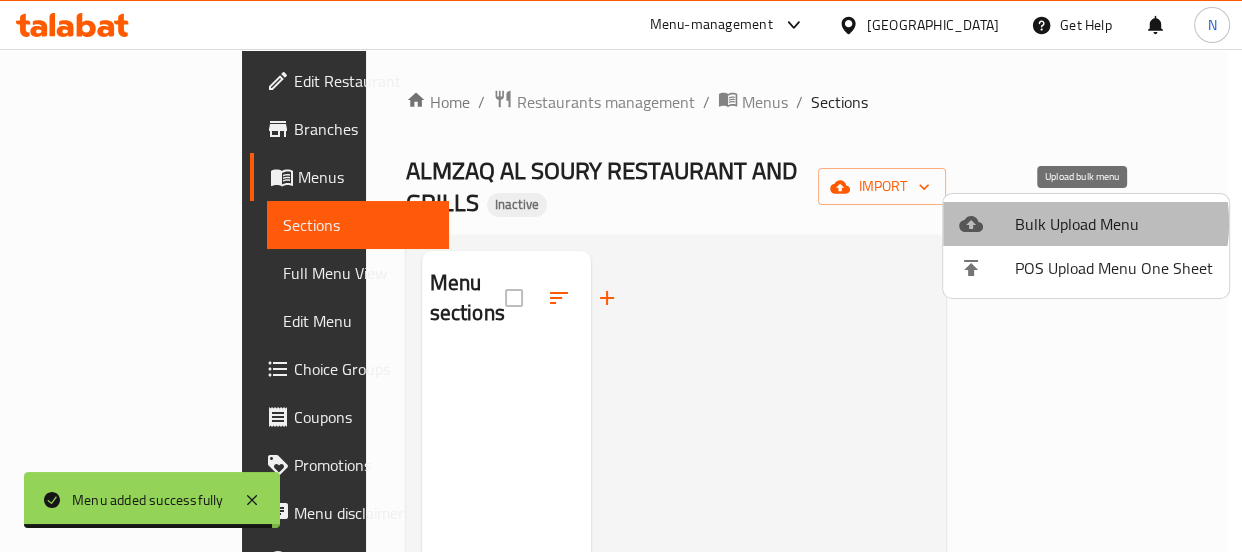 click on "Bulk Upload Menu" at bounding box center (1114, 224) 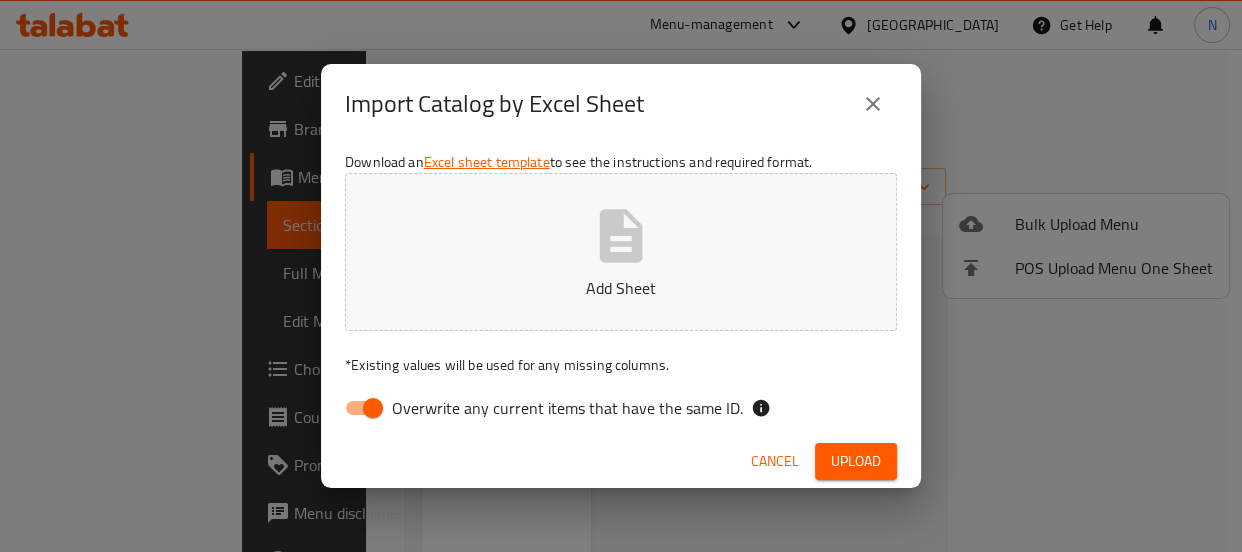 click on "Overwrite any current items that have the same ID." at bounding box center (567, 408) 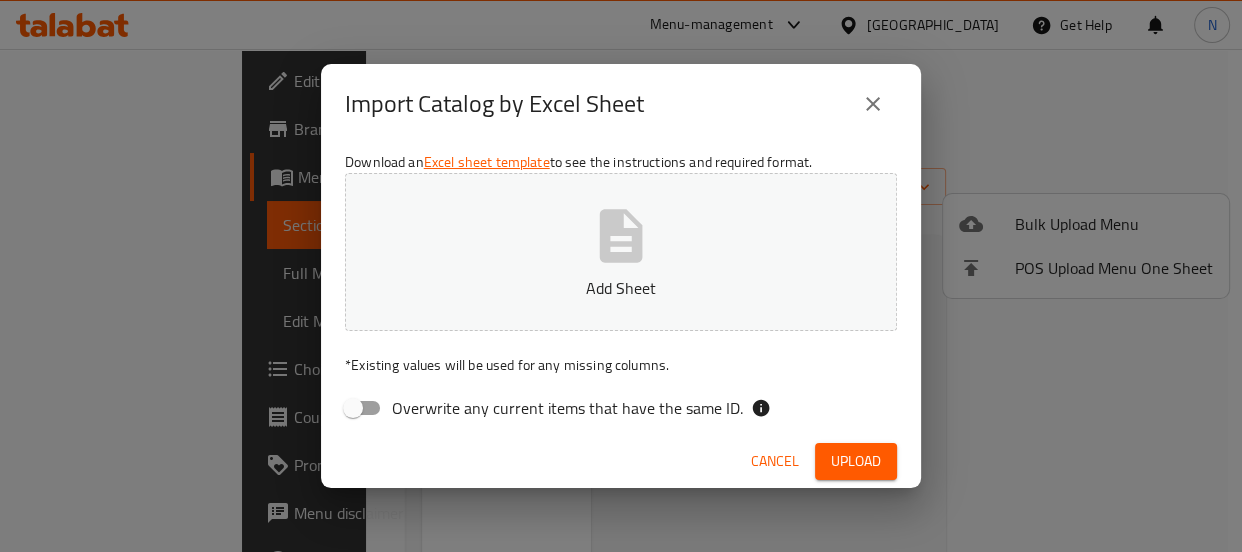 click on "Add Sheet" at bounding box center [621, 288] 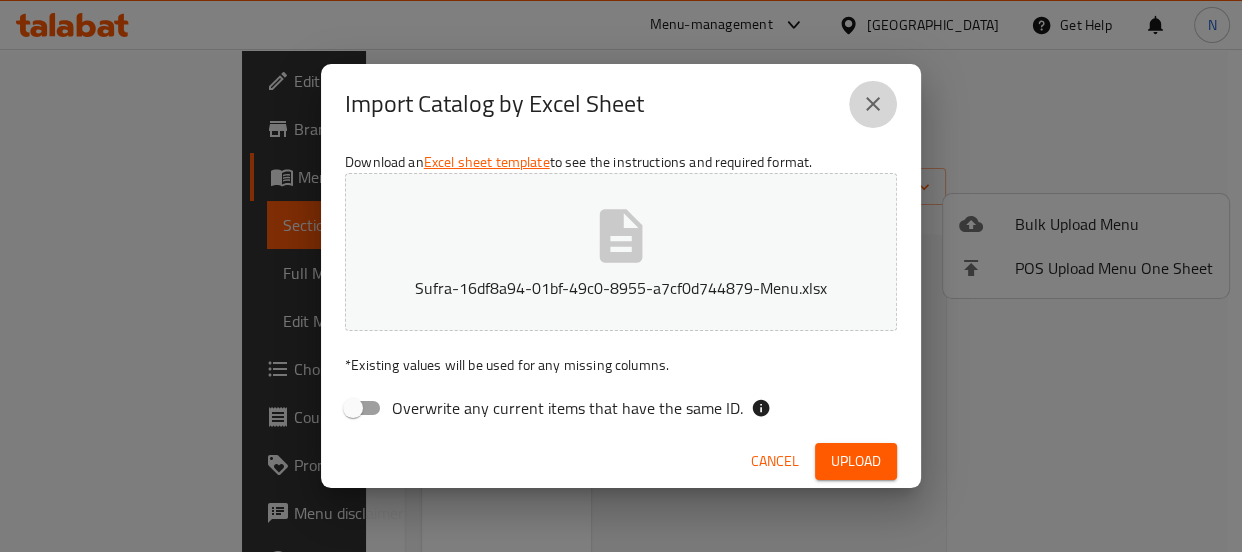 click at bounding box center [873, 104] 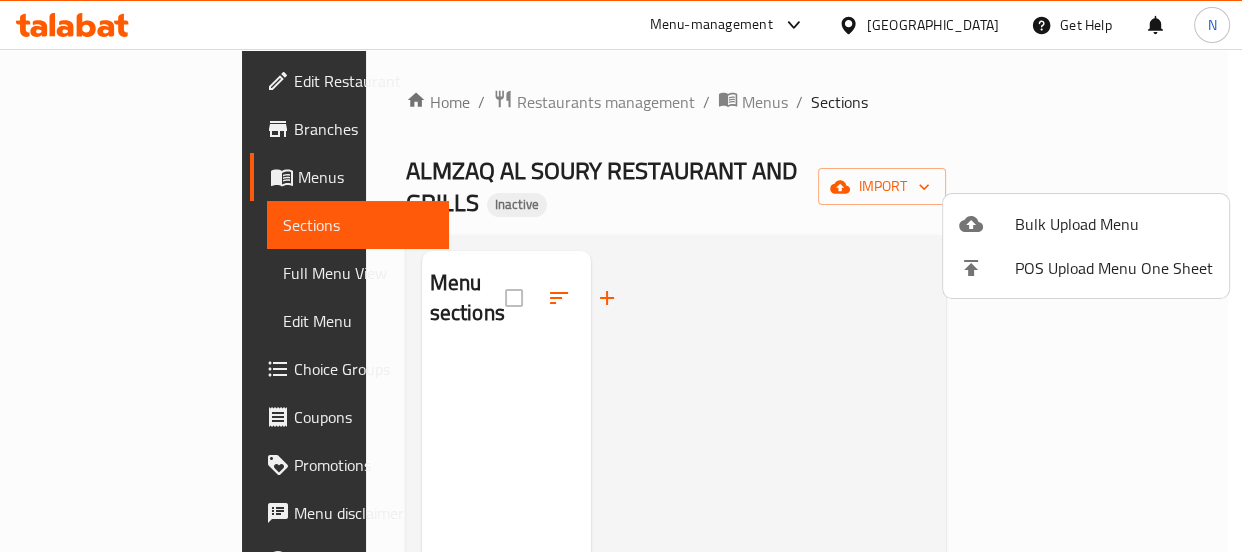 click at bounding box center [621, 276] 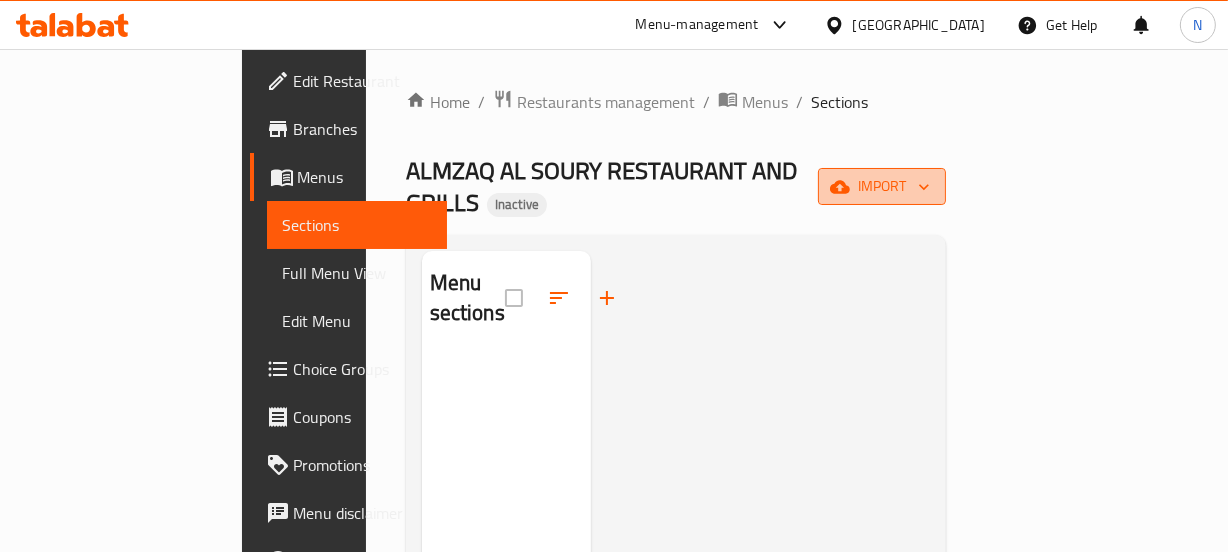 click on "import" at bounding box center [882, 186] 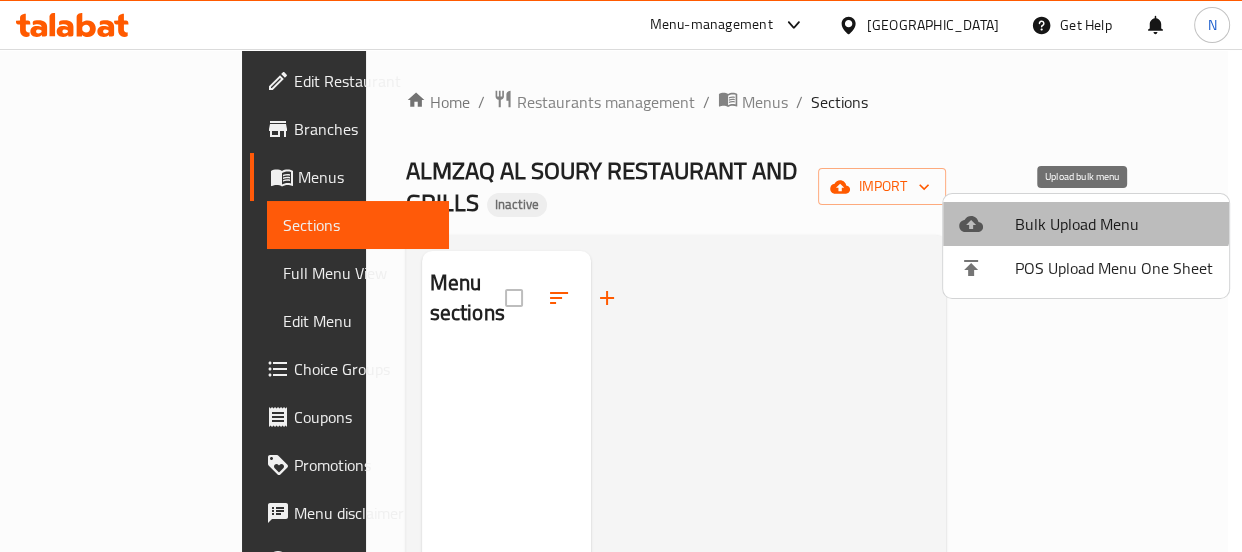click on "Bulk Upload Menu" at bounding box center (1086, 224) 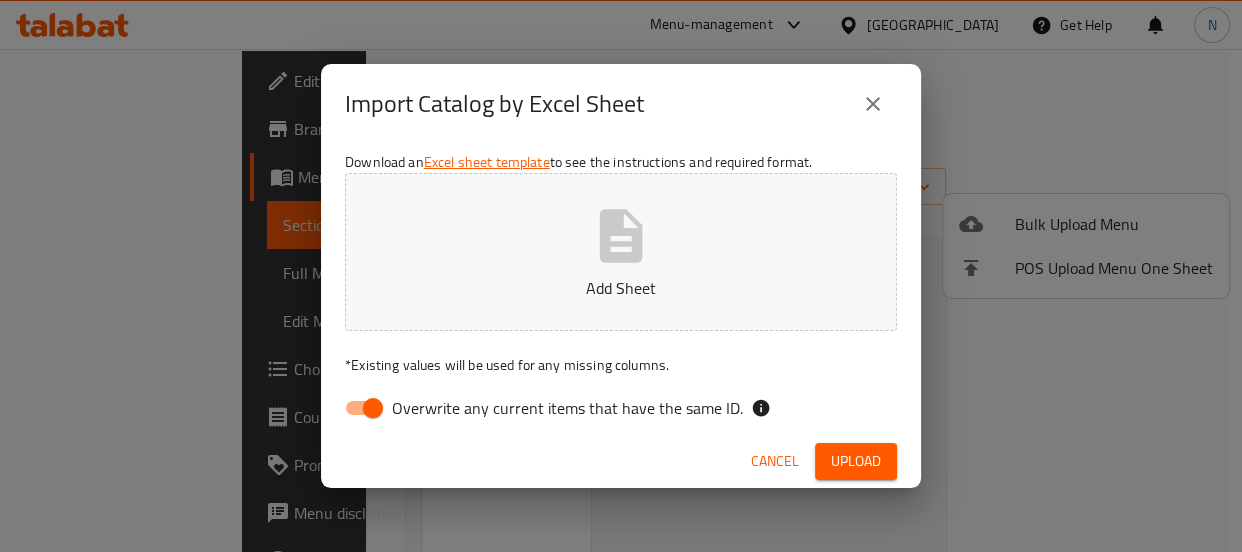 click on "Overwrite any current items that have the same ID." at bounding box center [567, 408] 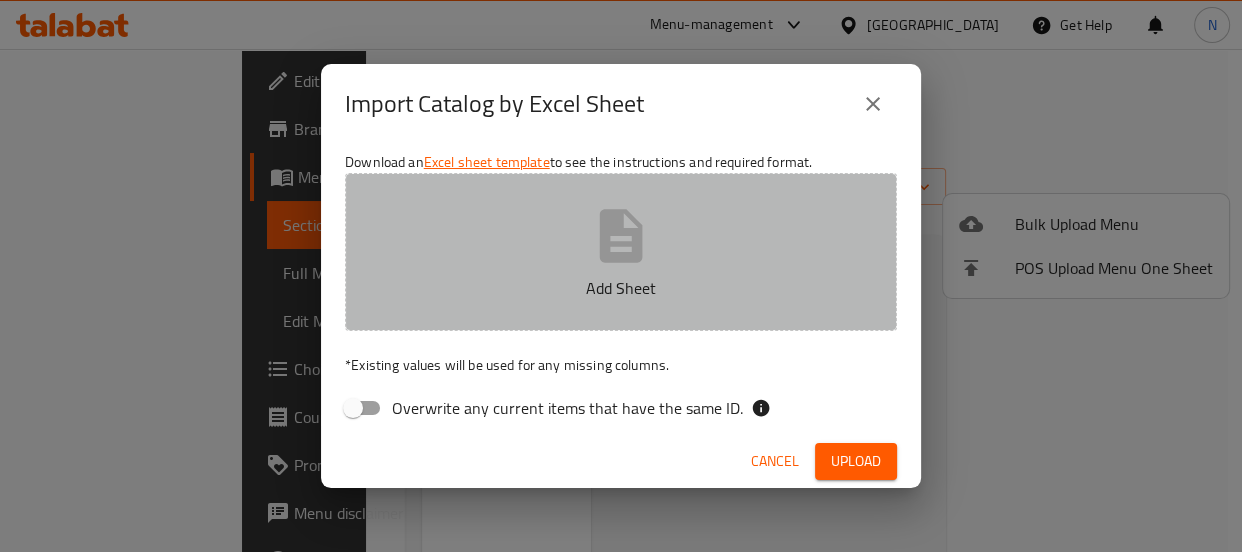 click on "Add Sheet" at bounding box center [621, 252] 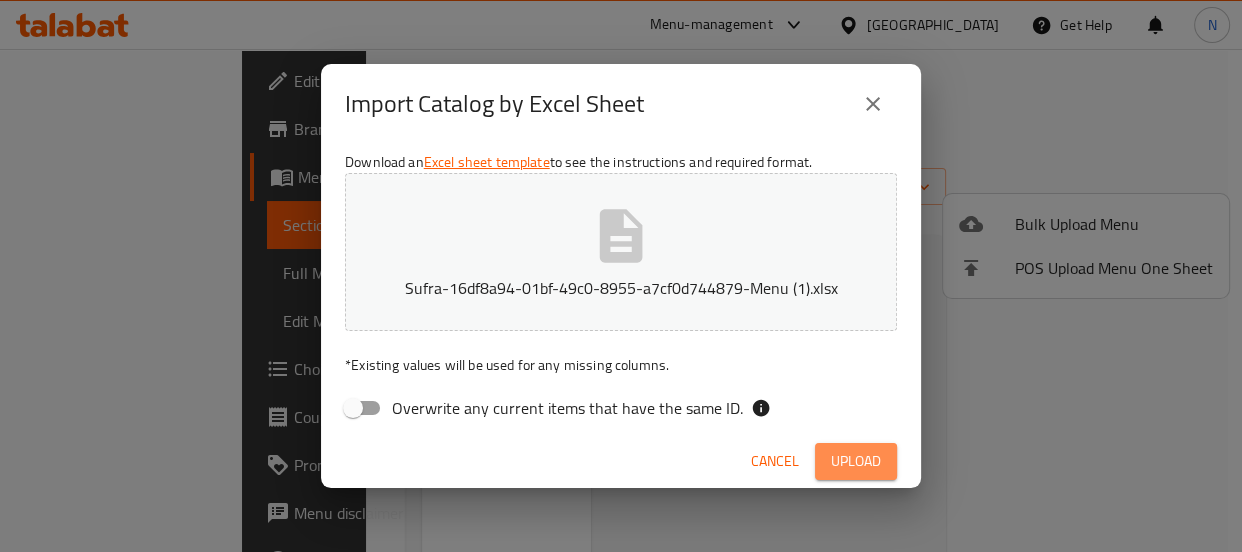 click on "Upload" at bounding box center (856, 461) 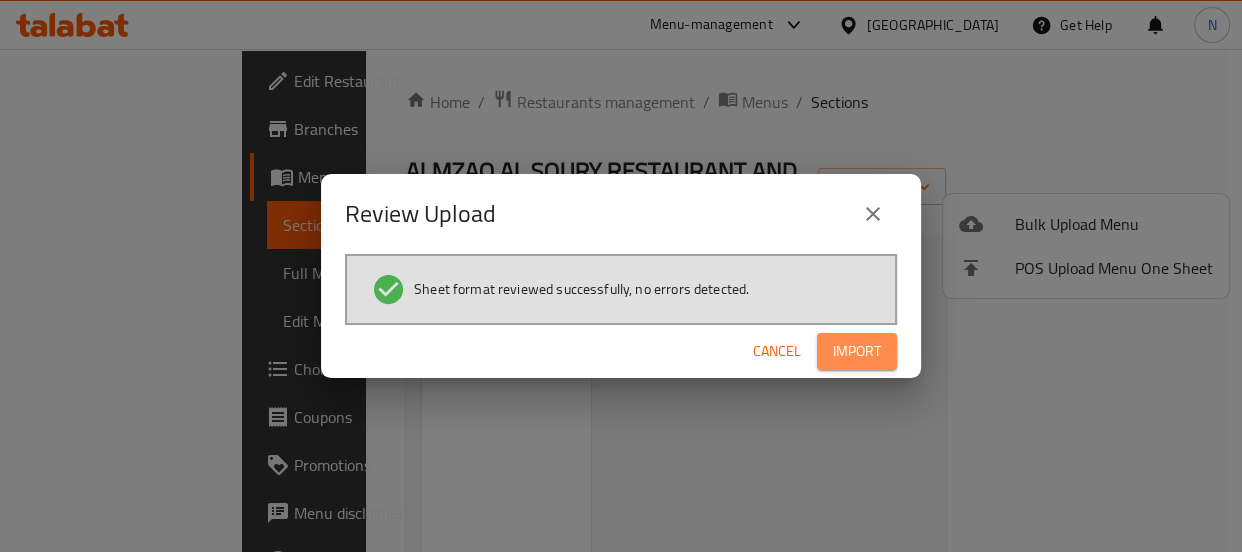 click on "Import" at bounding box center (857, 351) 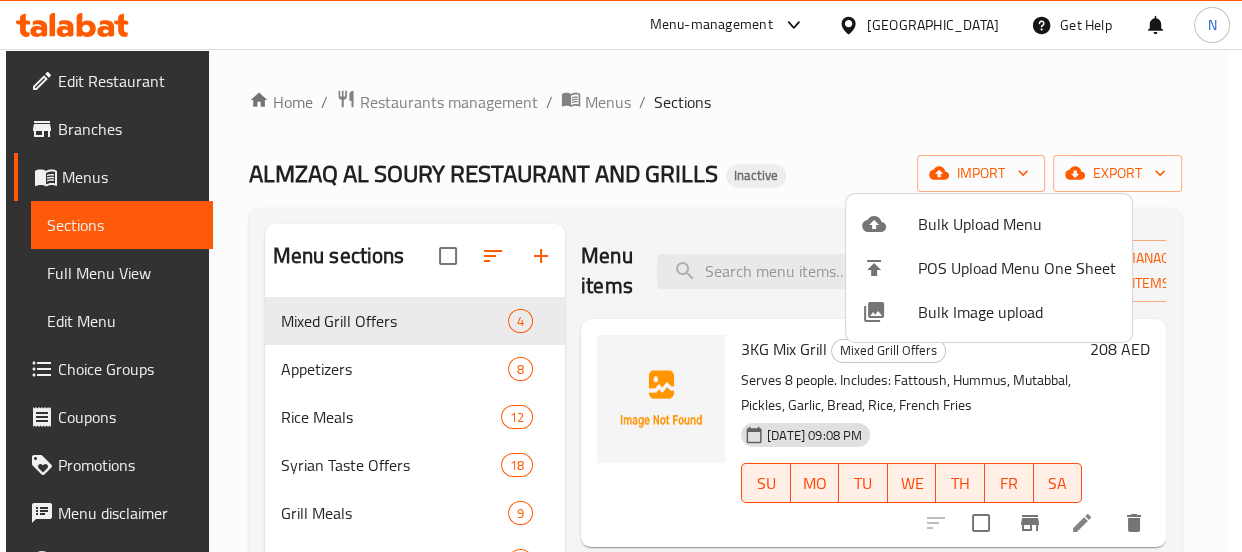 click at bounding box center (621, 276) 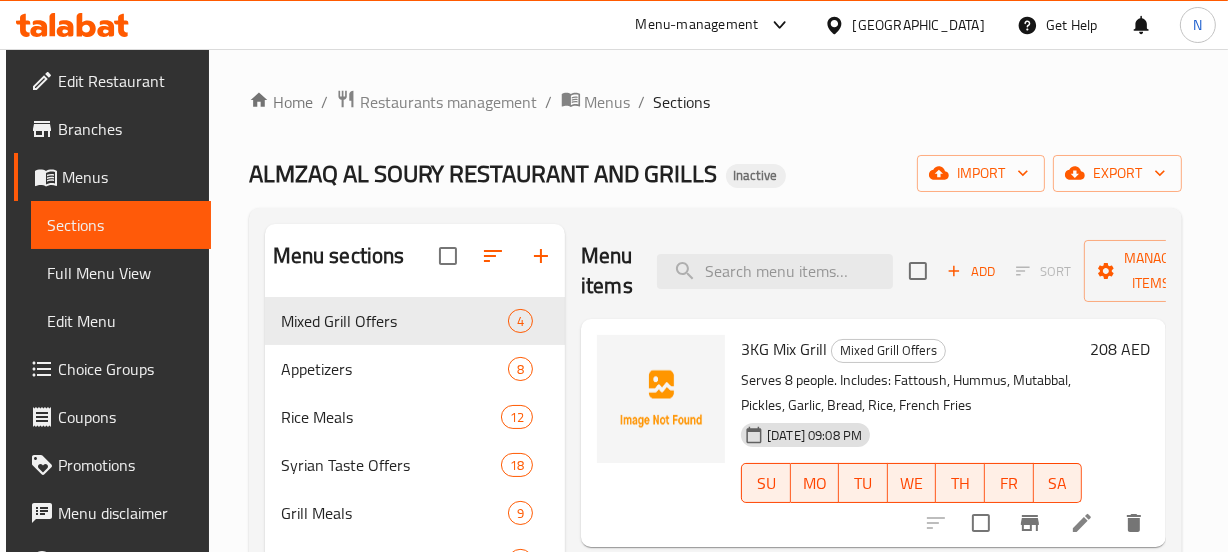click on "Menu items Add Sort Manage items 3KG Mix Grill   Mixed Grill Offers Serves 8 people. Includes: Fattoush, Hummus, Mutabbal, Pickles, Garlic, Bread, Rice, French Fries 13-07-2025 09:08 PM SU MO TU WE TH FR SA 208   AED 2KG Mix Grill   Mixed Grill Offers Serves 5 people. Includes: Fattoush, Hummus, Mutabbal, Pickles, Garlic, Bread, Rice, French Fries 13-07-2025 09:08 PM SU MO TU WE TH FR SA 152   AED 1.5KG Mix Grill   Mixed Grill Offers Serves 4 people. Includes: Fattoush, Hummus, Mutabbal, Pickles, Garlic, Bread, Rice, French Fries 13-07-2025 09:08 PM SU MO TU WE TH FR SA 139   AED 1KG Mix Grill   Mixed Grill Offers Serves 3 people. Includes: Fattoush, Hummus, Mutabbal, Pickles, Garlic, Bread, Rice, French Fries 13-07-2025 09:08 PM SU MO TU WE TH FR SA 92   AED" at bounding box center (865, 576) 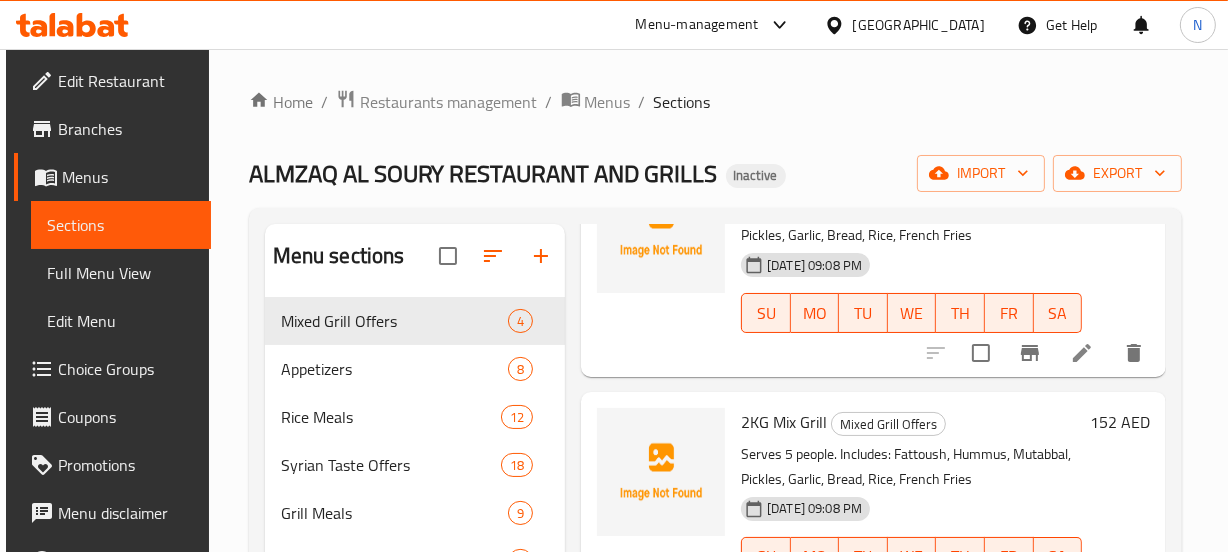 scroll, scrollTop: 183, scrollLeft: 0, axis: vertical 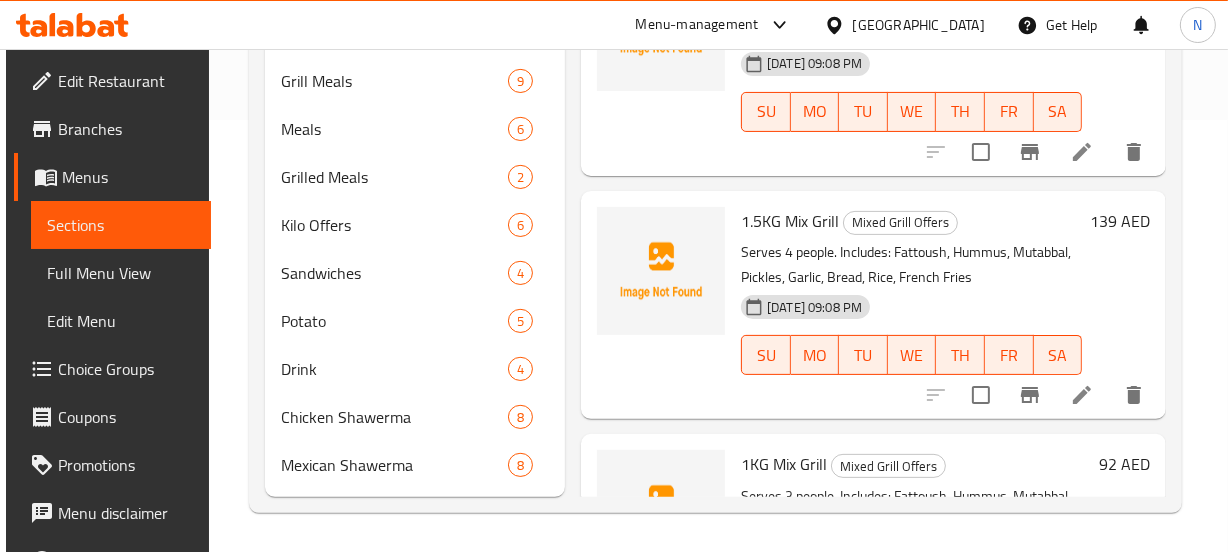 click on "Menu items Add Sort Manage items 3KG Mix Grill   Mixed Grill Offers Serves 8 people. Includes: Fattoush, Hummus, Mutabbal, Pickles, Garlic, Bread, Rice, French Fries 13-07-2025 09:08 PM SU MO TU WE TH FR SA 208   AED 2KG Mix Grill   Mixed Grill Offers Serves 5 people. Includes: Fattoush, Hummus, Mutabbal, Pickles, Garlic, Bread, Rice, French Fries 13-07-2025 09:08 PM SU MO TU WE TH FR SA 152   AED 1.5KG Mix Grill   Mixed Grill Offers Serves 4 people. Includes: Fattoush, Hummus, Mutabbal, Pickles, Garlic, Bread, Rice, French Fries 13-07-2025 09:08 PM SU MO TU WE TH FR SA 139   AED 1KG Mix Grill   Mixed Grill Offers Serves 3 people. Includes: Fattoush, Hummus, Mutabbal, Pickles, Garlic, Bread, Rice, French Fries 13-07-2025 09:08 PM SU MO TU WE TH FR SA 92   AED" at bounding box center [865, 144] 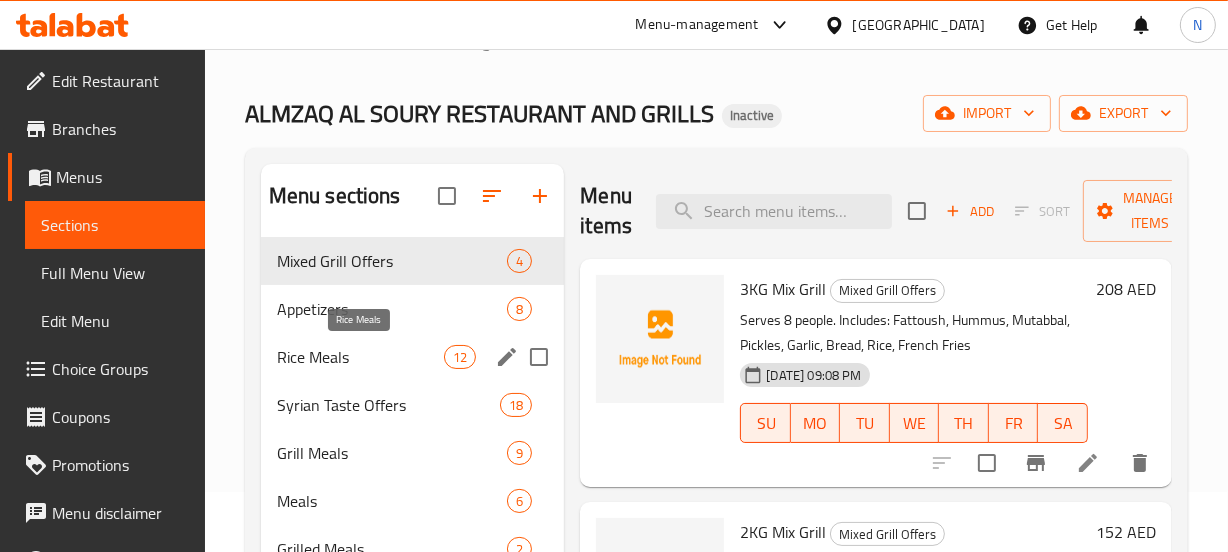 scroll, scrollTop: 60, scrollLeft: 0, axis: vertical 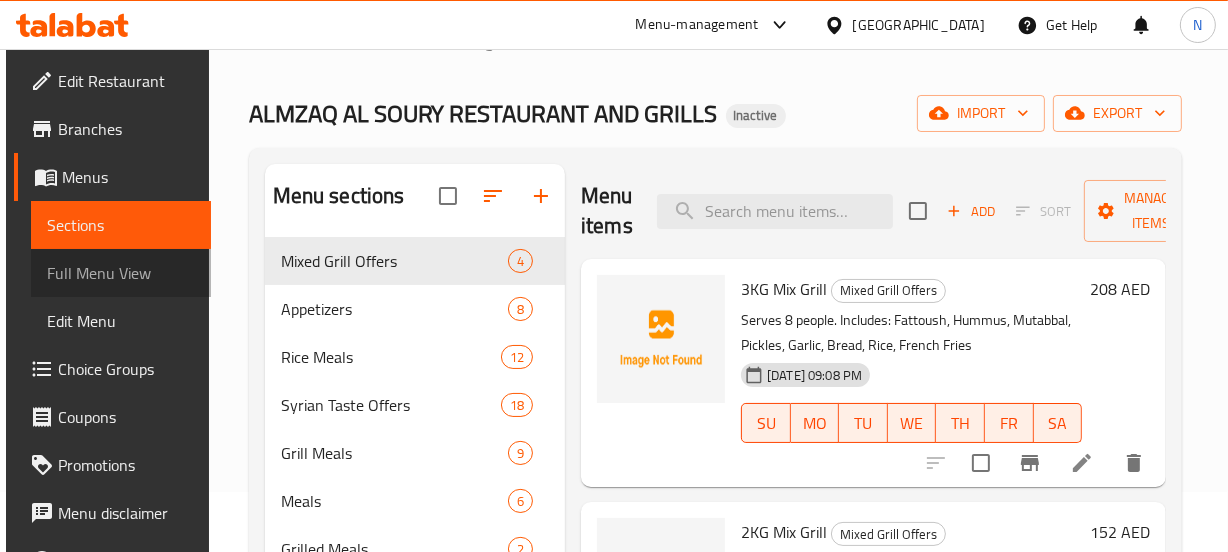 click on "Full Menu View" at bounding box center (121, 273) 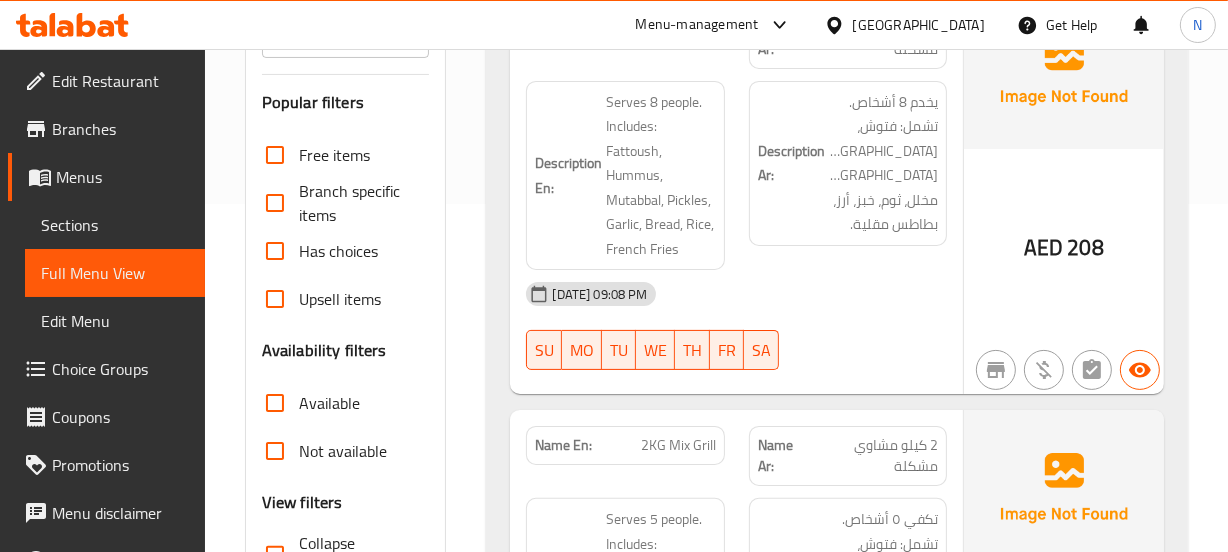 scroll, scrollTop: 215, scrollLeft: 0, axis: vertical 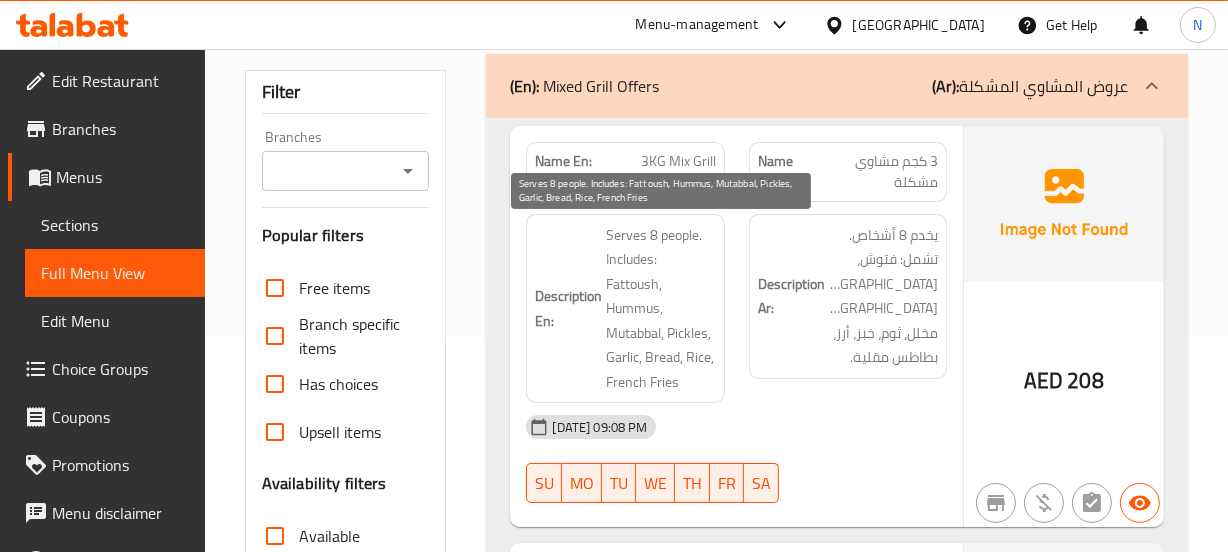 click on "Serves 8 people. Includes: Fattoush, Hummus, Mutabbal, Pickles, Garlic, Bread, Rice, French Fries" at bounding box center [660, 309] 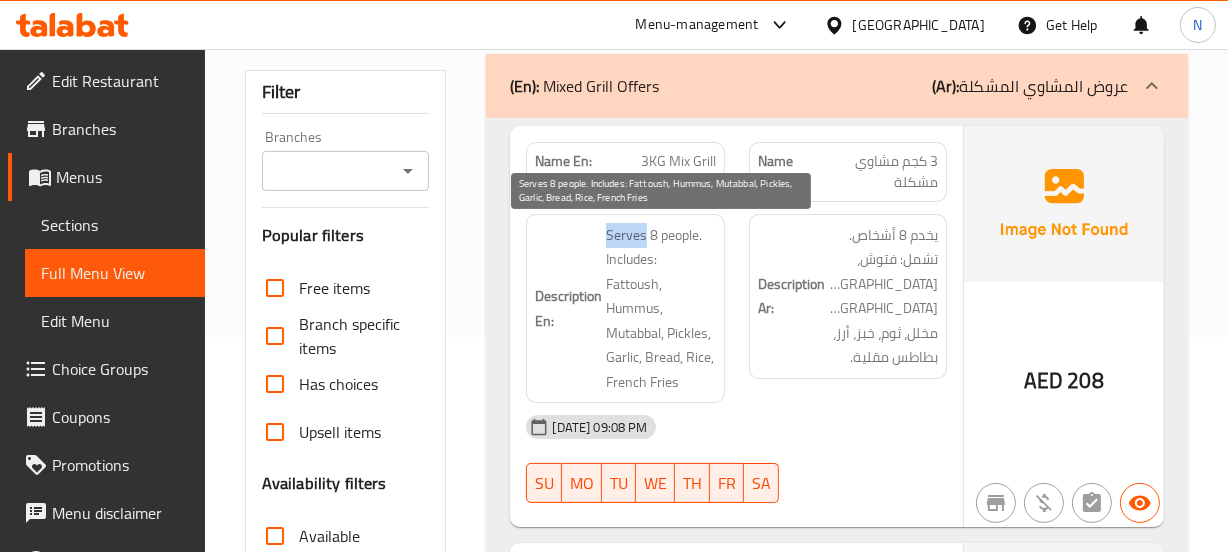 click on "Serves 8 people. Includes: Fattoush, Hummus, Mutabbal, Pickles, Garlic, Bread, Rice, French Fries" at bounding box center (660, 309) 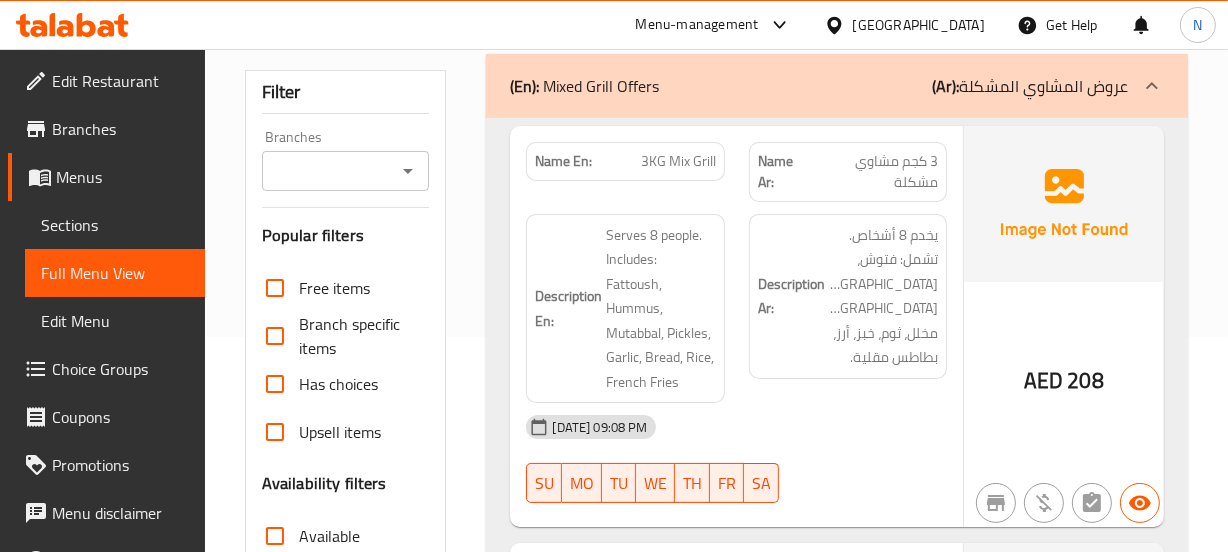 click on "Name En: 3KG Mix Grill Name Ar: 3 كجم مشاوي مشكلة Description En: Serves 8 people. Includes: Fattoush, Hummus, Mutabbal, Pickles, Garlic, Bread, Rice, French Fries Description Ar: يخدم 8 أشخاص. تشمل: فتوش، حمص، متبل، مخلل، ثوم، خبز، أرز، بطاطس مقلية. 13-07-2025 09:08 PM SU MO TU WE TH FR SA AED 208 Name En: 2KG Mix Grill Name Ar: 2 كيلو مشاوي مشكلة Description En: Serves 5 people. Includes: Fattoush, Hummus, Mutabbal, Pickles, Garlic, Bread, Rice, French Fries Description Ar: تكفي ٥ أشخاص. تشمل: فتوش، حمص، متبل، مخلل، ثوم، خبز، أرز، بطاطس مقلية. 13-07-2025 09:08 PM SU MO TU WE TH FR SA AED 152 Name En: 1.5KG Mix Grill Name Ar: 1.5 كيلو مشاوي مشكل Description En: Serves 4 people. Includes: Fattoush, Hummus, Mutabbal, Pickles, Garlic, Bread, Rice, French Fries Description Ar: 13-07-2025 09:08 PM SU MO TU WE TH FR SA AED 139 Name En: 1KG Mix Grill Name Ar: SU MO TU" at bounding box center [836, 958] 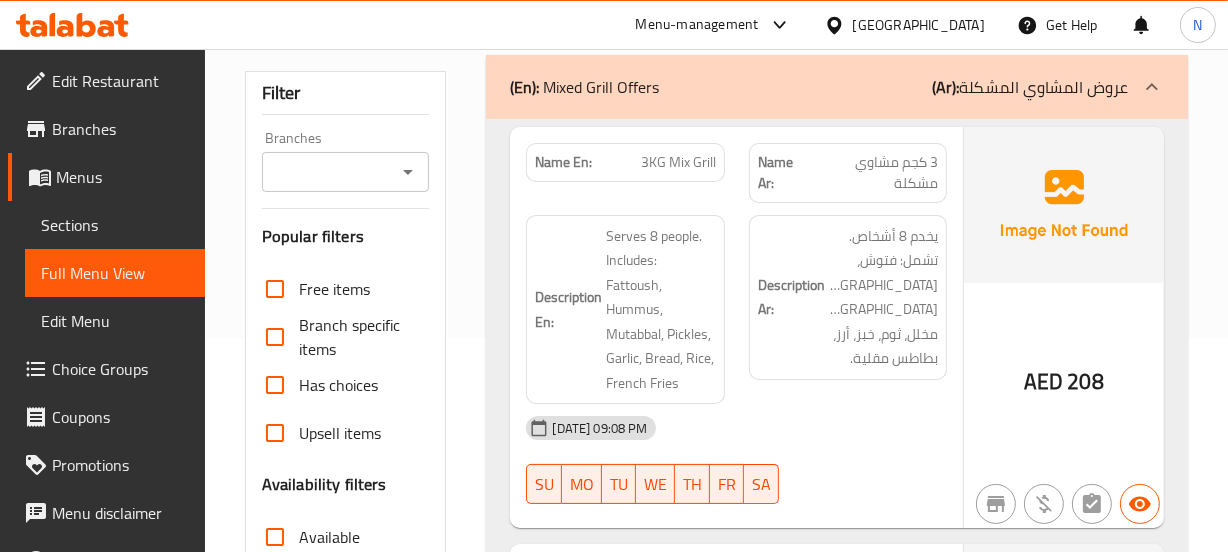 click on "Filter Branches Branches Popular filters Free items Branch specific items Has choices Upsell items Availability filters Available Not available View filters Collapse sections Collapse categories Collapse Choices" at bounding box center (354, 17739) 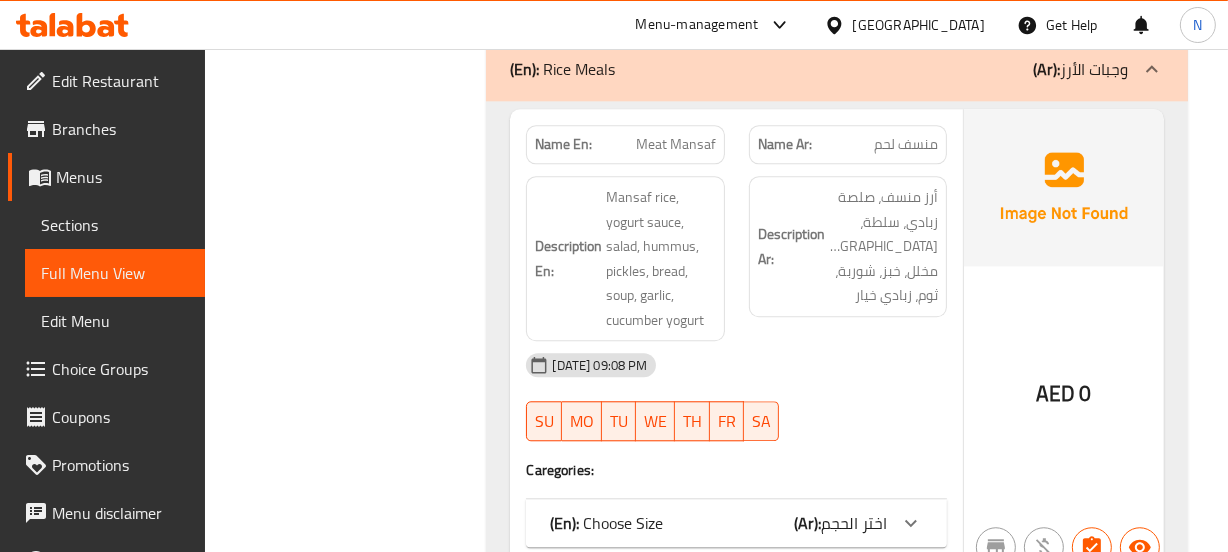 scroll, scrollTop: 4538, scrollLeft: 0, axis: vertical 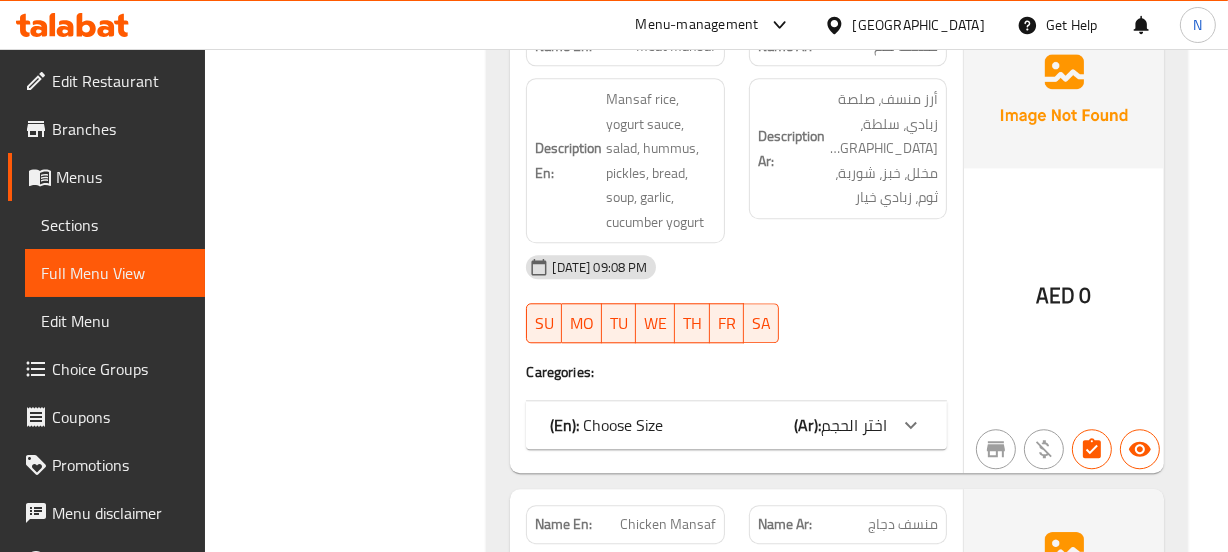 click on "(En):   Choose Size (Ar): اختر الحجم" at bounding box center [736, 425] 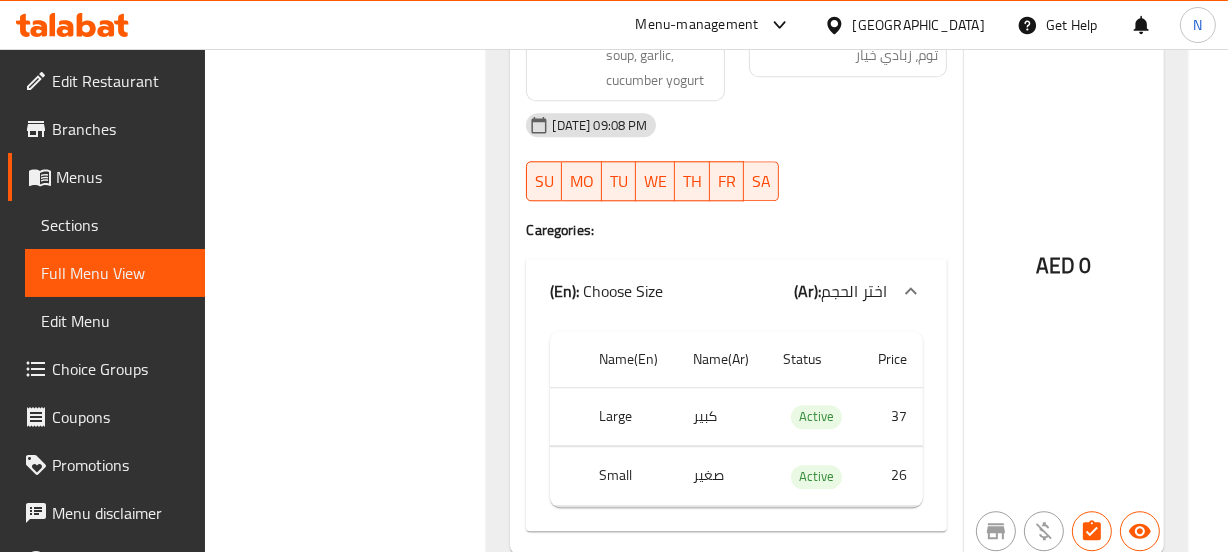 scroll, scrollTop: 4681, scrollLeft: 0, axis: vertical 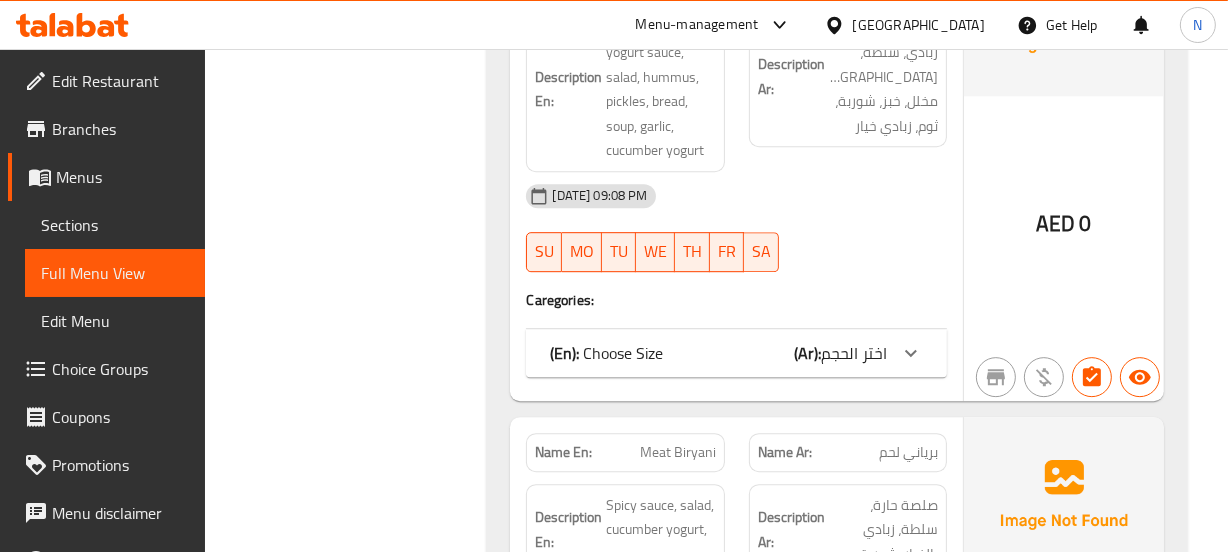 click on "(En):   Choose Size (Ar): اختر الحجم" at bounding box center [736, -340] 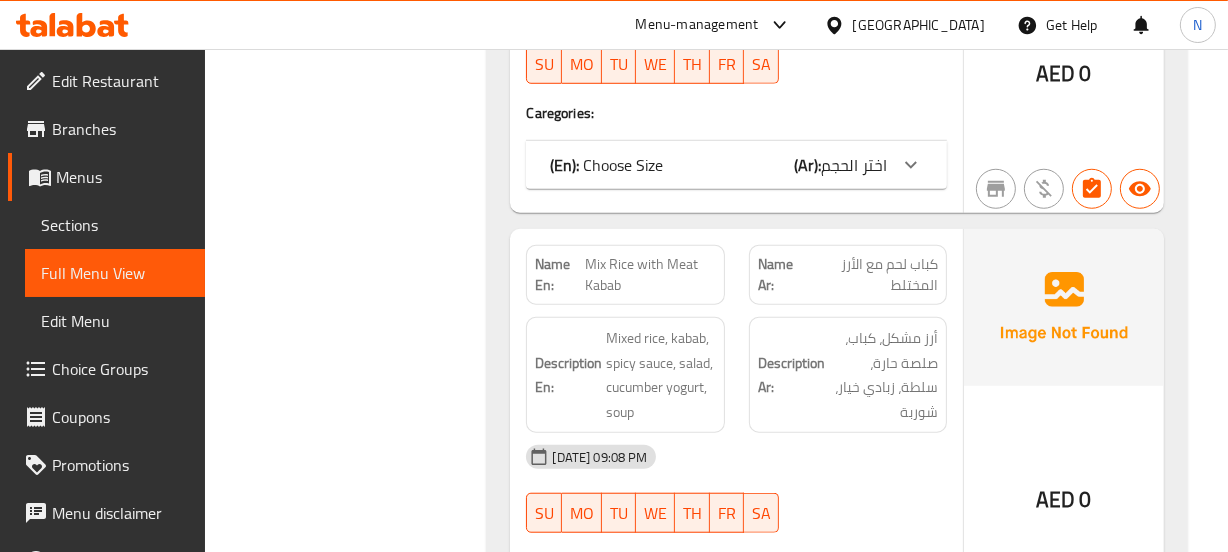 scroll, scrollTop: 8149, scrollLeft: 0, axis: vertical 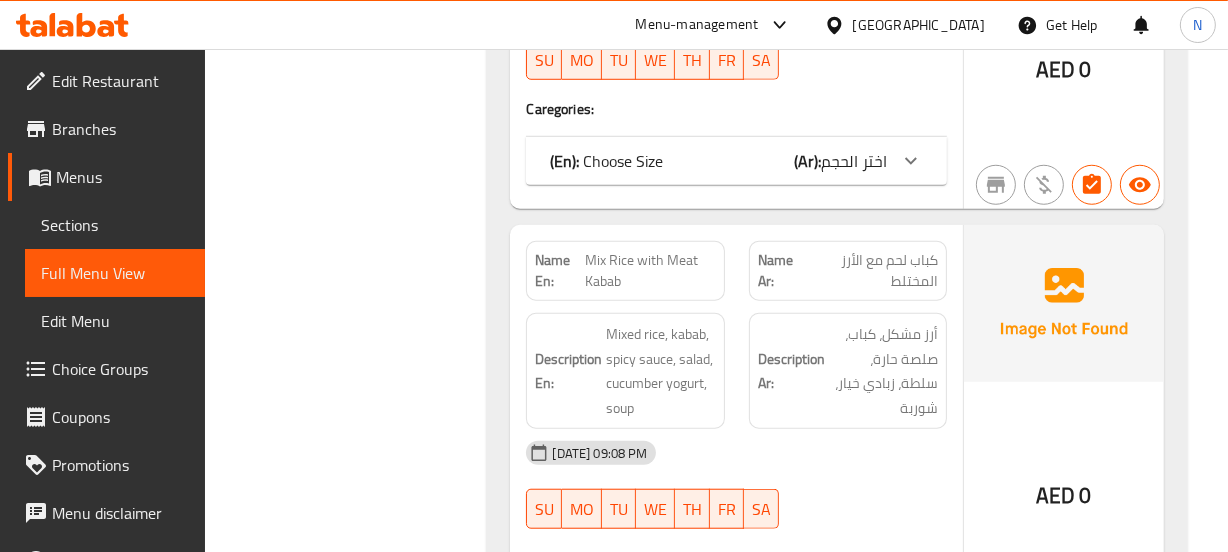 click on "Mix Rice with Meat Kabab" at bounding box center (650, 271) 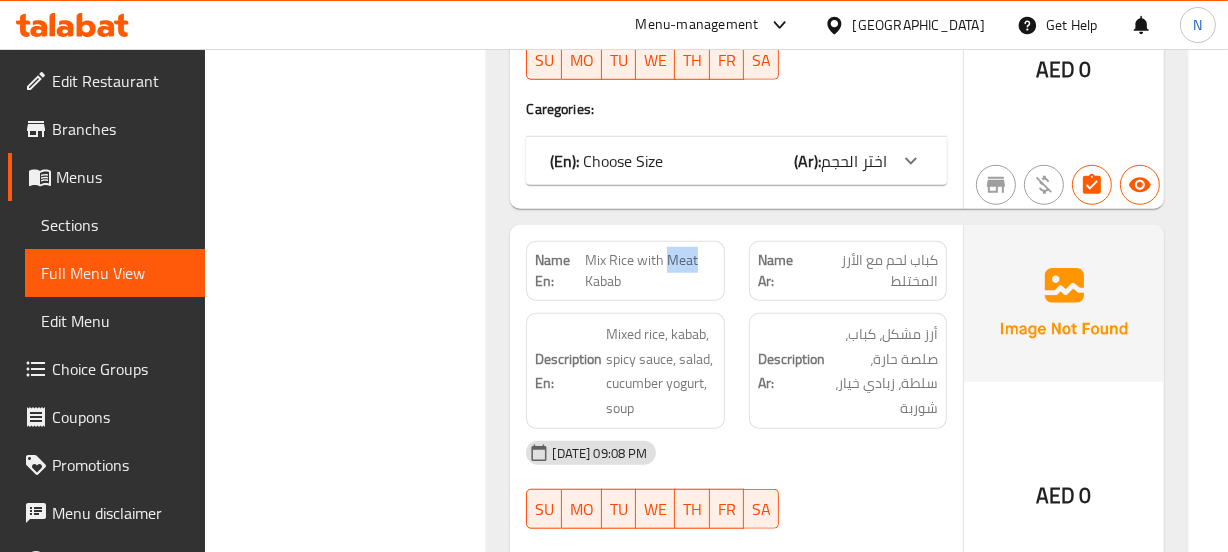 click on "Mix Rice with Meat Kabab" at bounding box center (650, 271) 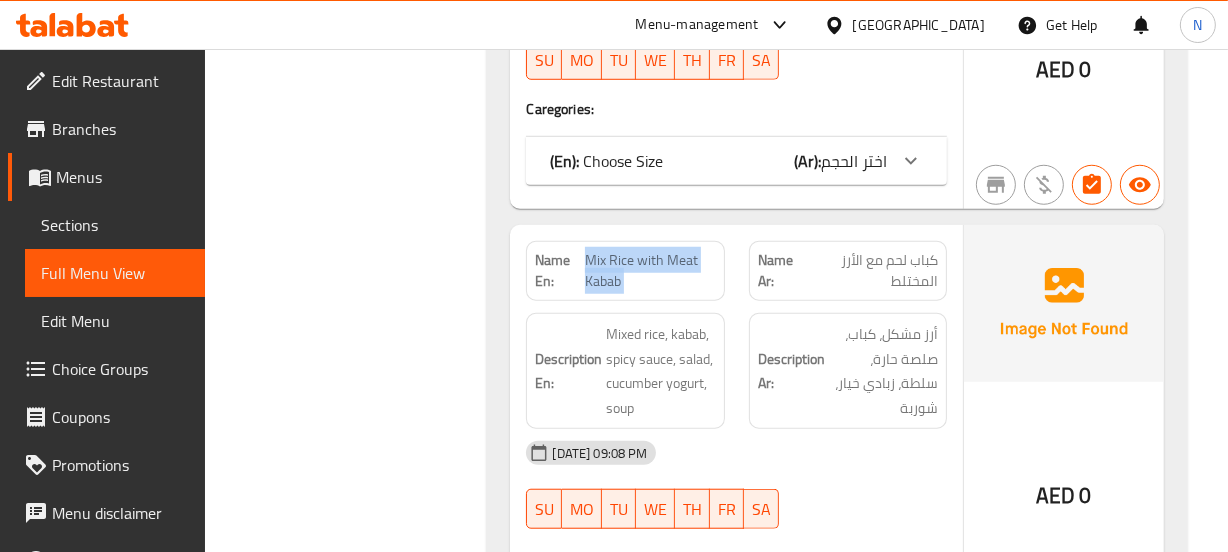 click on "Mix Rice with Meat Kabab" at bounding box center [650, 271] 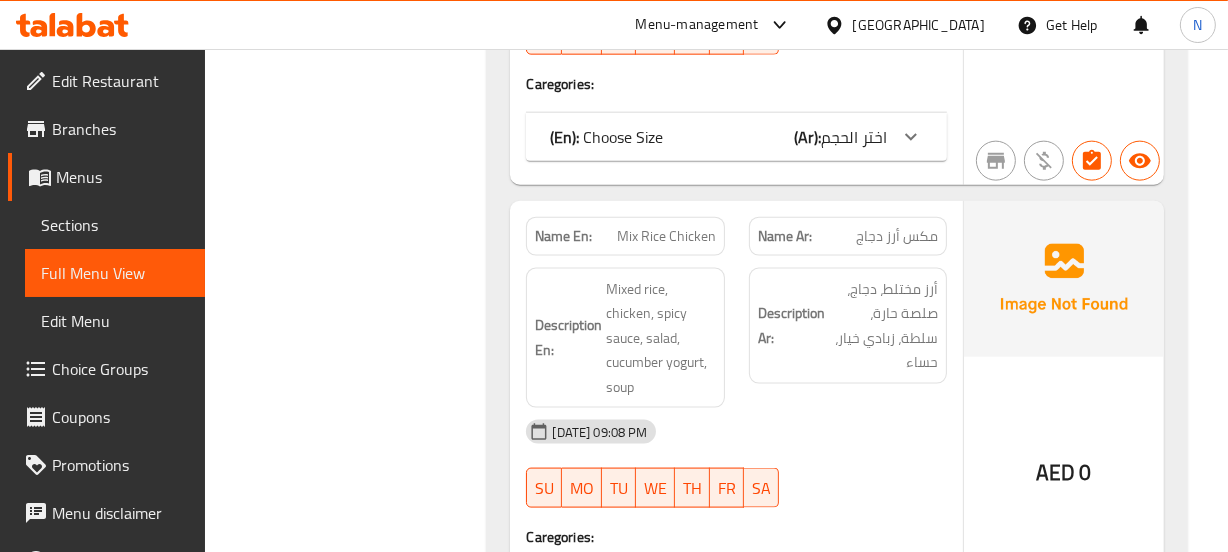 scroll, scrollTop: 9060, scrollLeft: 0, axis: vertical 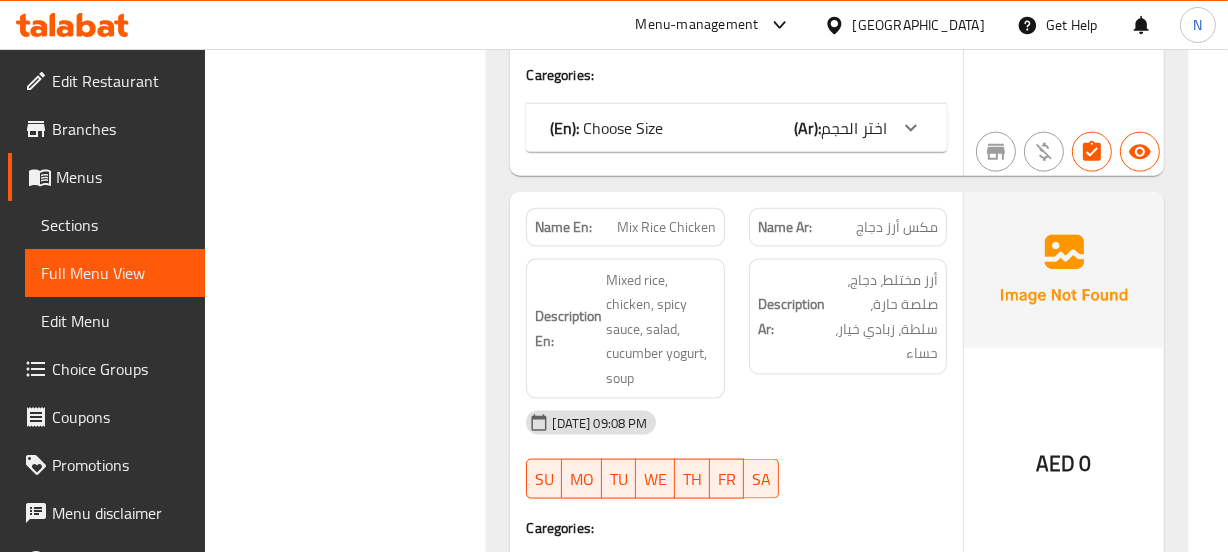 click on "Filter Branches Branches Popular filters Free items Branch specific items Has choices Upsell items Availability filters Available Not available View filters Collapse sections Collapse categories Collapse Choices" at bounding box center (354, 9117) 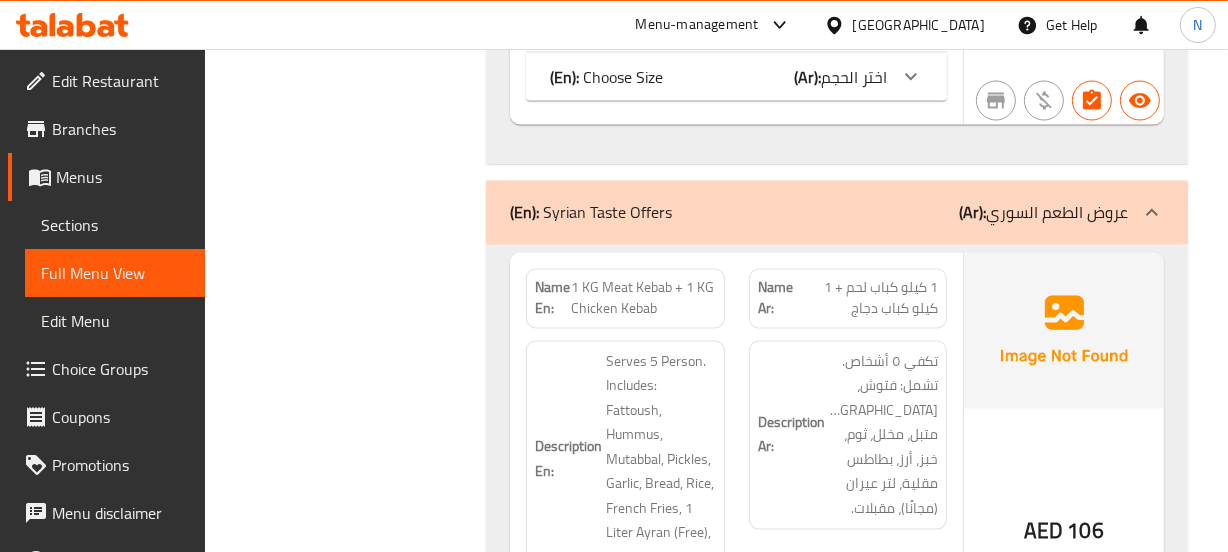scroll, scrollTop: 9993, scrollLeft: 0, axis: vertical 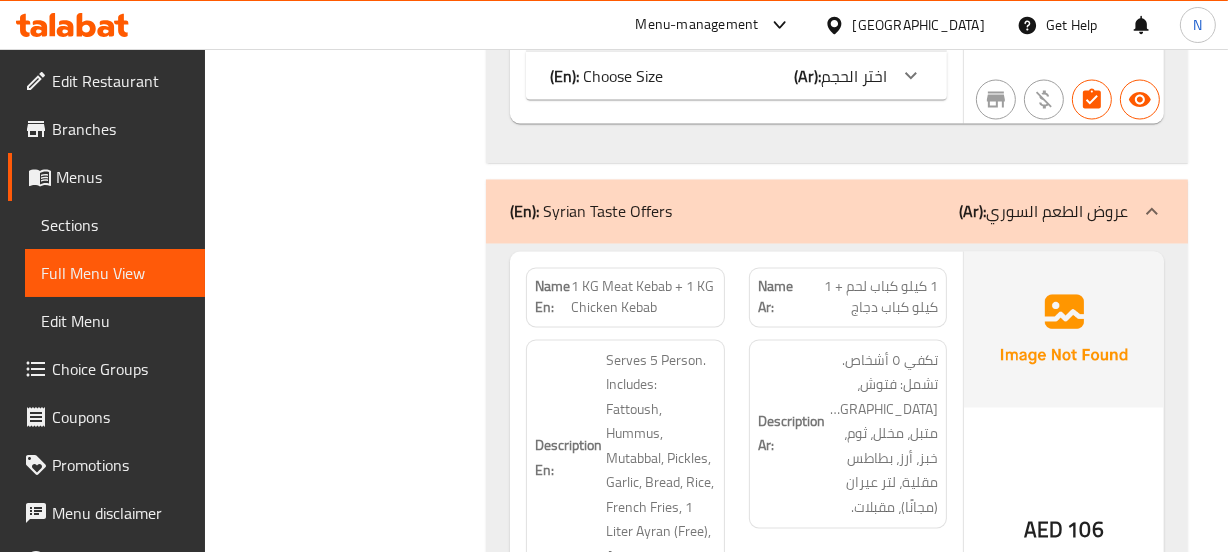click on "(En):   Syrian Taste Offers" at bounding box center [584, -9692] 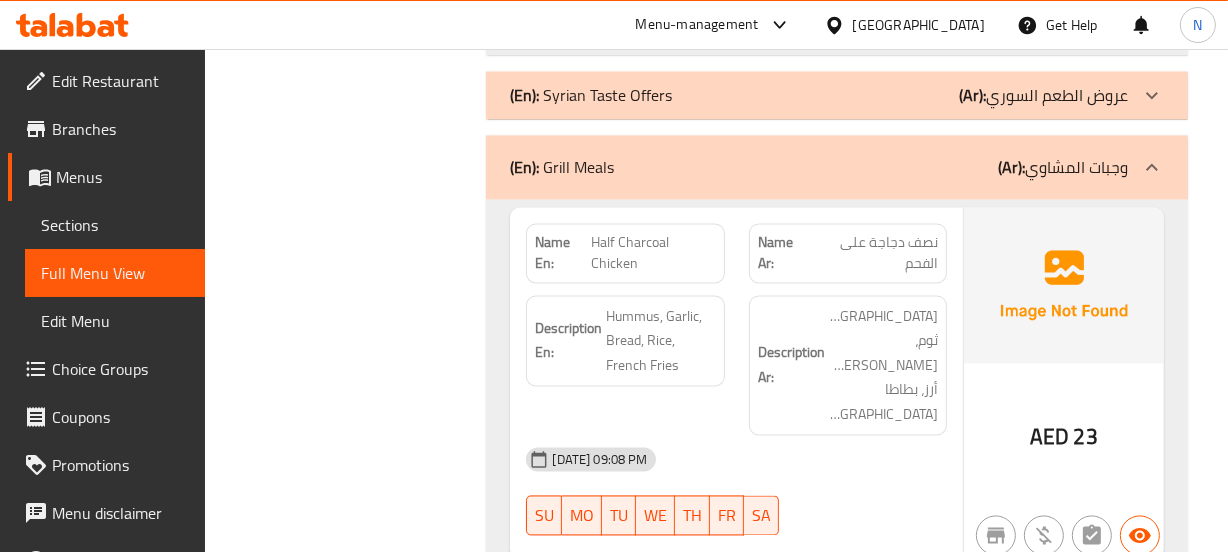 scroll, scrollTop: 10106, scrollLeft: 0, axis: vertical 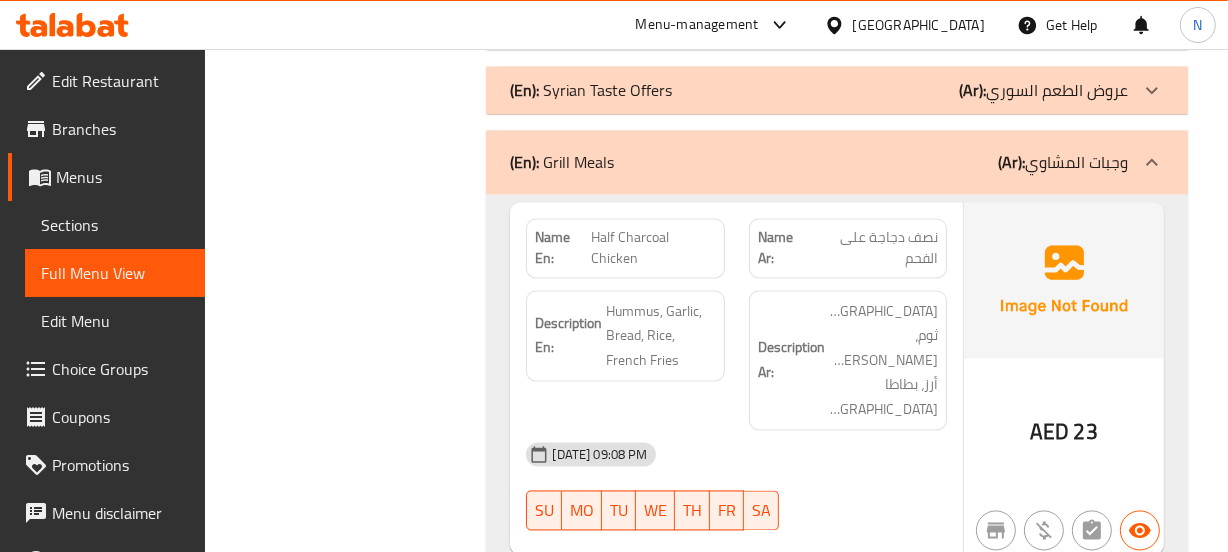 click on "(En):   Mixed Grill Offers (Ar): عروض المشاوي المشكلة Name En: 3KG Mix Grill Name Ar: 3 كجم مشاوي مشكلة Description En: Serves 8 people. Includes: Fattoush, Hummus, Mutabbal, Pickles, Garlic, Bread, Rice, French Fries Description Ar: يخدم 8 أشخاص. تشمل: فتوش، حمص، متبل، مخلل، ثوم، خبز، أرز، بطاطس مقلية. 13-07-2025 09:08 PM SU MO TU WE TH FR SA AED 208 Name En: 2KG Mix Grill Name Ar: 2 كيلو مشاوي مشكلة Description En: Serves 5 people. Includes: Fattoush, Hummus, Mutabbal, Pickles, Garlic, Bread, Rice, French Fries Description Ar: تكفي ٥ أشخاص. تشمل: فتوش، حمص، متبل، مخلل، ثوم، خبز، أرز، بطاطس مقلية. 13-07-2025 09:08 PM SU MO TU WE TH FR SA AED 152 Name En: 1.5KG Mix Grill Name Ar: 1.5 كيلو مشاوي مشكل Description En: Serves 4 people. Includes: Fattoush, Hummus, Mutabbal, Pickles, Garlic, Bread, Rice, French Fries Description Ar: SU MO TU WE TH FR" at bounding box center (836, 4394) 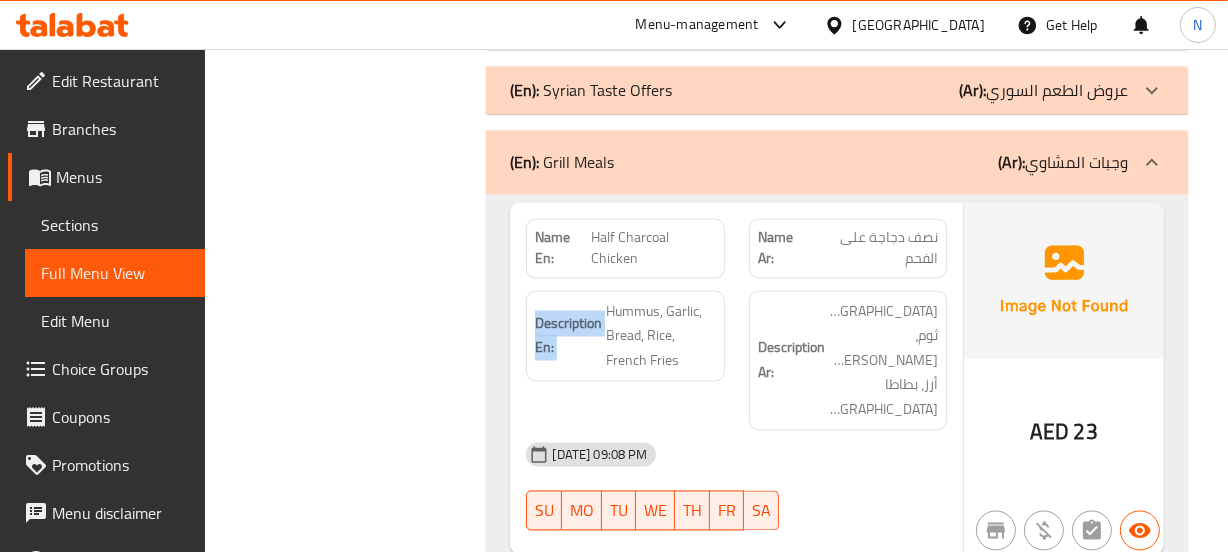 click on "(En):   Mixed Grill Offers (Ar): عروض المشاوي المشكلة Name En: 3KG Mix Grill Name Ar: 3 كجم مشاوي مشكلة Description En: Serves 8 people. Includes: Fattoush, Hummus, Mutabbal, Pickles, Garlic, Bread, Rice, French Fries Description Ar: يخدم 8 أشخاص. تشمل: فتوش، حمص، متبل، مخلل، ثوم، خبز، أرز، بطاطس مقلية. 13-07-2025 09:08 PM SU MO TU WE TH FR SA AED 208 Name En: 2KG Mix Grill Name Ar: 2 كيلو مشاوي مشكلة Description En: Serves 5 people. Includes: Fattoush, Hummus, Mutabbal, Pickles, Garlic, Bread, Rice, French Fries Description Ar: تكفي ٥ أشخاص. تشمل: فتوش، حمص، متبل، مخلل، ثوم، خبز، أرز، بطاطس مقلية. 13-07-2025 09:08 PM SU MO TU WE TH FR SA AED 152 Name En: 1.5KG Mix Grill Name Ar: 1.5 كيلو مشاوي مشكل Description En: Serves 4 people. Includes: Fattoush, Hummus, Mutabbal, Pickles, Garlic, Bread, Rice, French Fries Description Ar: SU MO TU WE TH FR" at bounding box center (836, 4394) 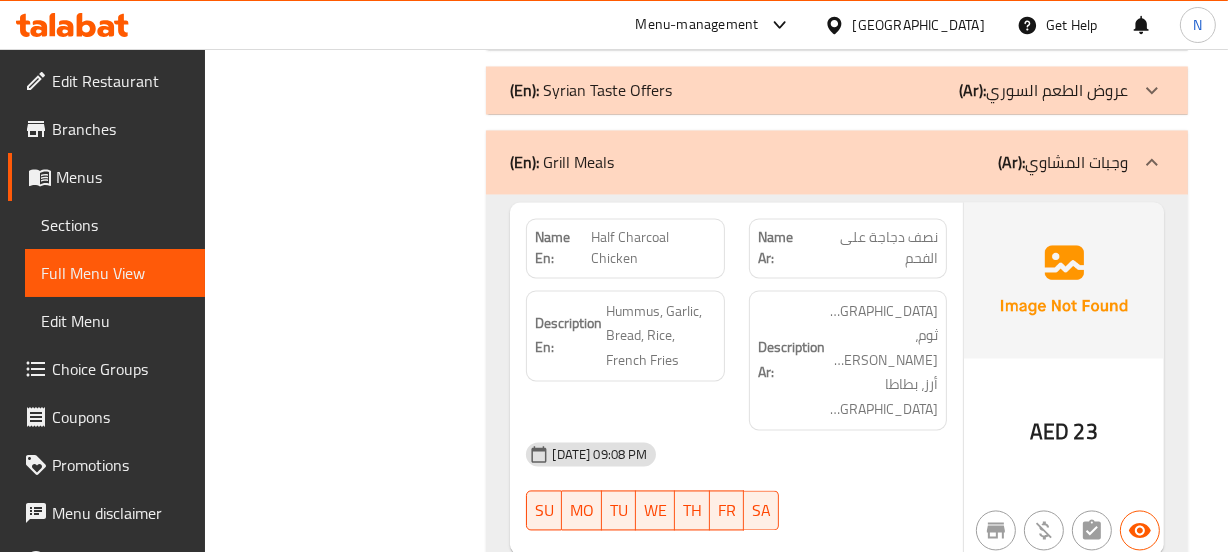 click on "Filter Branches Branches Popular filters Free items Branch specific items Has choices Upsell items Availability filters Available Not available View filters Collapse sections Collapse categories Collapse Choices" at bounding box center [354, 4394] 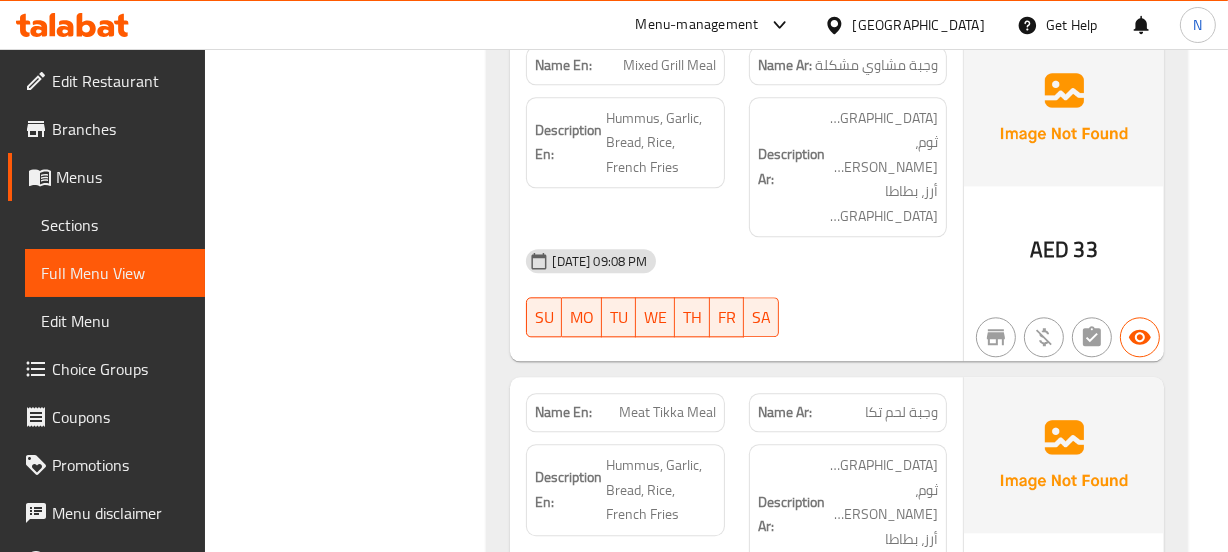 scroll, scrollTop: 11017, scrollLeft: 0, axis: vertical 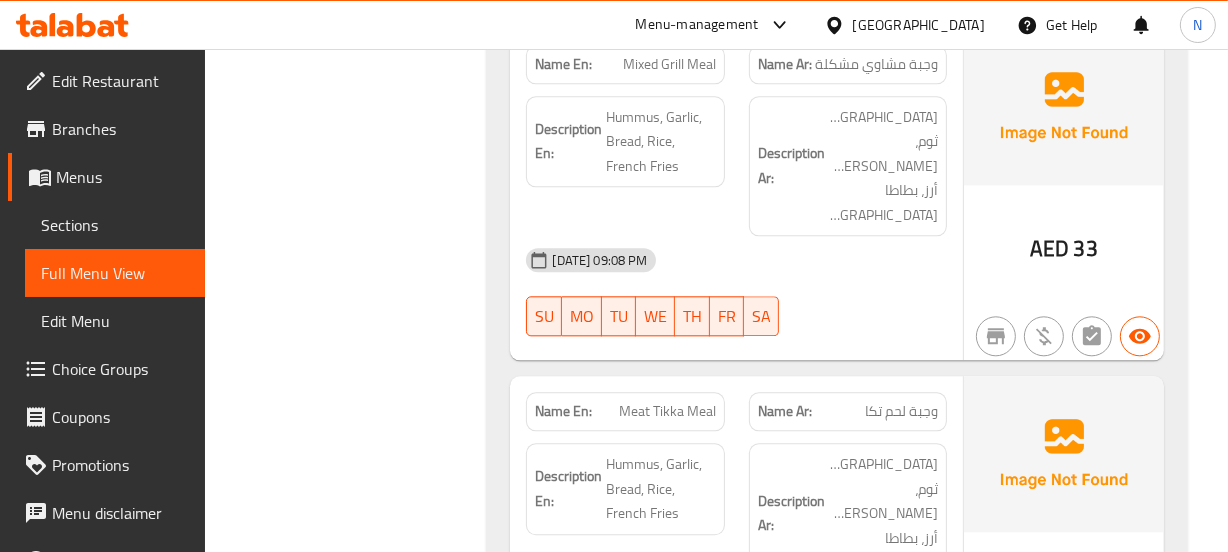 click on "Filter Branches Branches Popular filters Free items Branch specific items Has choices Upsell items Availability filters Available Not available View filters Collapse sections Collapse categories Collapse Choices" at bounding box center (354, 3483) 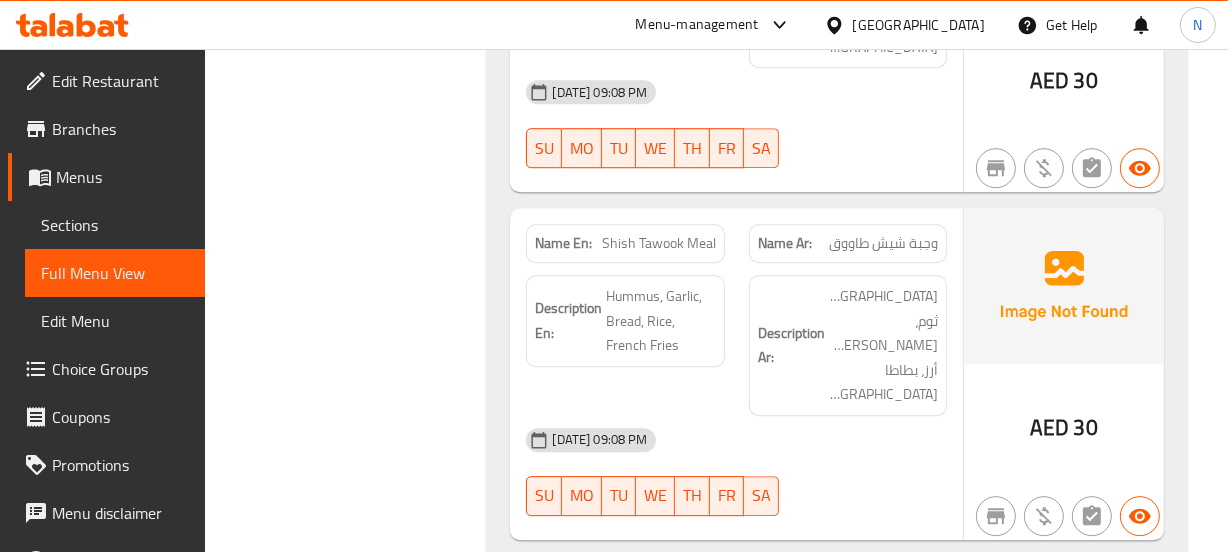scroll, scrollTop: 11880, scrollLeft: 0, axis: vertical 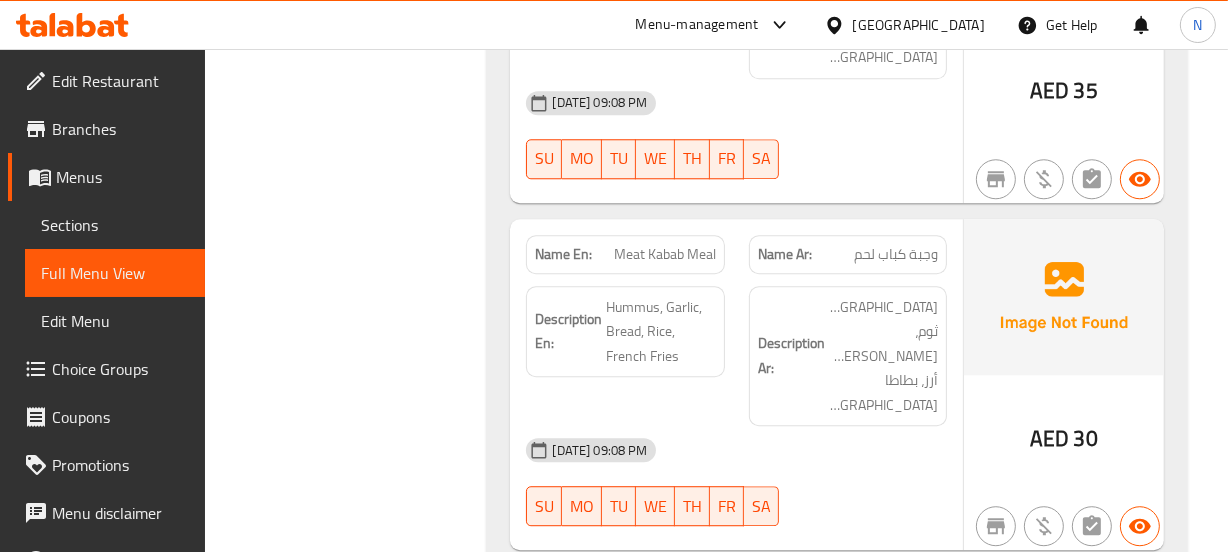 click on "Shish Tawook Meal" at bounding box center [681, -7921] 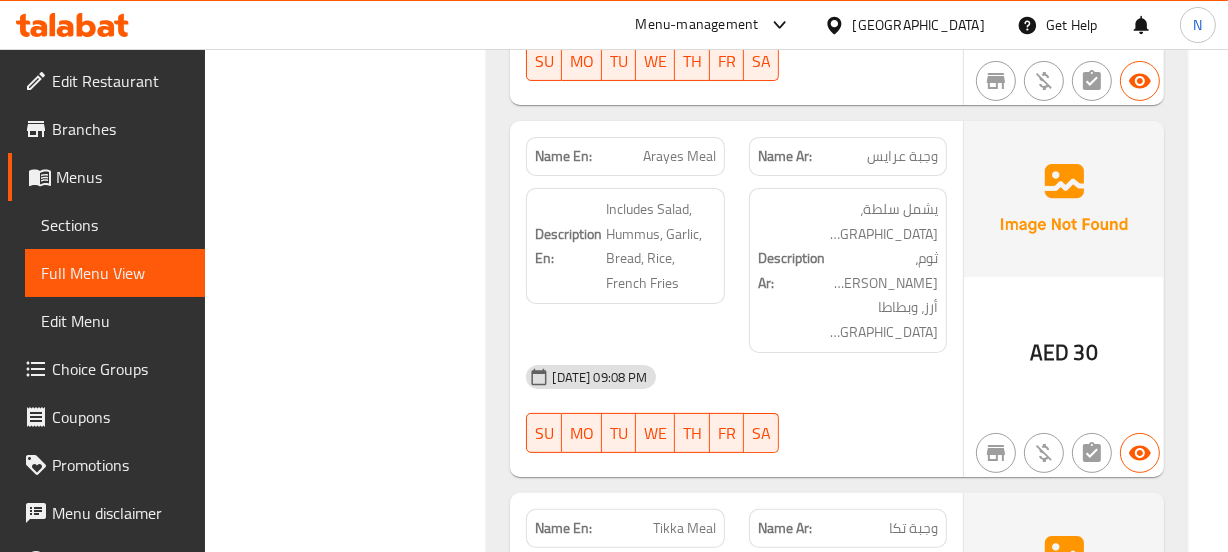 scroll, scrollTop: 11570, scrollLeft: 0, axis: vertical 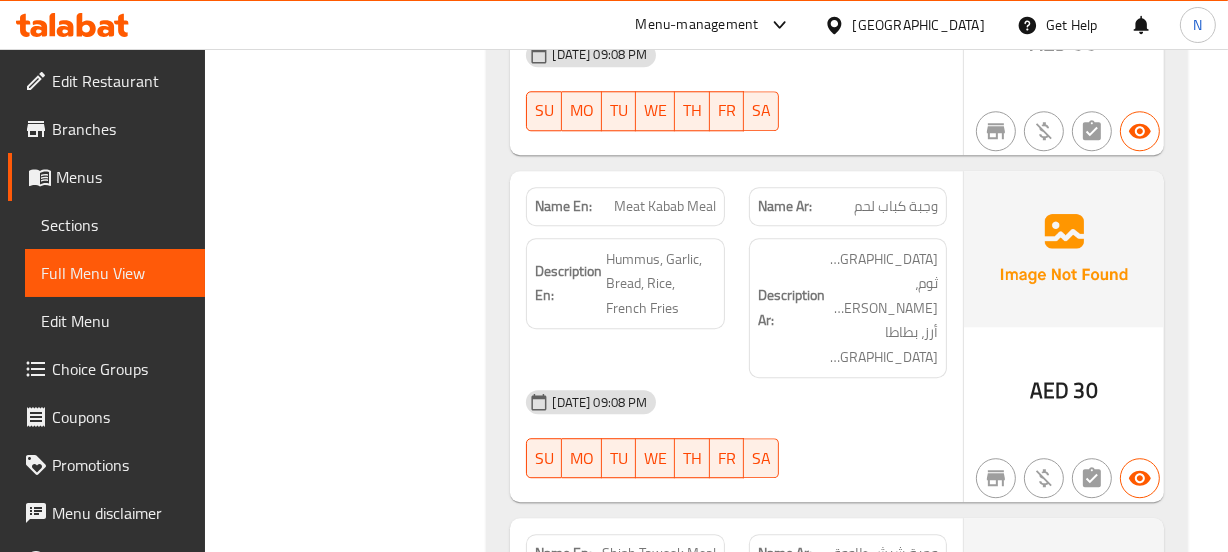 click on "Filter Branches Branches Popular filters Free items Branch specific items Has choices Upsell items Availability filters Available Not available View filters Collapse sections Collapse categories Collapse Choices" at bounding box center (354, 2930) 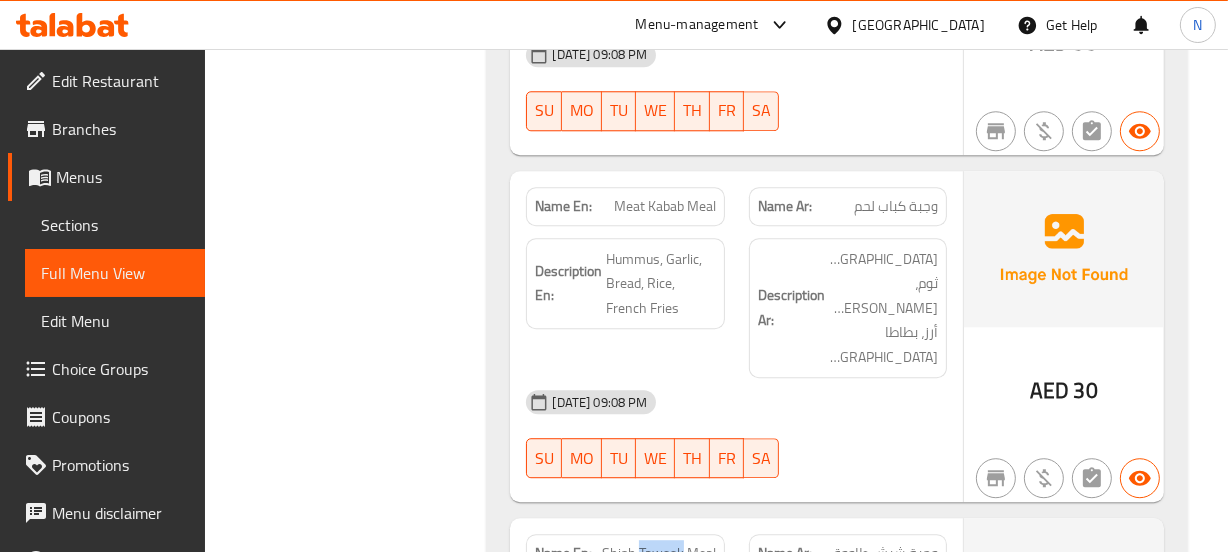 click on "Shish Tawook Meal" at bounding box center [681, -7969] 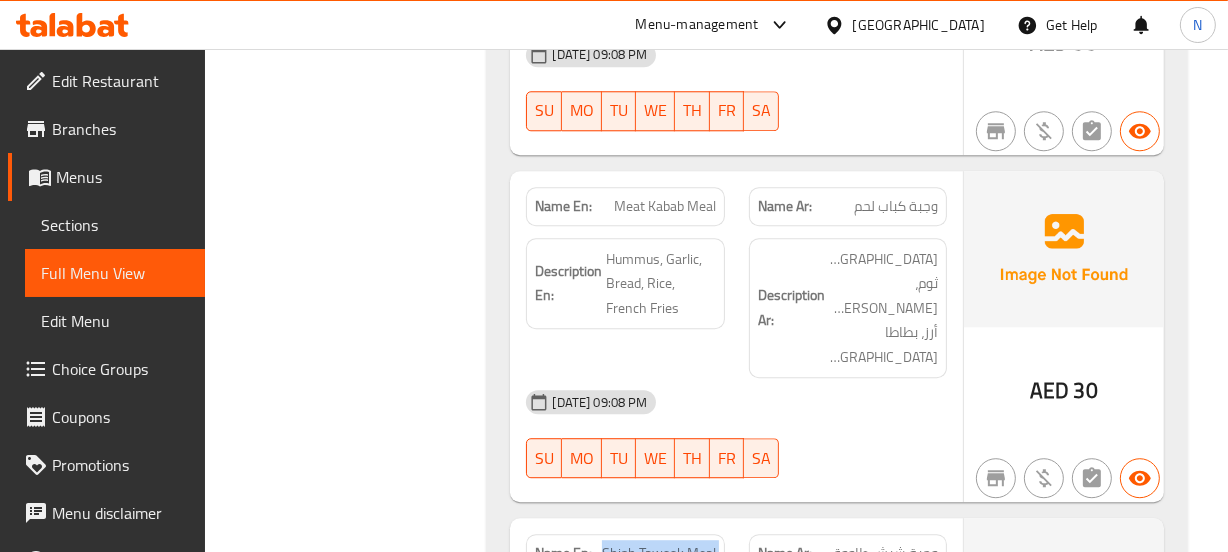 click on "Shish Tawook Meal" at bounding box center (681, -7969) 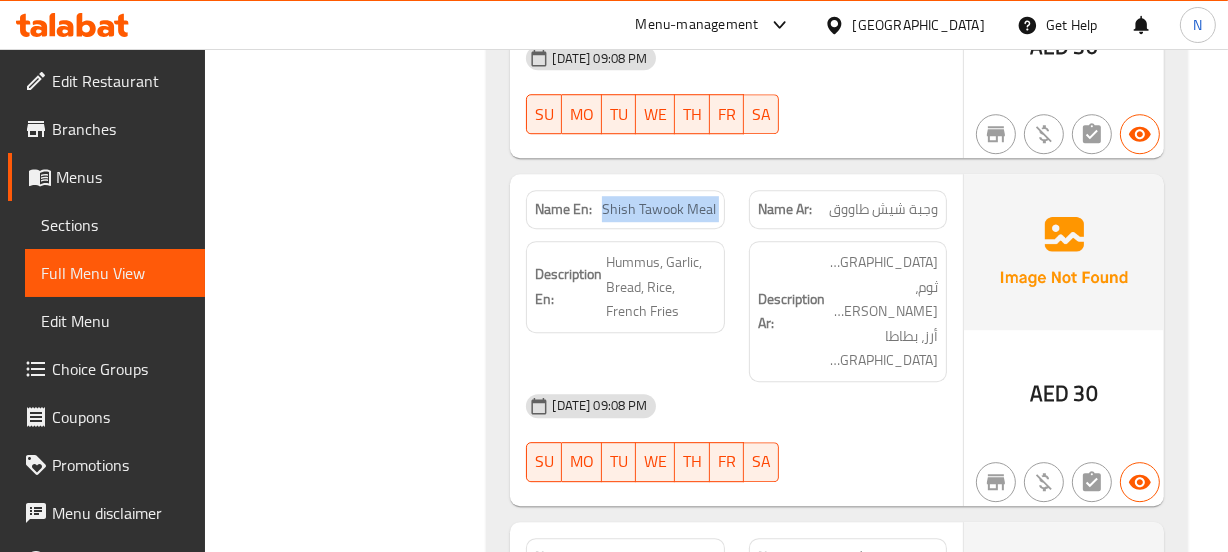 scroll, scrollTop: 11915, scrollLeft: 0, axis: vertical 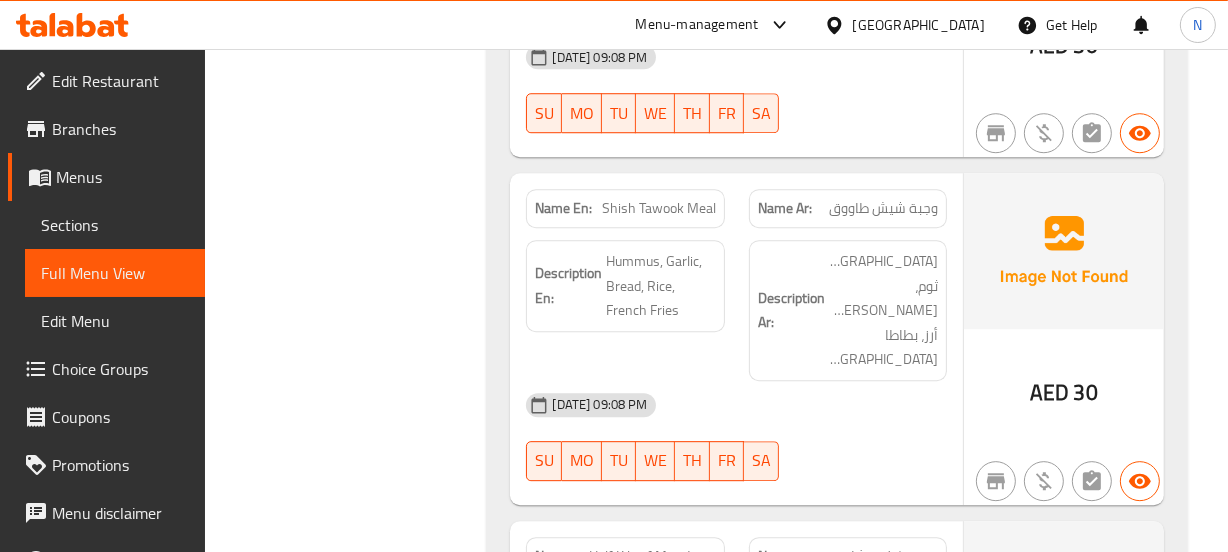 click on "Half Kilo of Mixed Grills" at bounding box center (699, -8015) 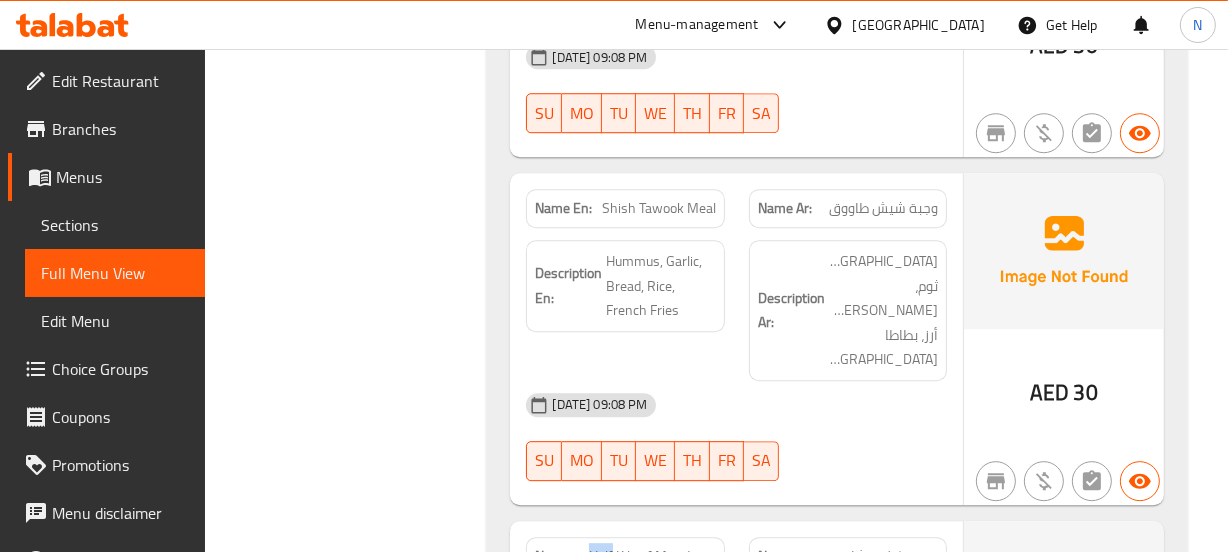 click on "Half Kilo of Mixed Grills" at bounding box center [699, -8015] 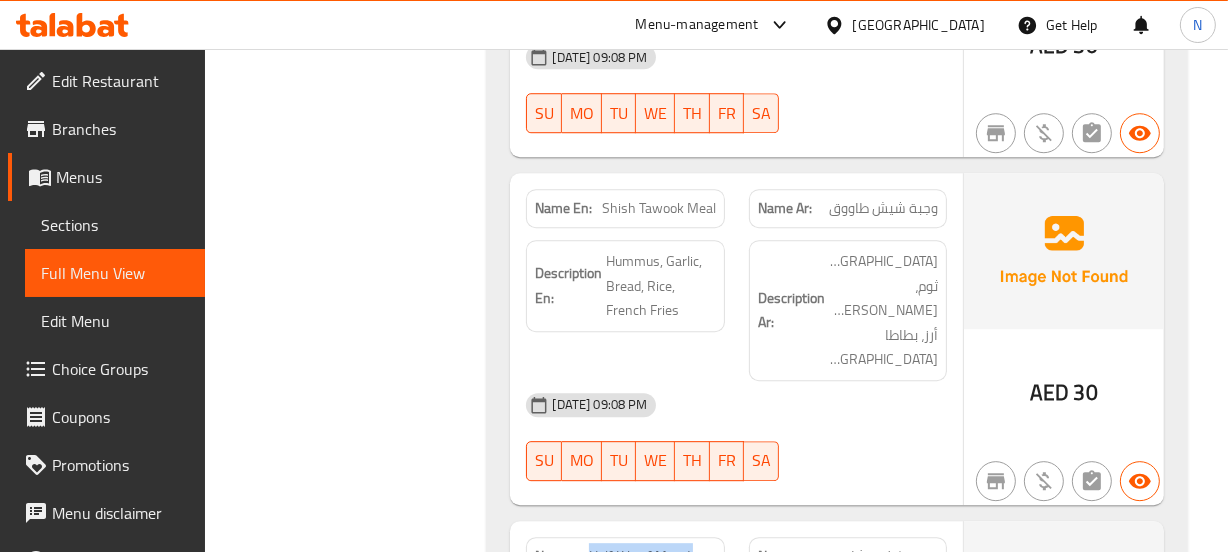click on "Half Kilo of Mixed Grills" at bounding box center [699, -8015] 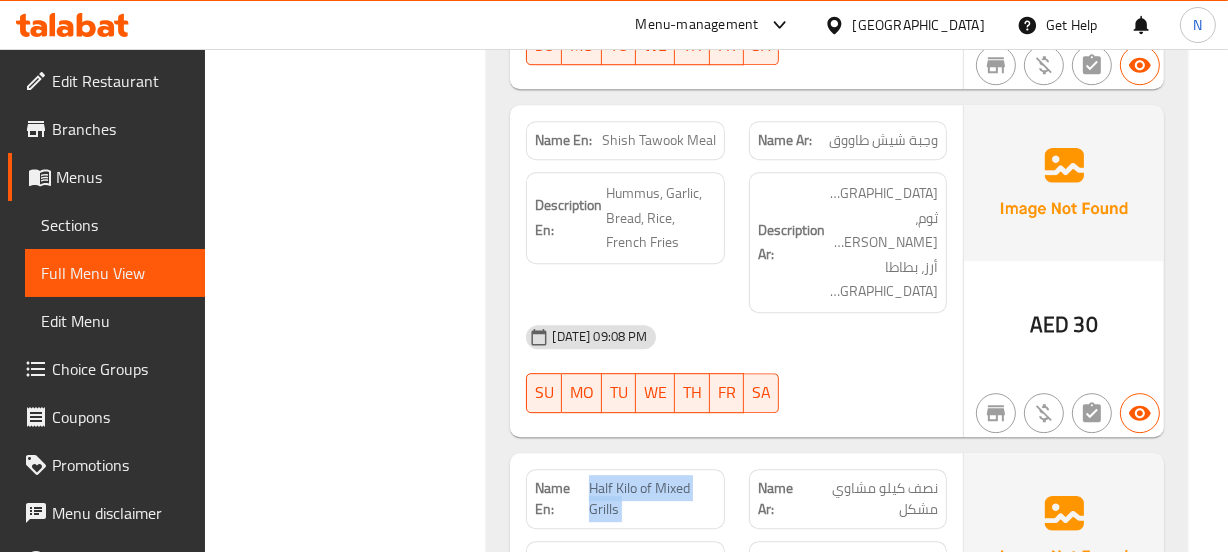 scroll, scrollTop: 12220, scrollLeft: 0, axis: vertical 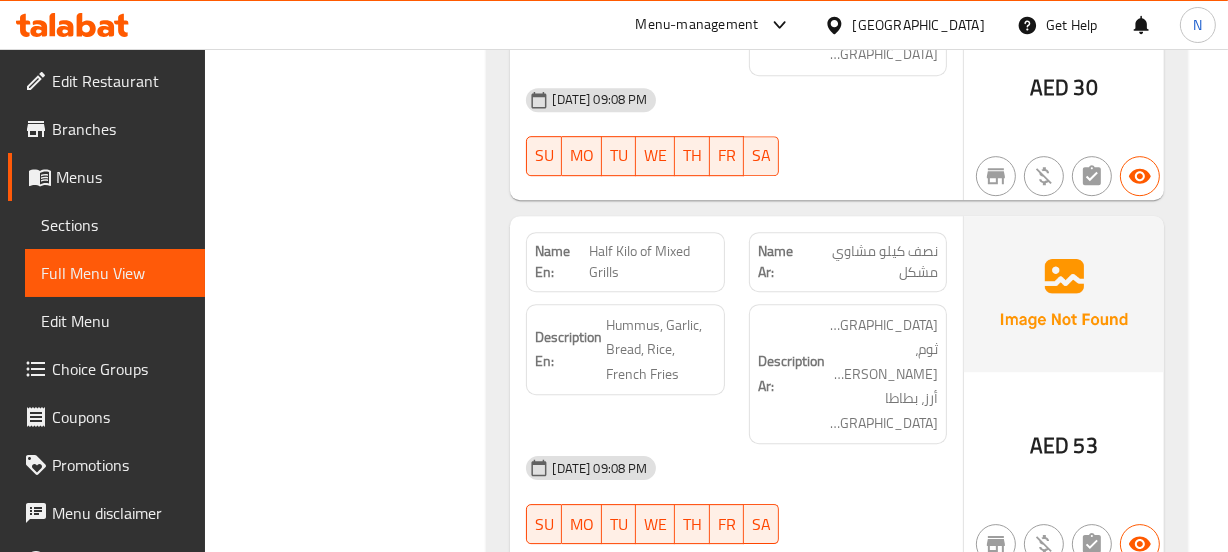 click on "Lamb Chops Meal with Appetizers" at bounding box center (688, -8046) 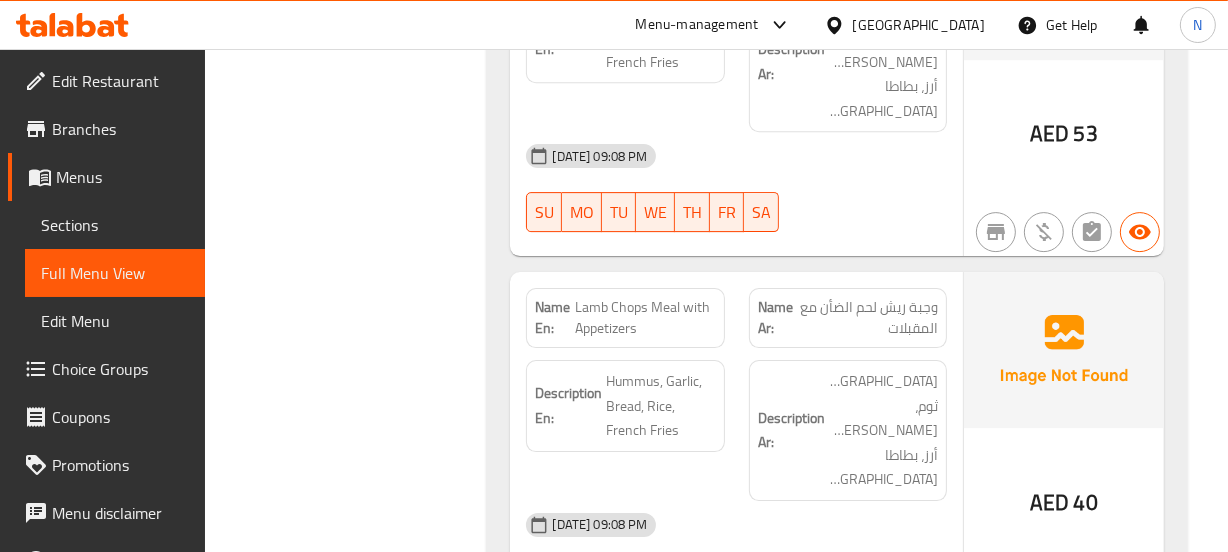 scroll, scrollTop: 12533, scrollLeft: 0, axis: vertical 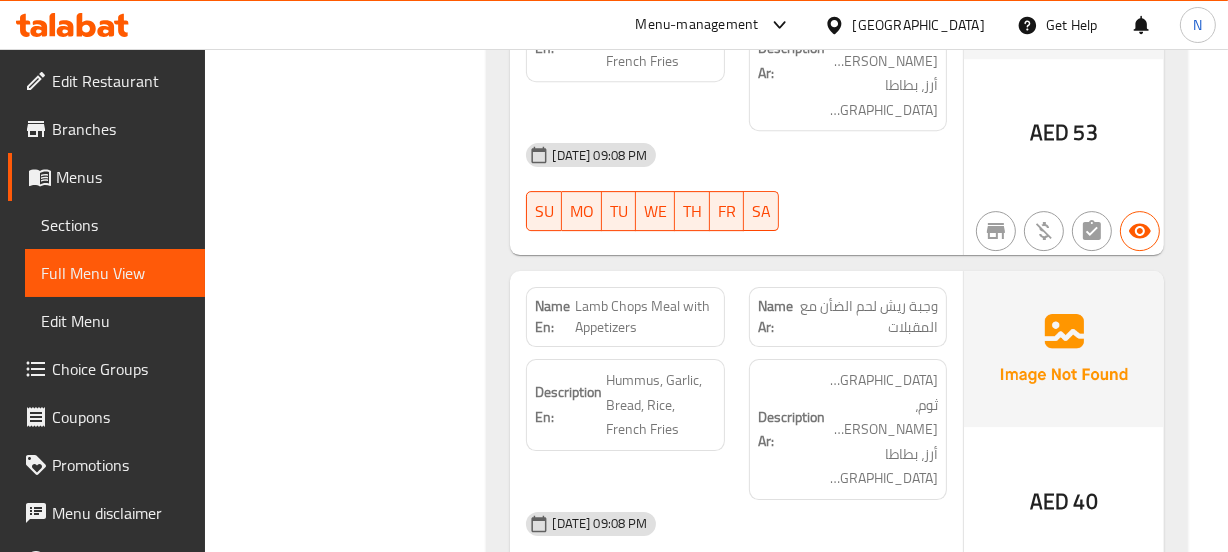 click on "Arayes Meal" at bounding box center [650, -4113] 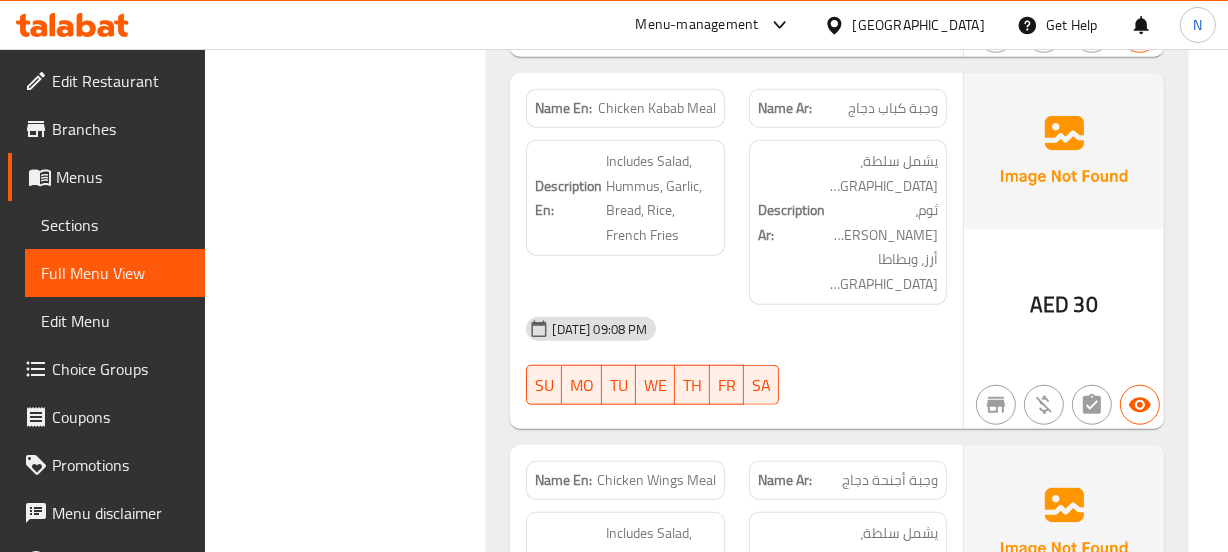 scroll, scrollTop: 15048, scrollLeft: 0, axis: vertical 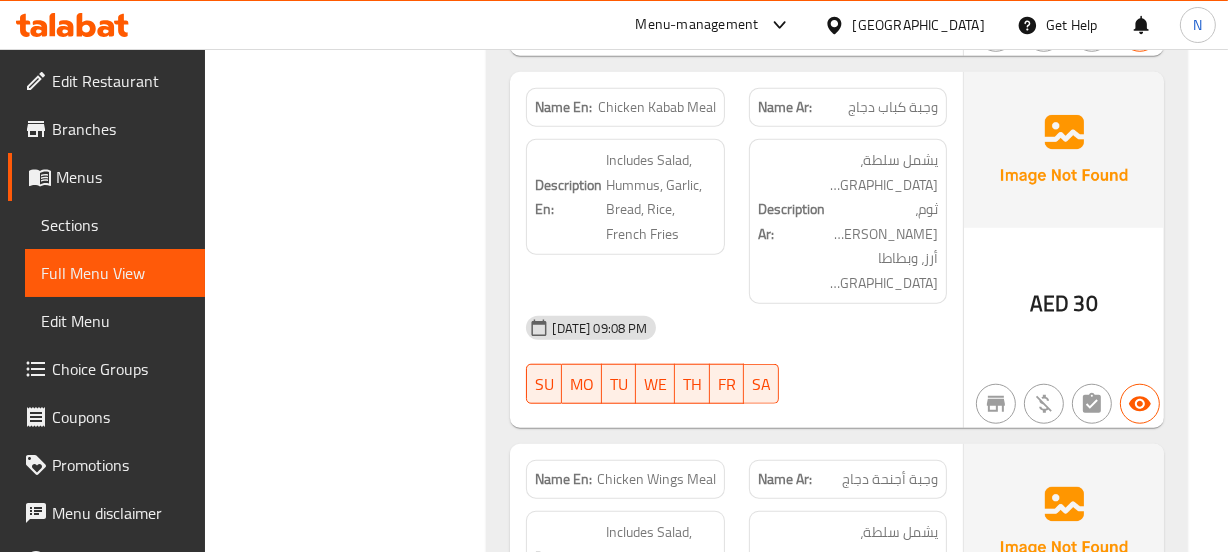 click on "Grilled Meal with Lamb Chops" at bounding box center (678, -14672) 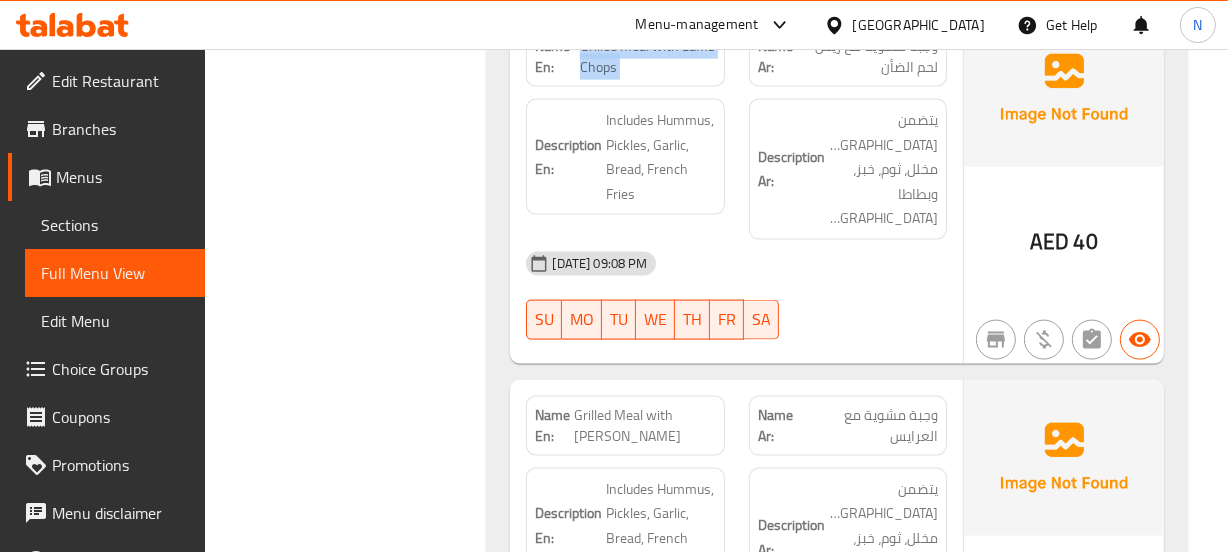 scroll, scrollTop: 15901, scrollLeft: 0, axis: vertical 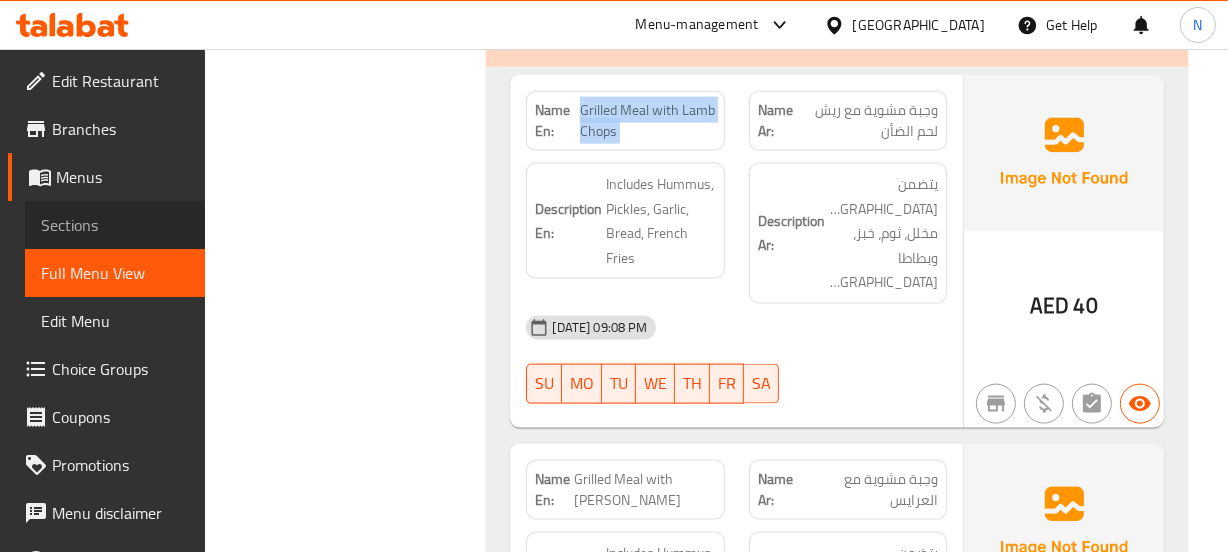click on "Sections" at bounding box center [115, 225] 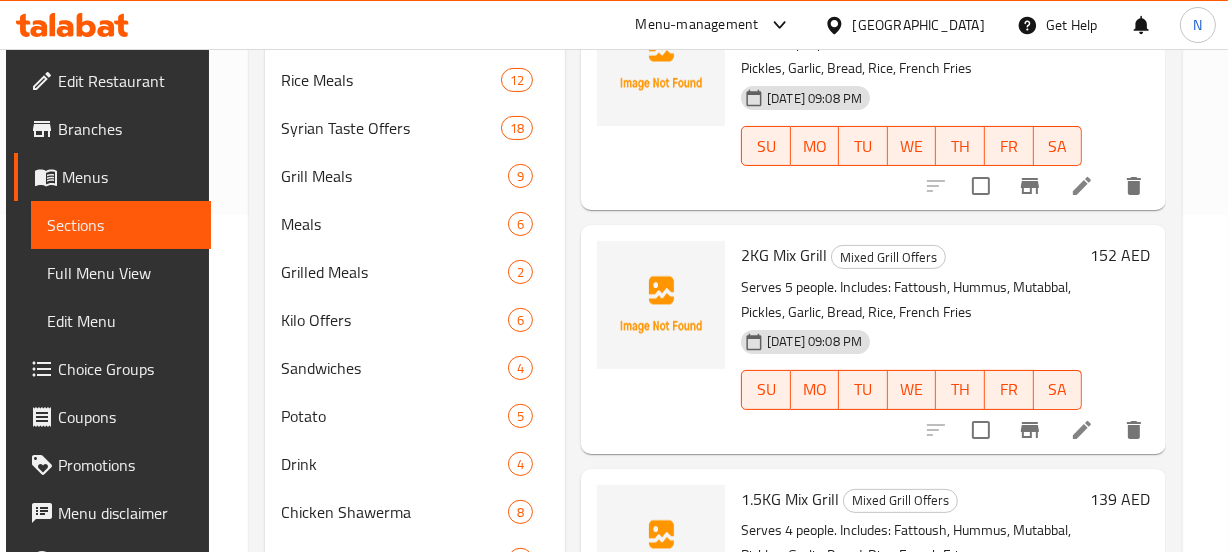 scroll, scrollTop: 150, scrollLeft: 0, axis: vertical 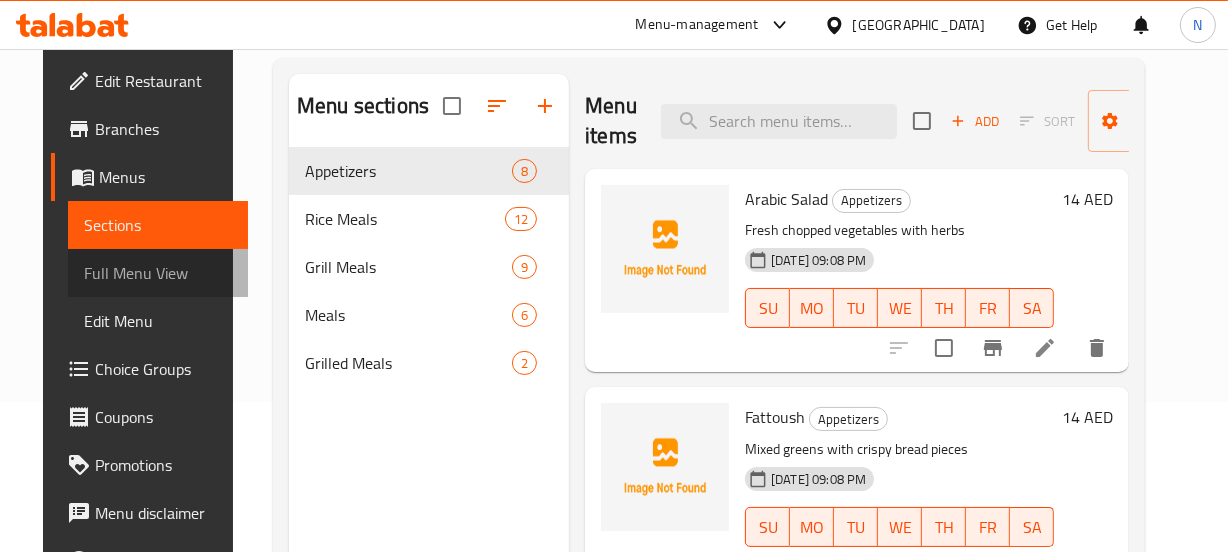 click on "Full Menu View" at bounding box center (158, 273) 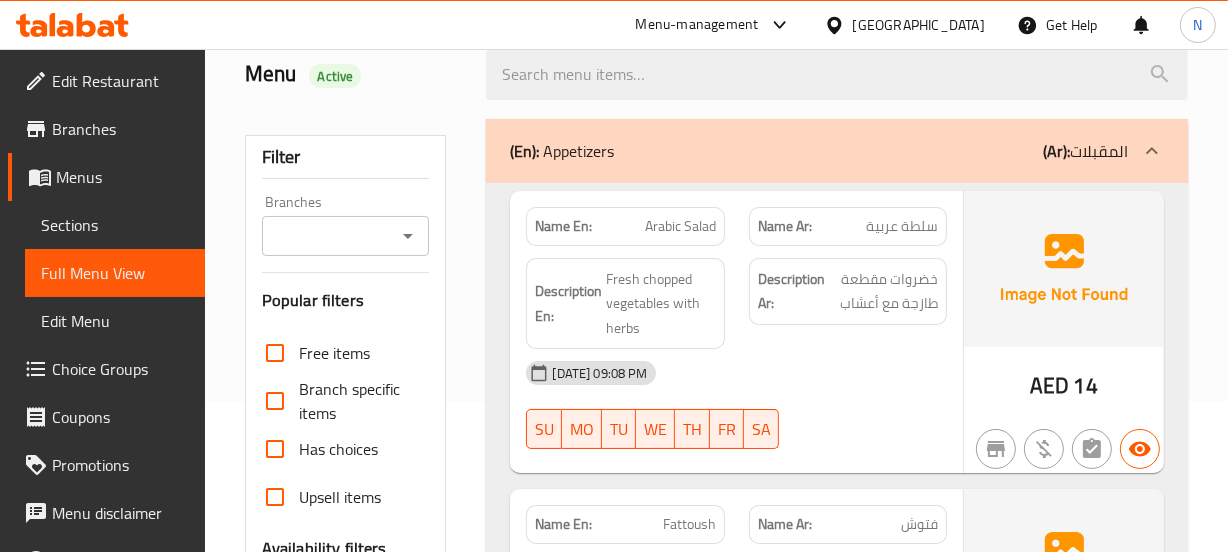 click on "(En):" at bounding box center (524, 151) 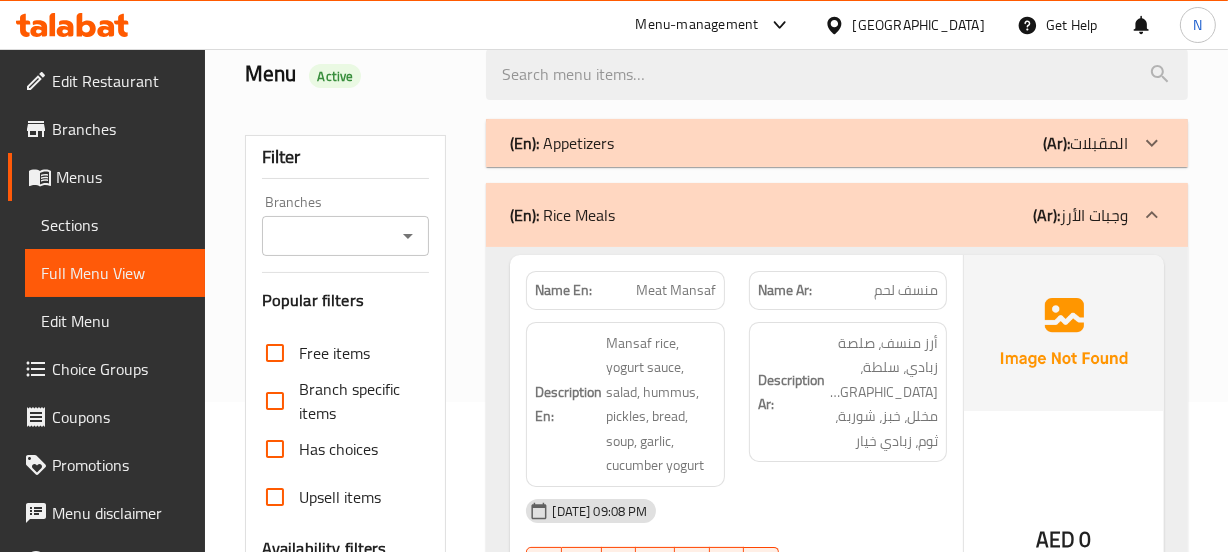 click on "(En):   Rice Meals (Ar): وجبات الأرز" at bounding box center (836, 215) 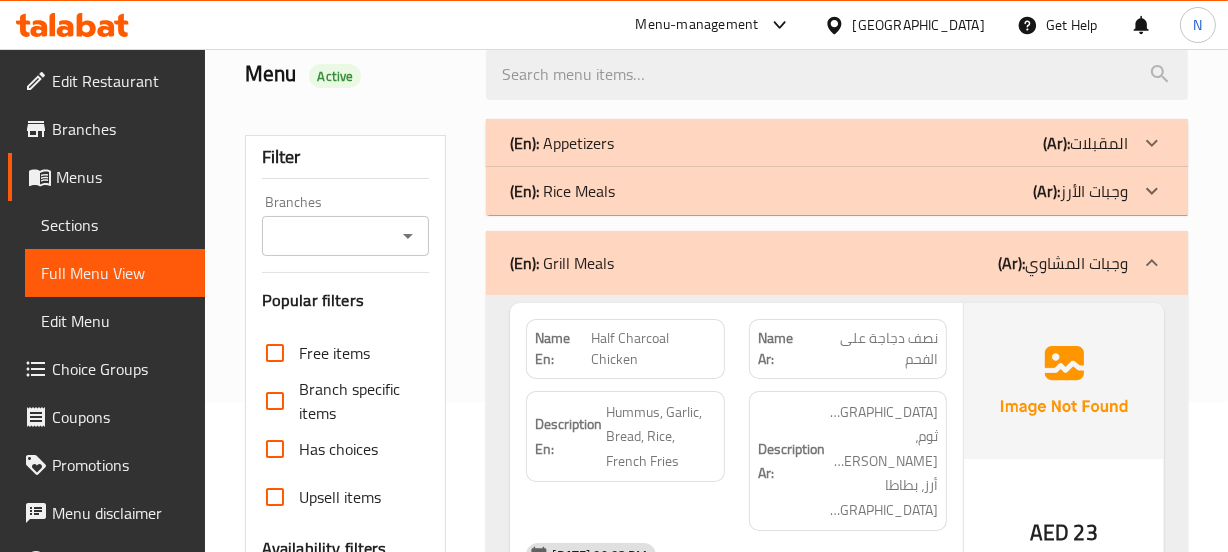 click on "Sections" at bounding box center (115, 225) 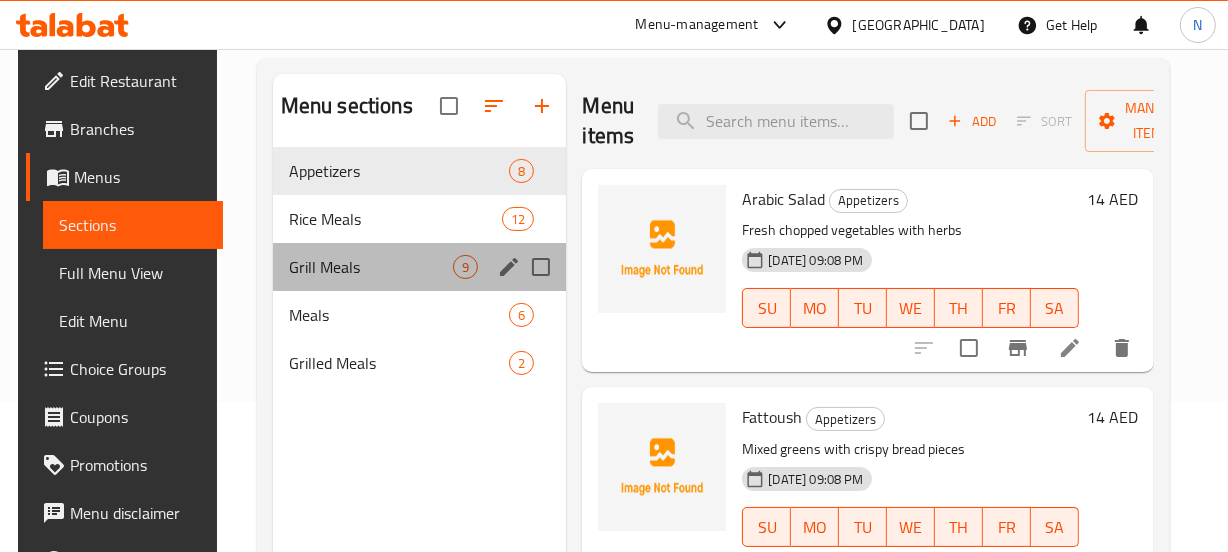 click on "Grill Meals 9" at bounding box center [420, 267] 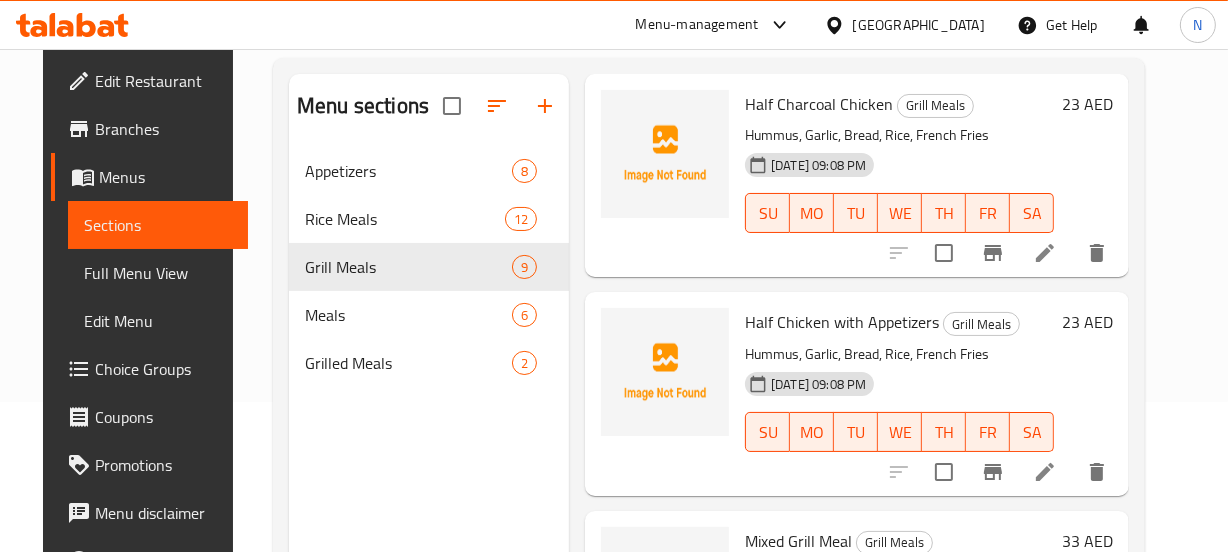 scroll, scrollTop: 94, scrollLeft: 0, axis: vertical 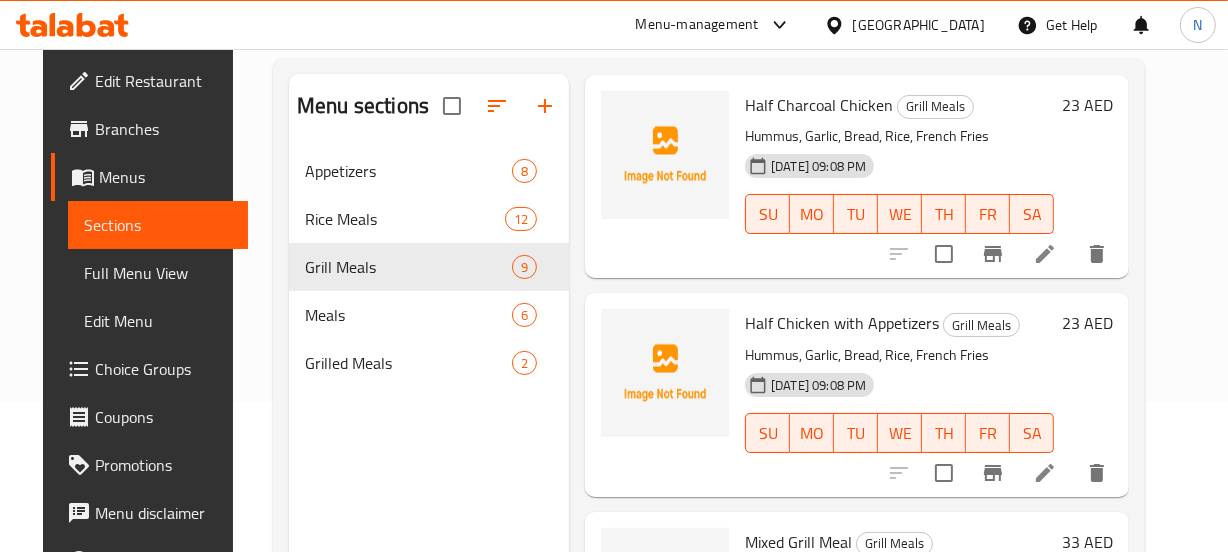 click on "Half Charcoal Chicken" at bounding box center (819, 105) 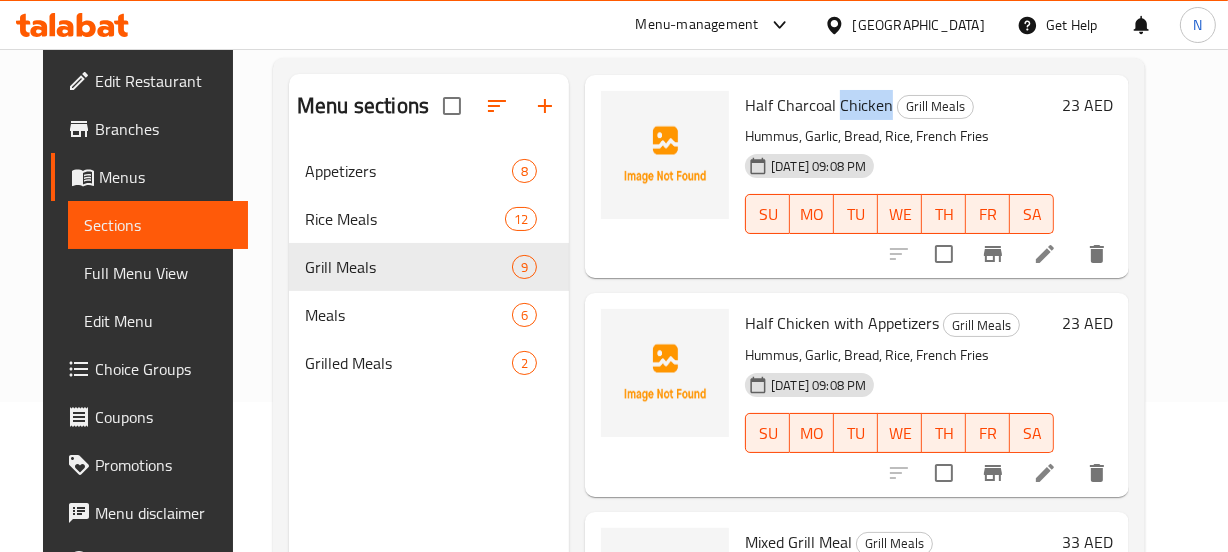 click on "Half Charcoal Chicken" at bounding box center [819, 105] 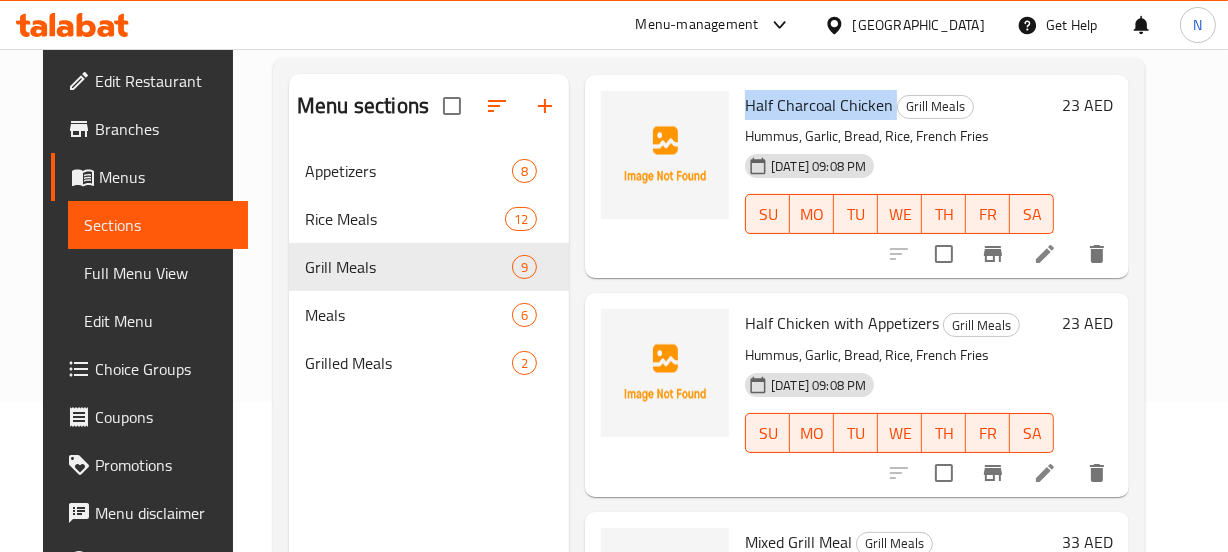 click on "Half Charcoal Chicken" at bounding box center [819, 105] 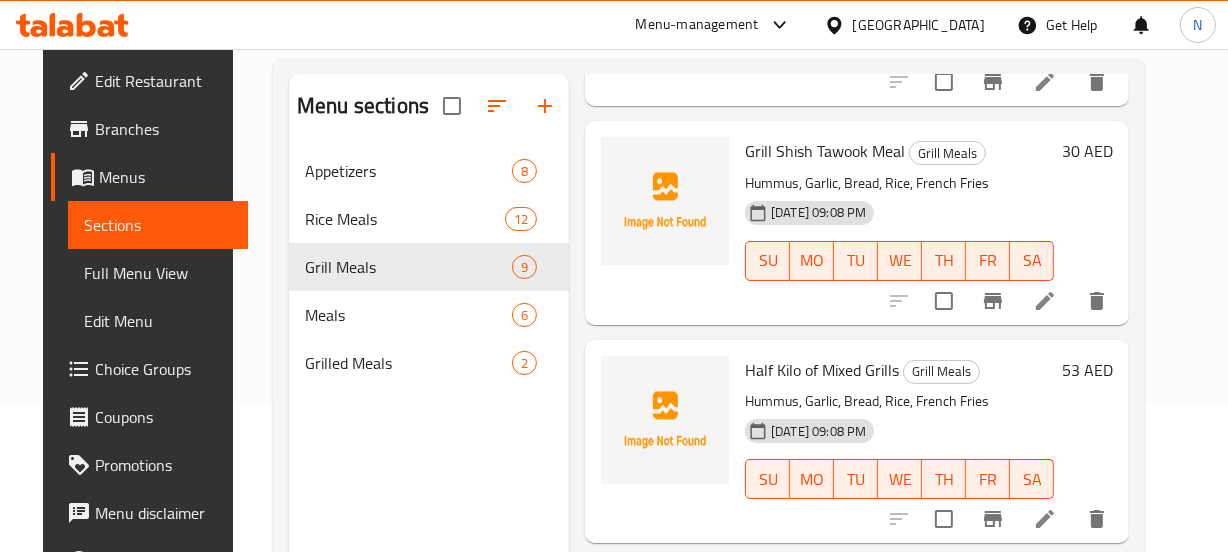 scroll, scrollTop: 1143, scrollLeft: 0, axis: vertical 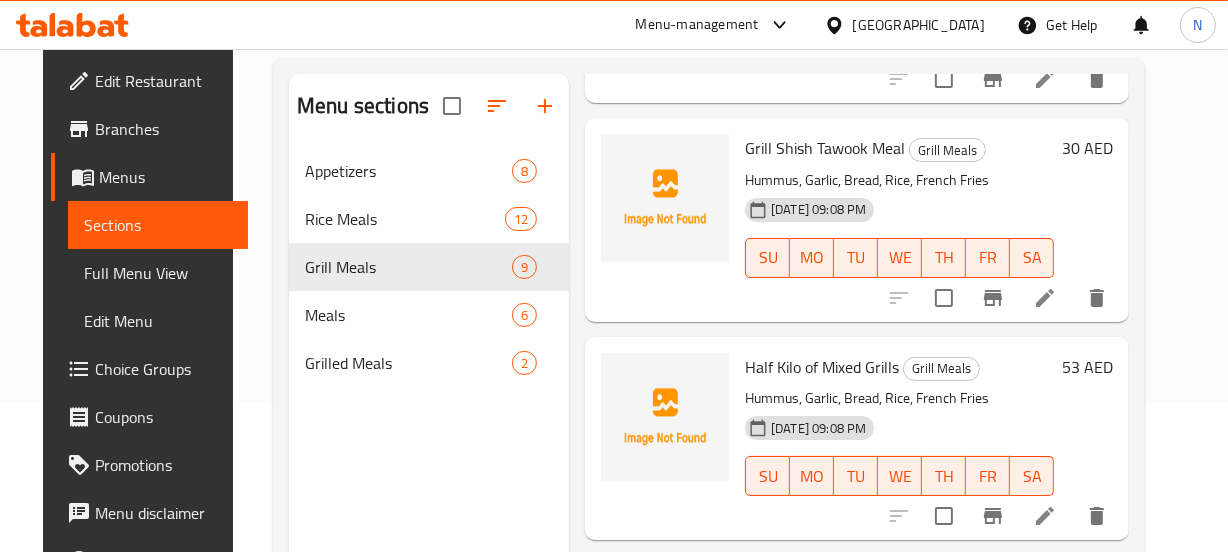 click on "Half Kilo of Mixed Grills" at bounding box center [822, 367] 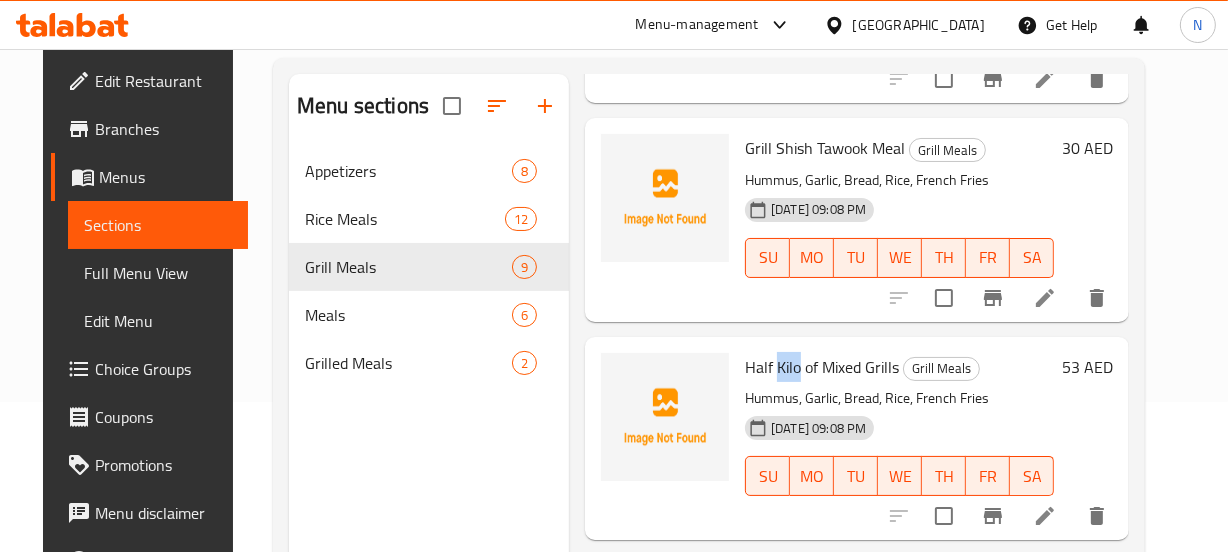 click on "Half Kilo of Mixed Grills" at bounding box center (822, 367) 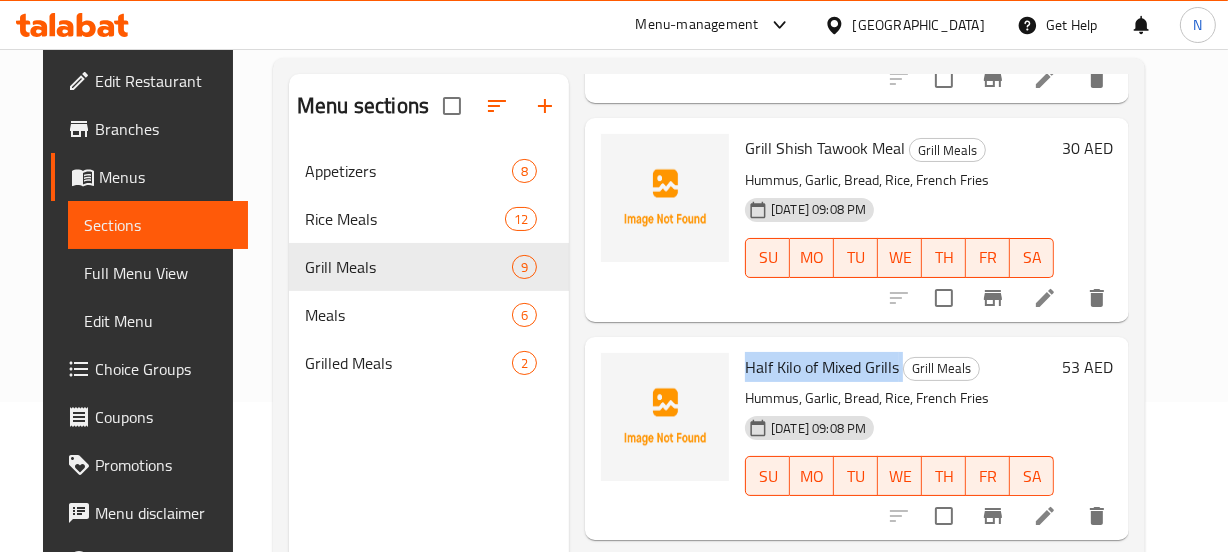 click on "Half Kilo of Mixed Grills" at bounding box center [822, 367] 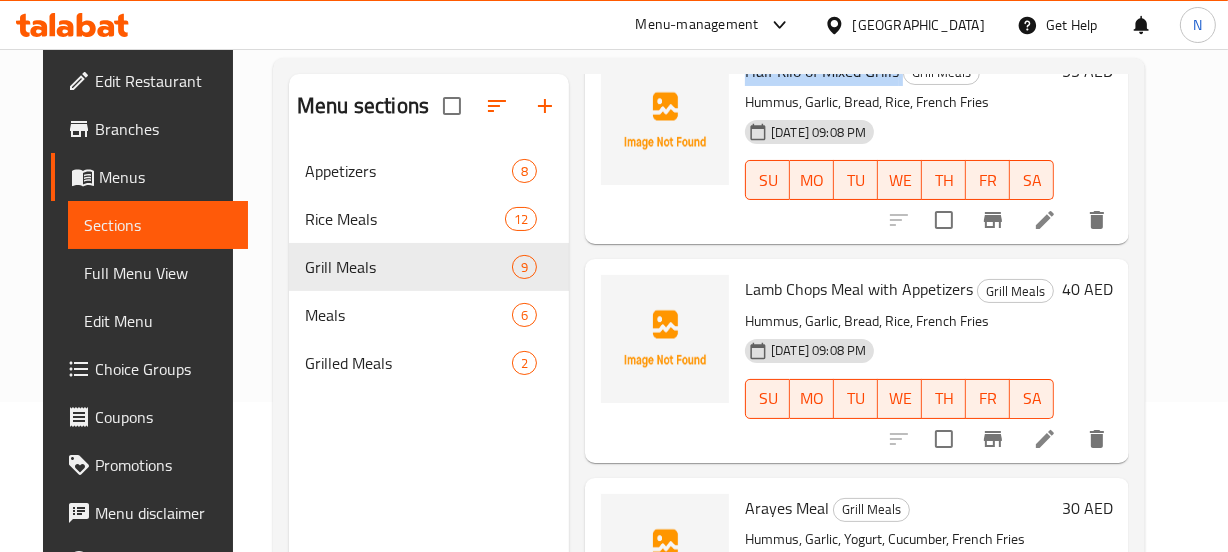scroll, scrollTop: 1507, scrollLeft: 0, axis: vertical 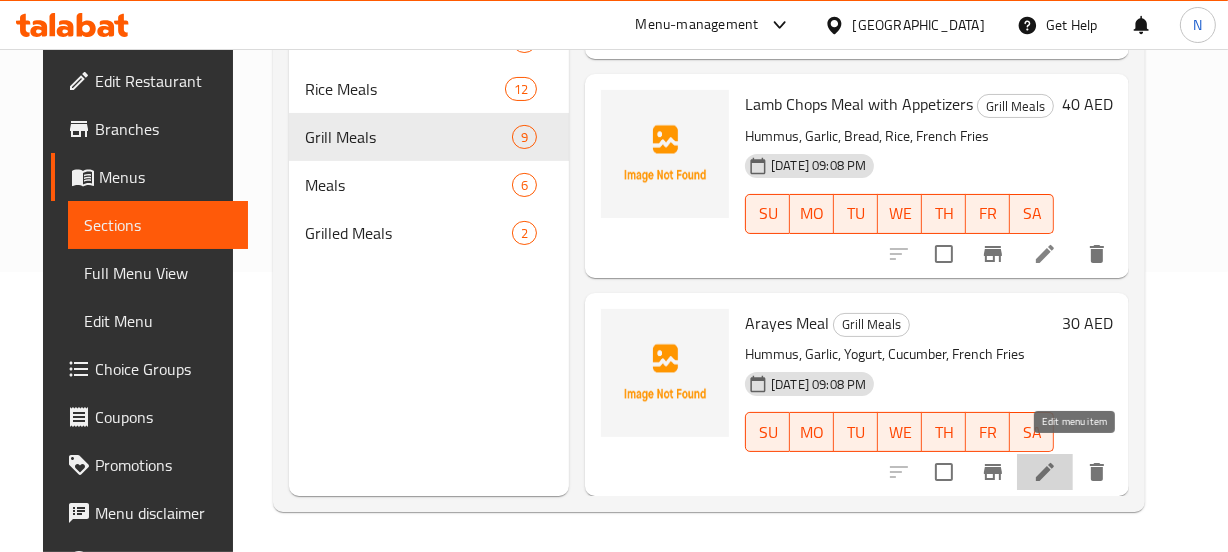 click 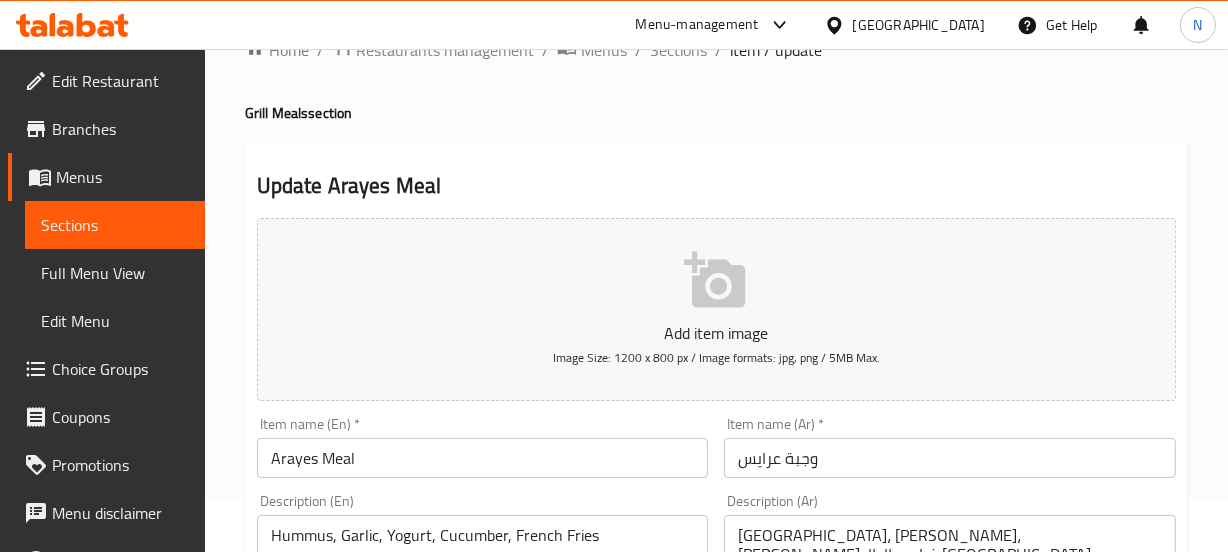 scroll, scrollTop: 51, scrollLeft: 0, axis: vertical 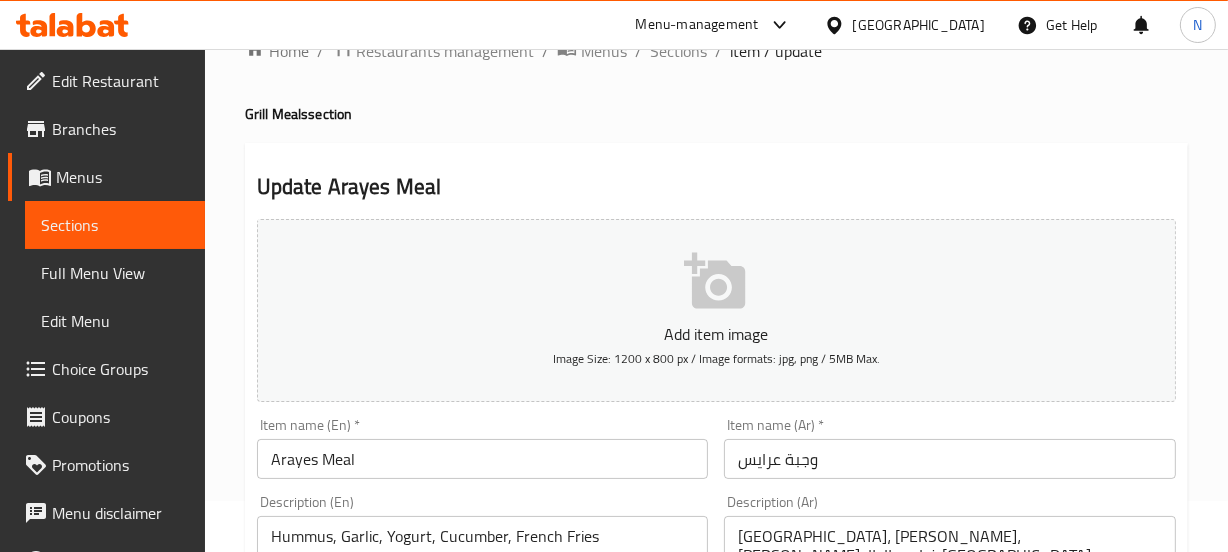 click on "Grill Meals  section" at bounding box center [716, 114] 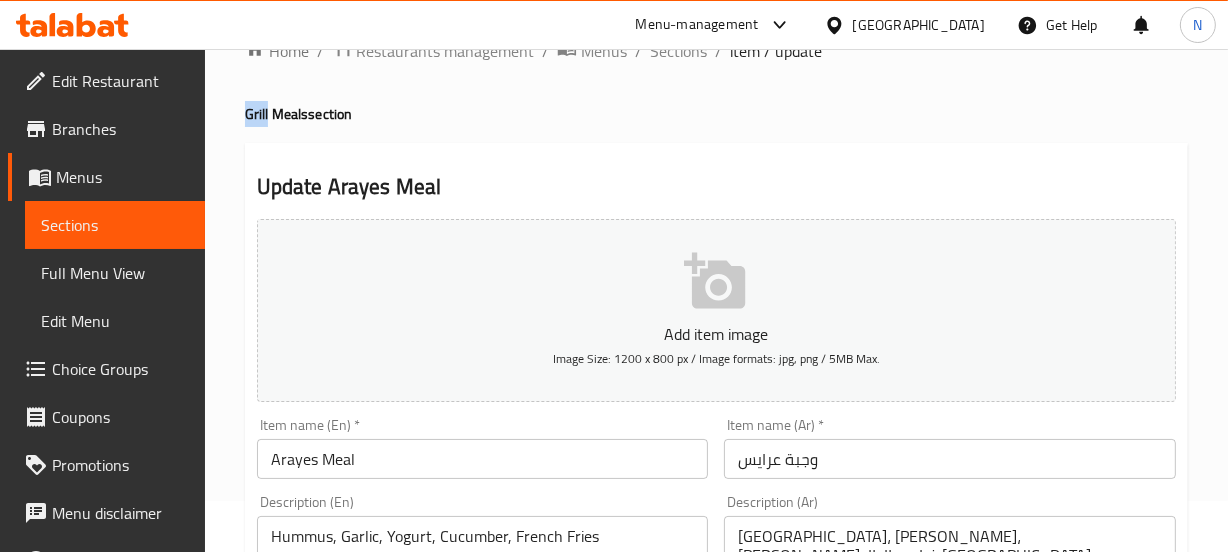 click on "Grill Meals  section" at bounding box center [716, 114] 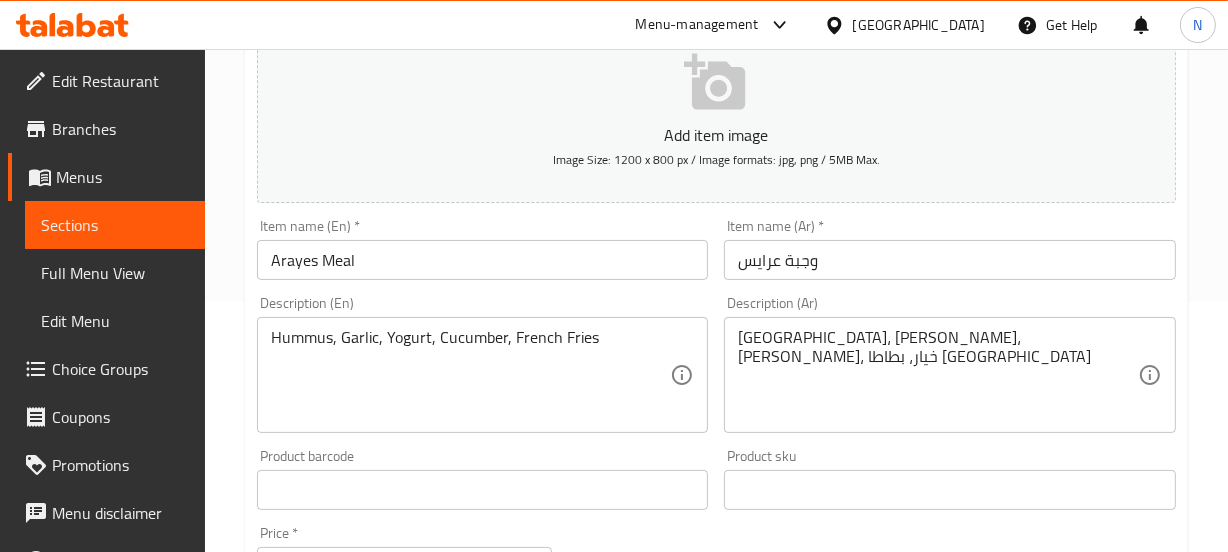 scroll, scrollTop: 252, scrollLeft: 0, axis: vertical 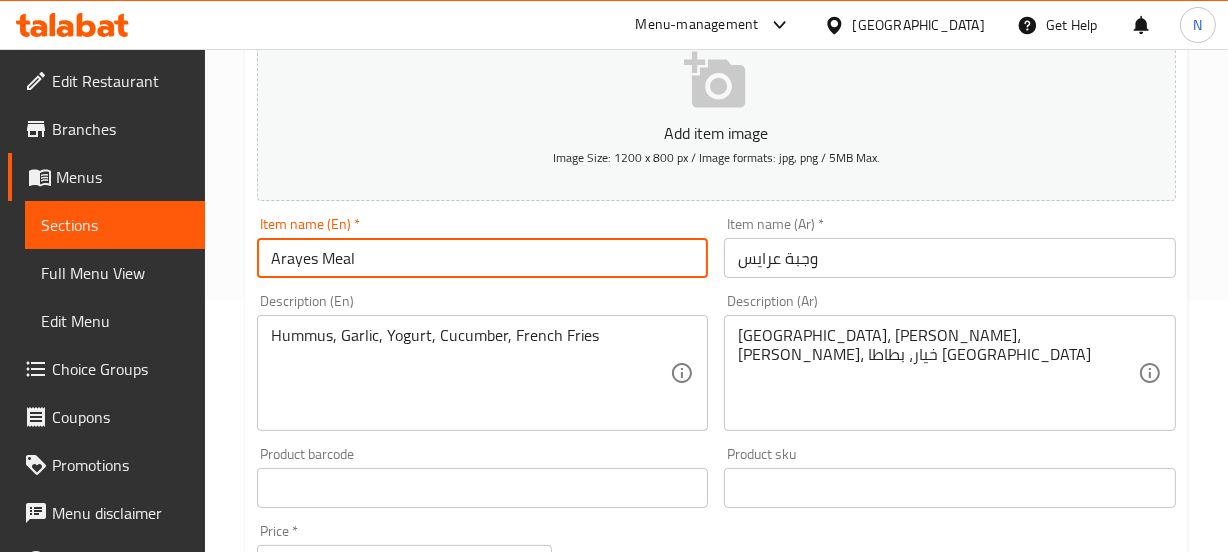 click on "Arayes Meal" at bounding box center [483, 258] 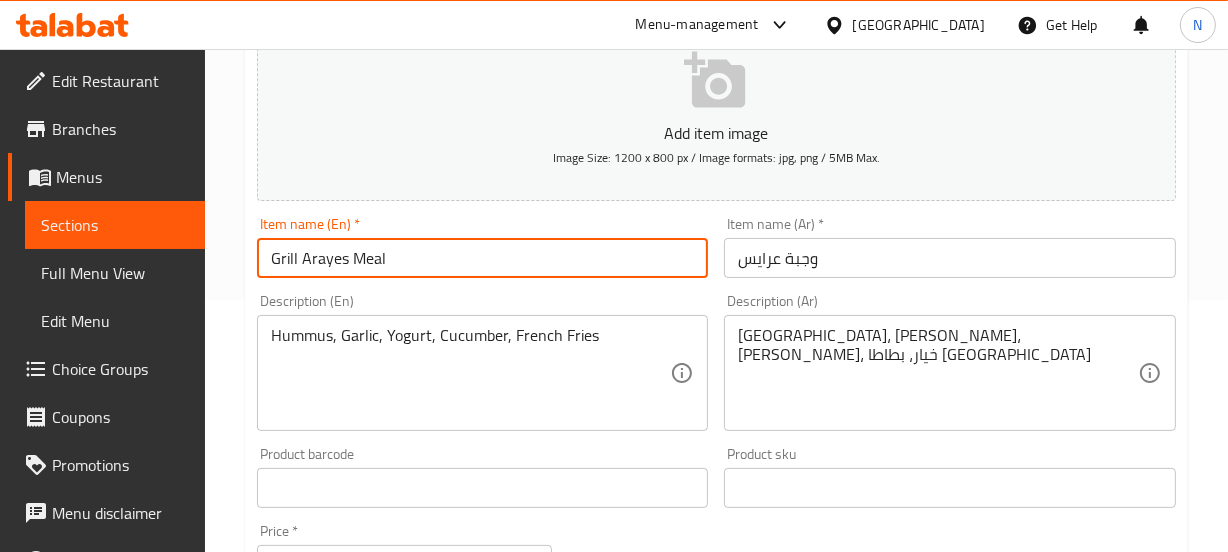 type on "Grill Arayes Meal" 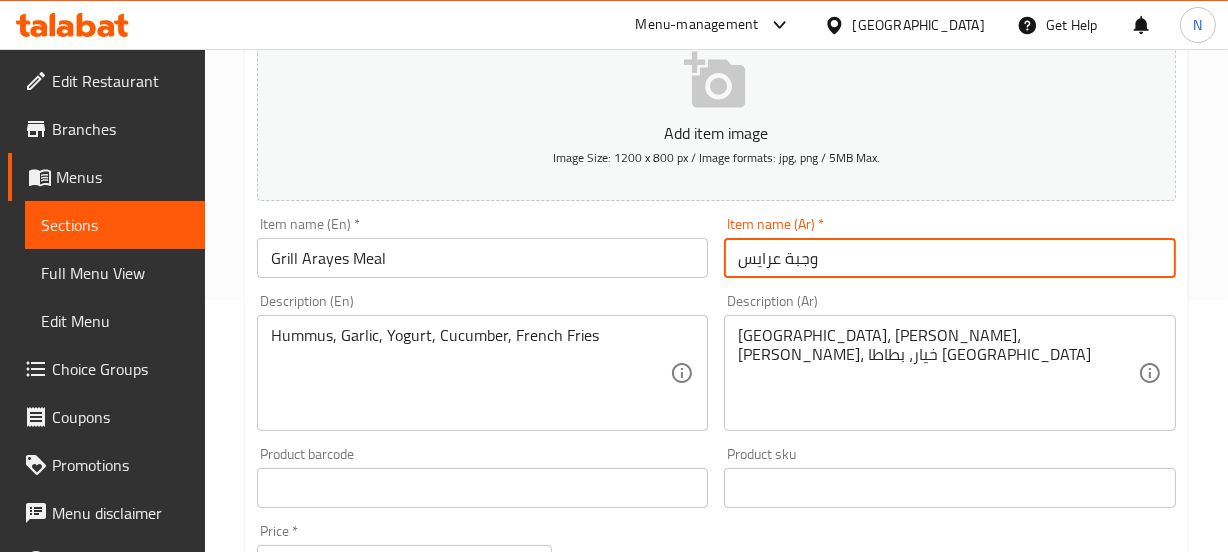 click on "وجبة عرايس" at bounding box center [950, 258] 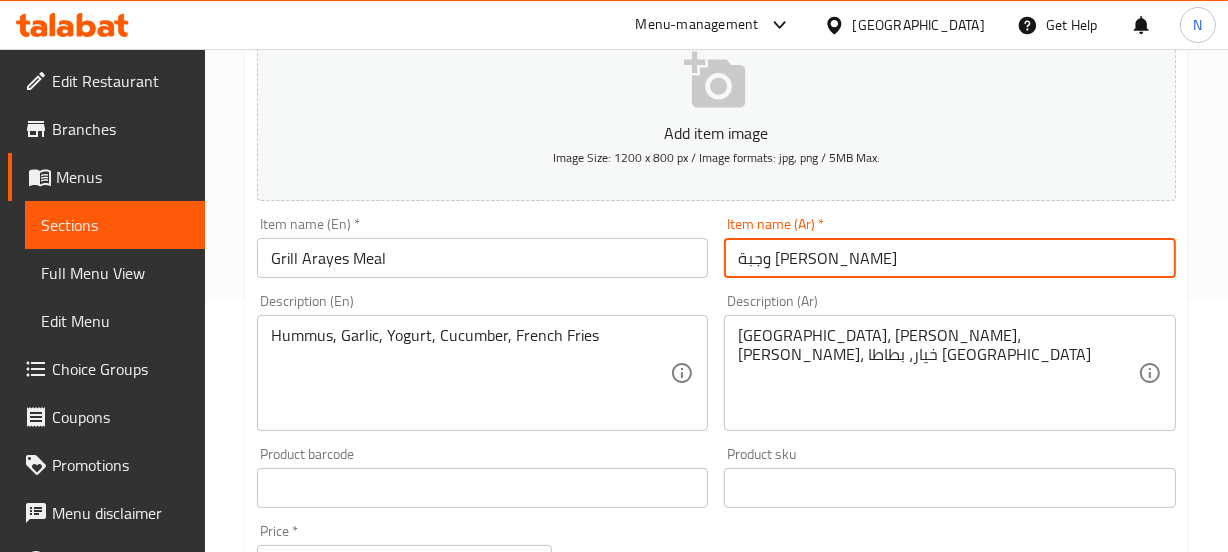 type on "وجبة [PERSON_NAME]" 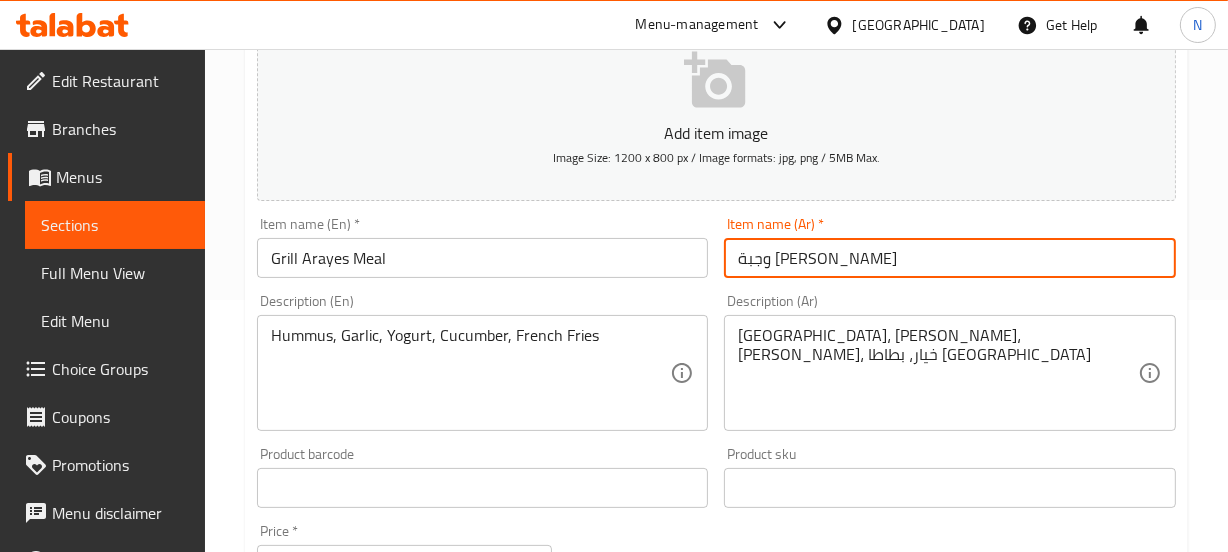 click on "Update" at bounding box center (366, 1074) 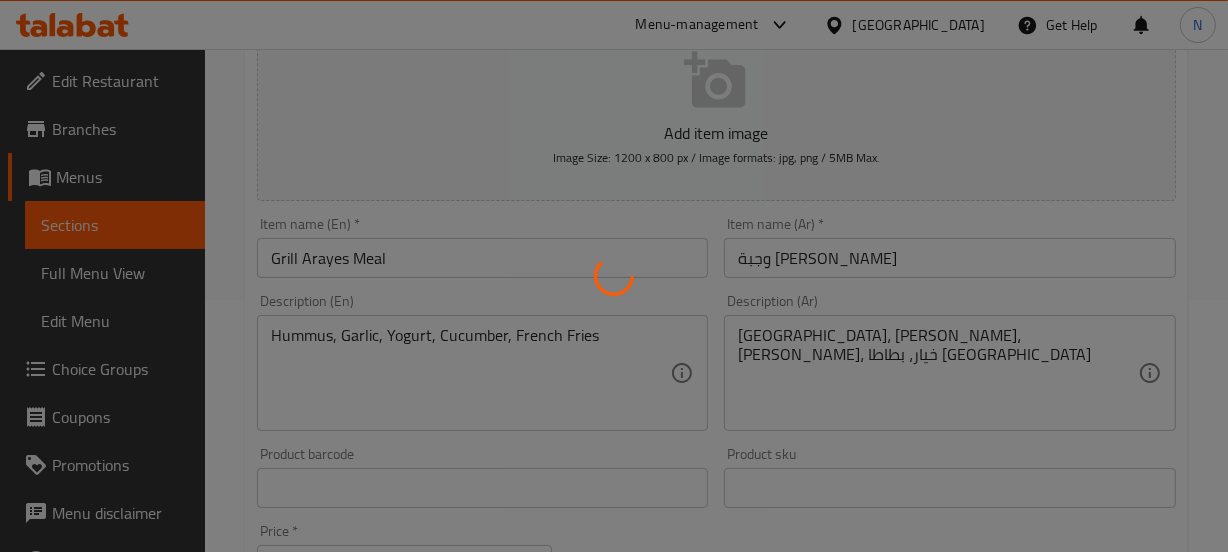click at bounding box center (614, 276) 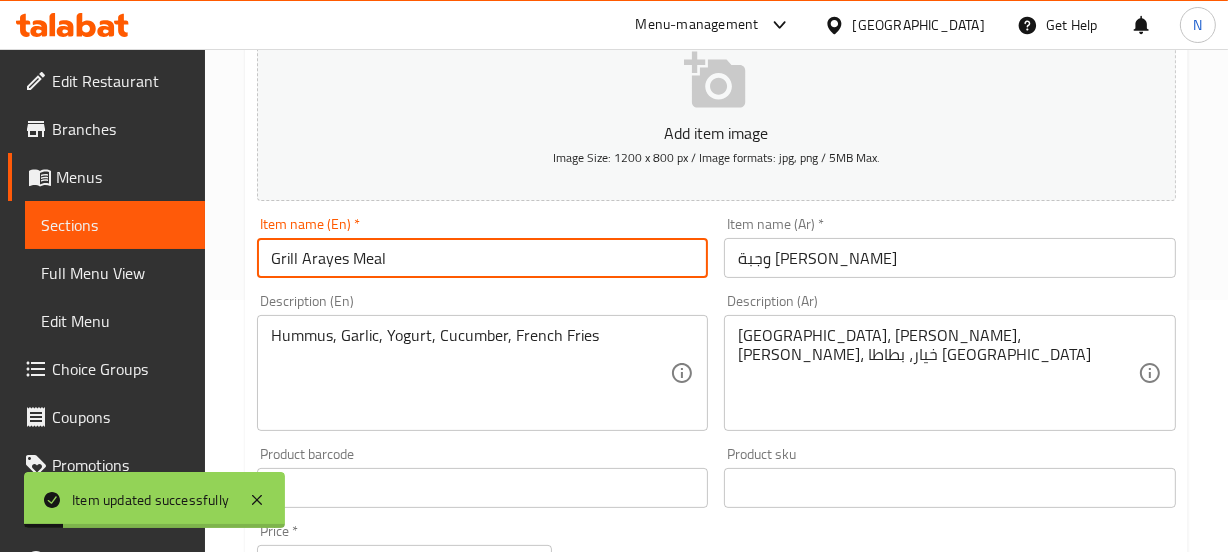 drag, startPoint x: 300, startPoint y: 255, endPoint x: 483, endPoint y: 265, distance: 183.27303 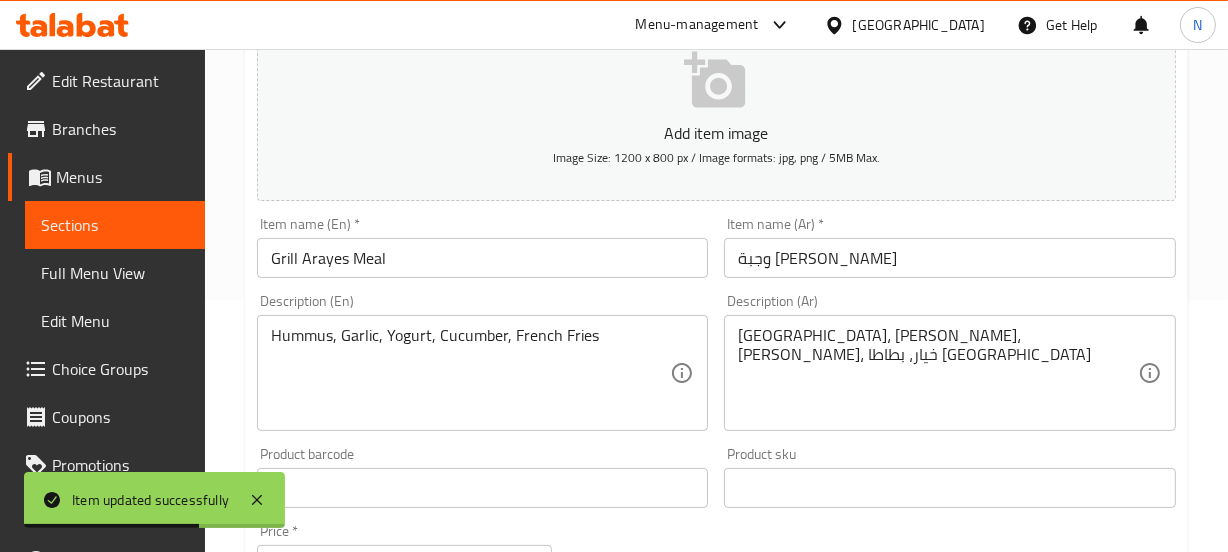click on "Description (En) Hummus, Garlic, Yogurt, Cucumber, French Fries Description (En)" at bounding box center [483, 362] 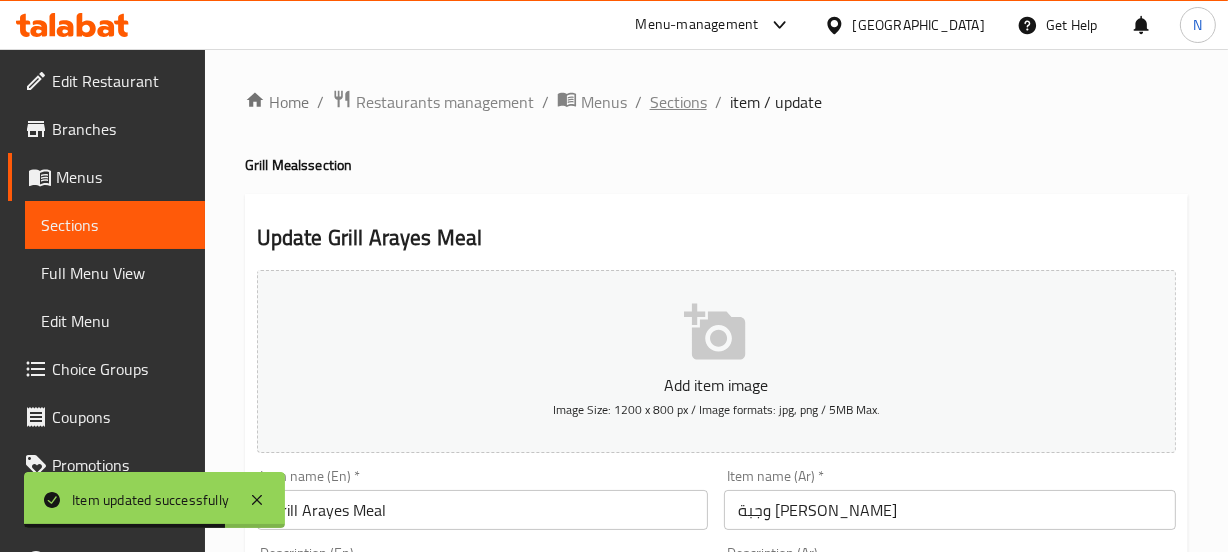 click on "Sections" at bounding box center (678, 102) 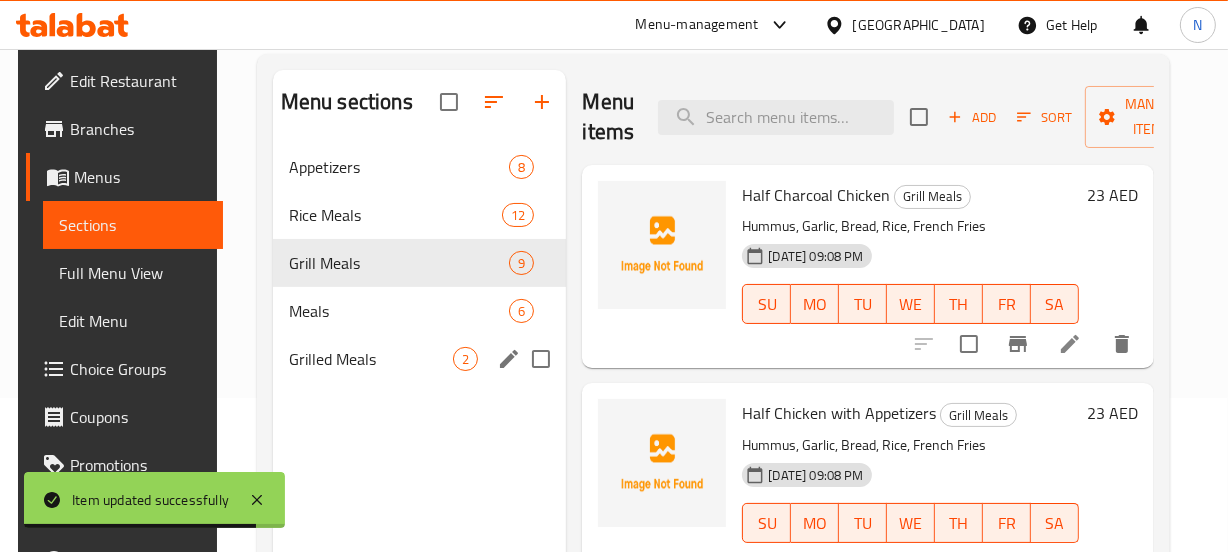 scroll, scrollTop: 156, scrollLeft: 0, axis: vertical 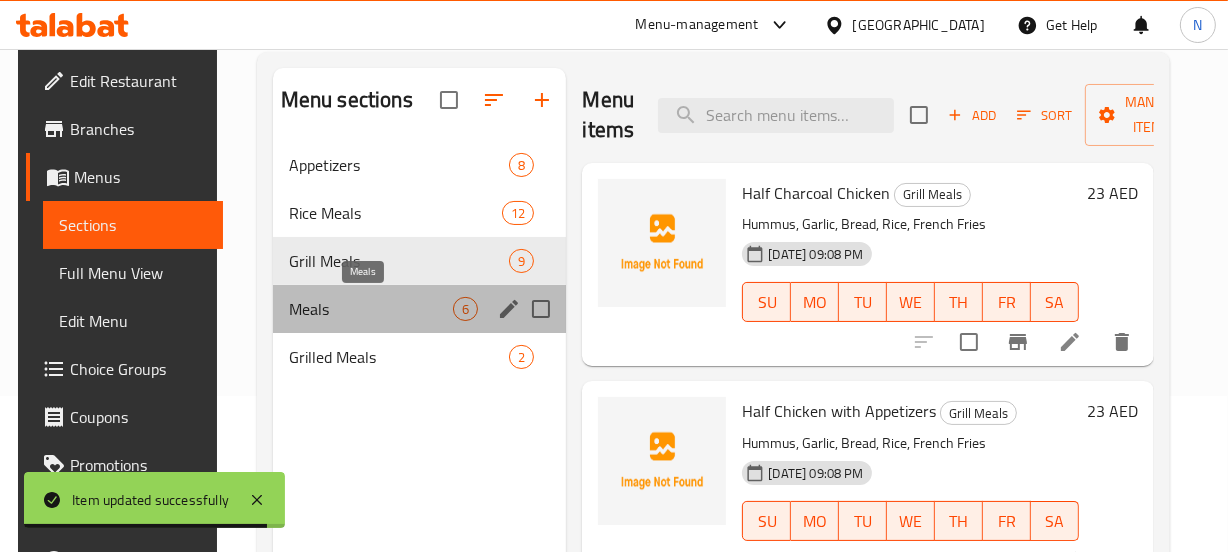 click on "Meals" at bounding box center [371, 309] 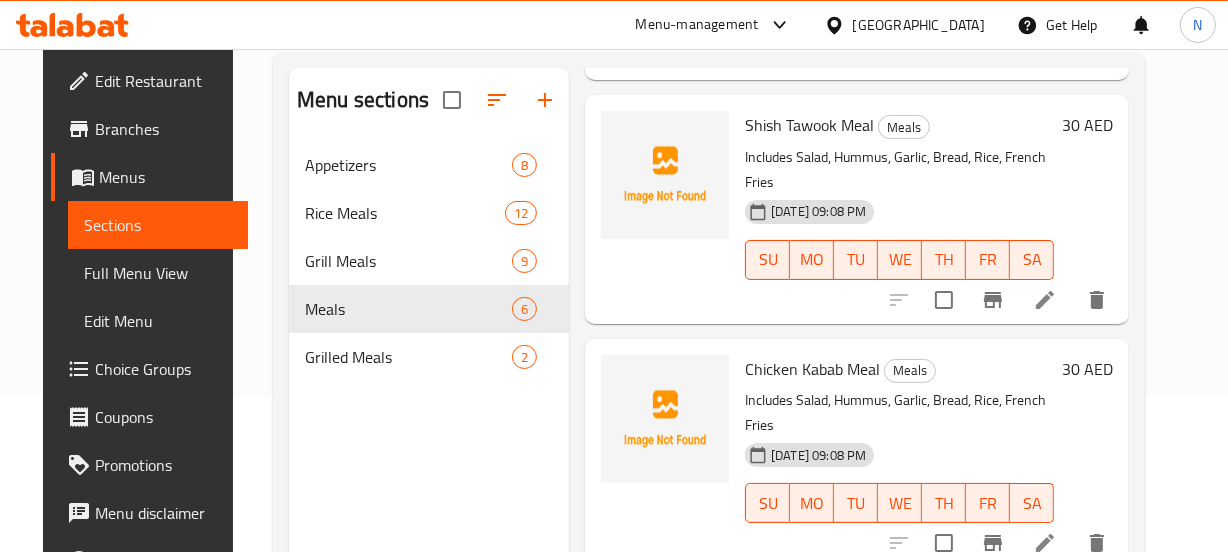 scroll, scrollTop: 851, scrollLeft: 0, axis: vertical 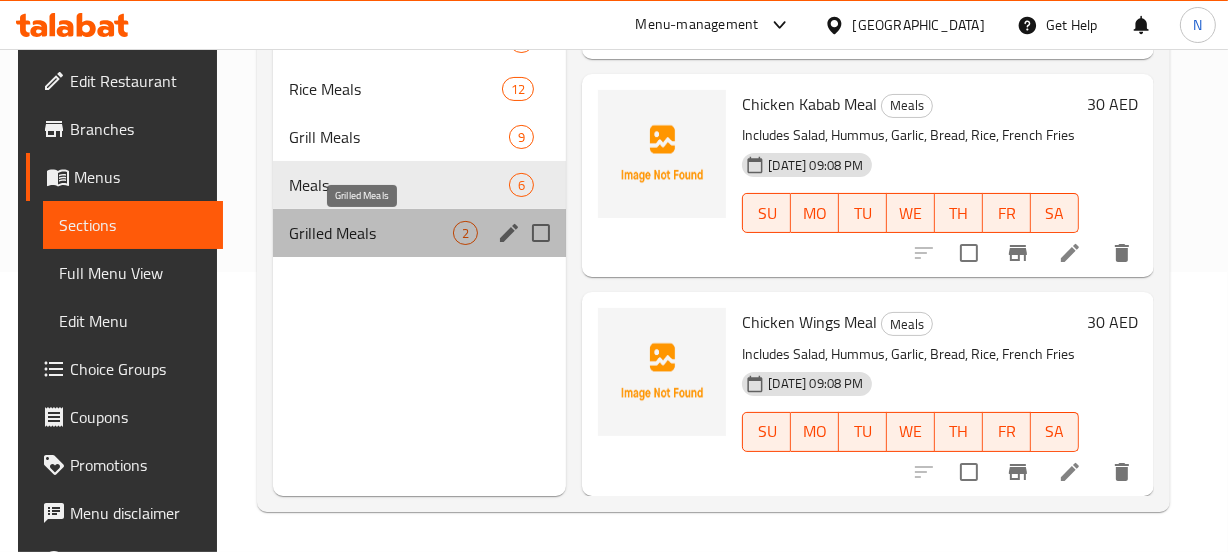 click on "Grilled Meals" at bounding box center (371, 233) 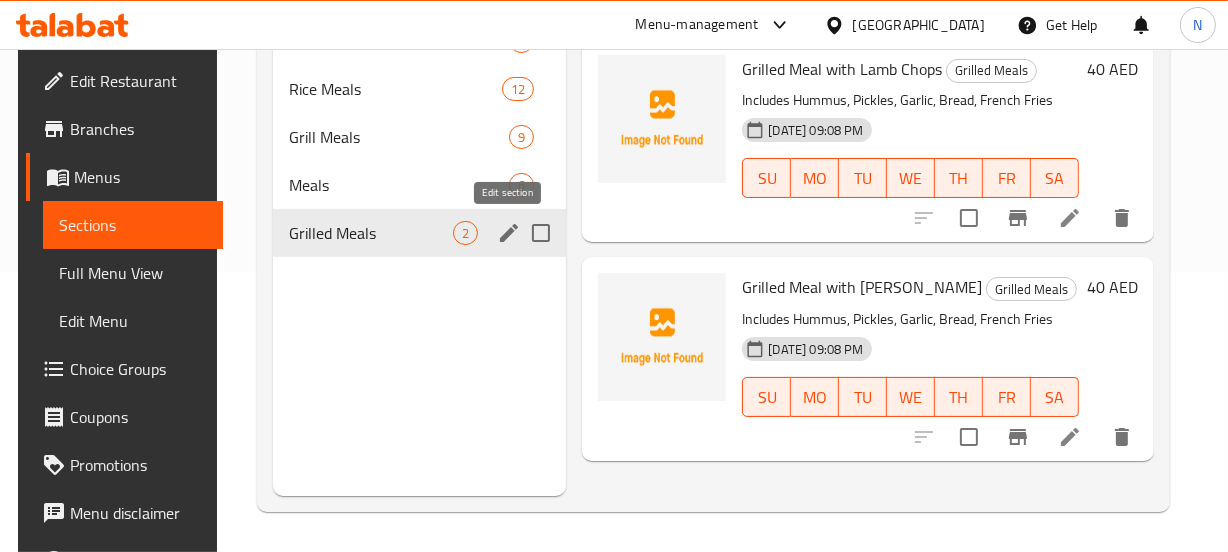 scroll, scrollTop: 0, scrollLeft: 0, axis: both 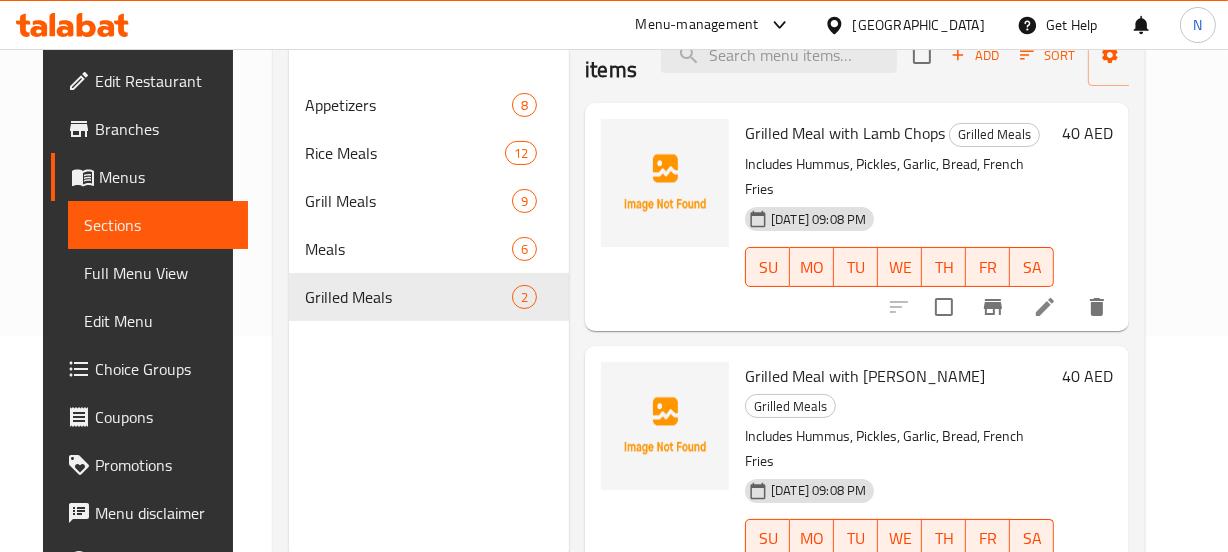 click on "Grilled Meal with [PERSON_NAME]" at bounding box center (865, 376) 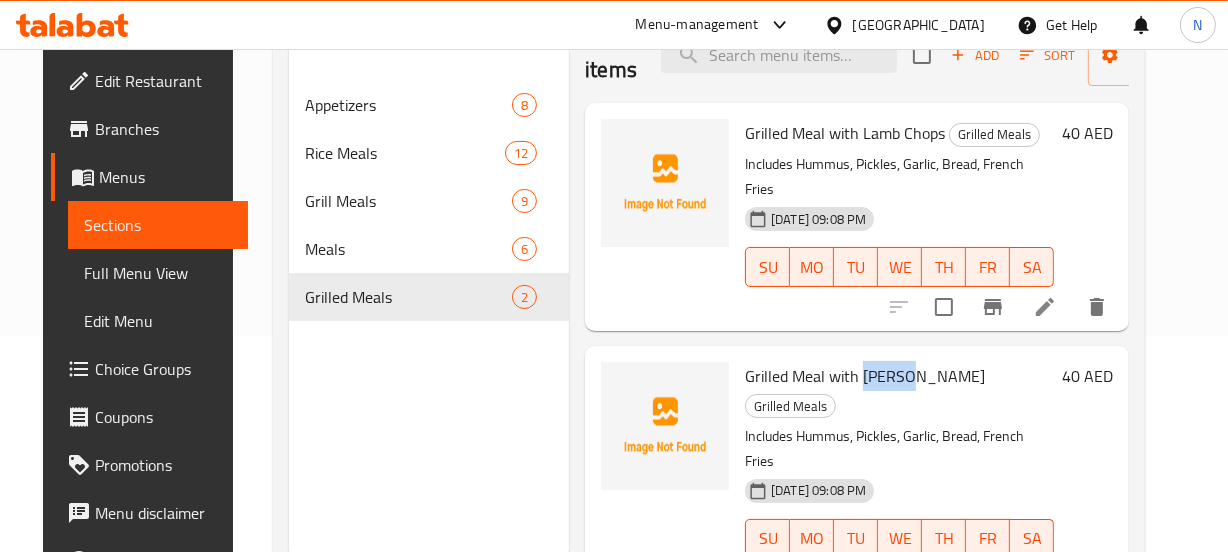click on "Grilled Meal with [PERSON_NAME]" at bounding box center [865, 376] 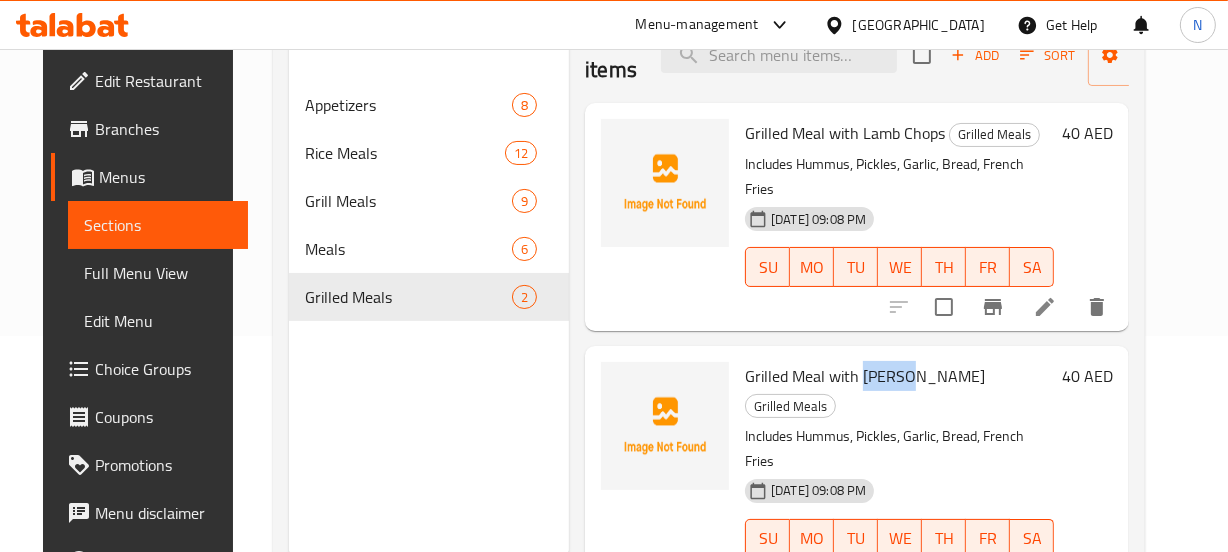 scroll, scrollTop: 111, scrollLeft: 0, axis: vertical 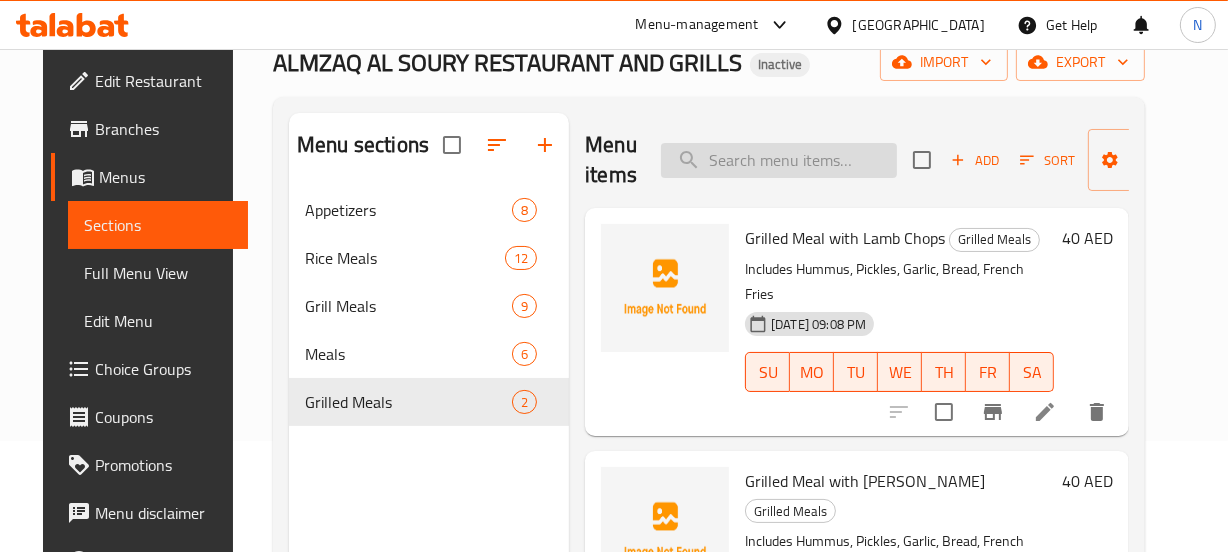 click at bounding box center [779, 160] 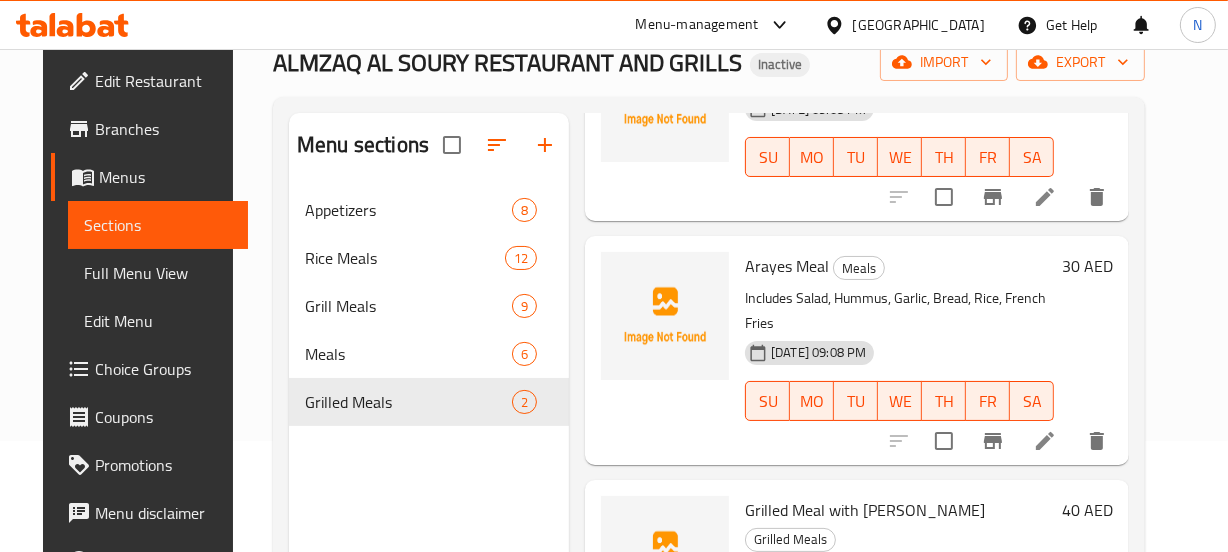 scroll, scrollTop: 197, scrollLeft: 0, axis: vertical 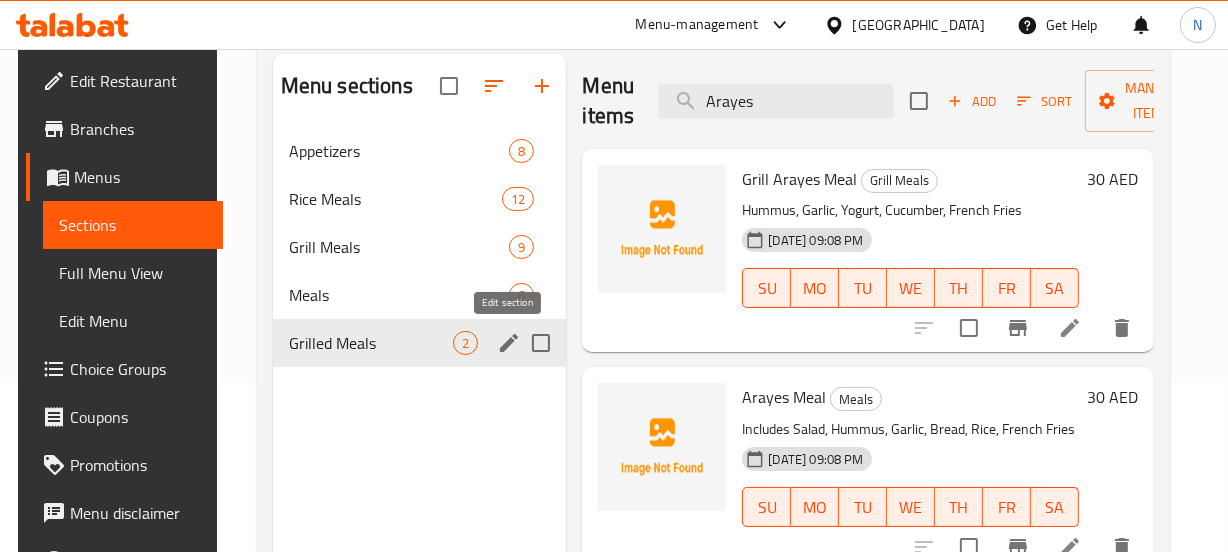 type on "Arayes" 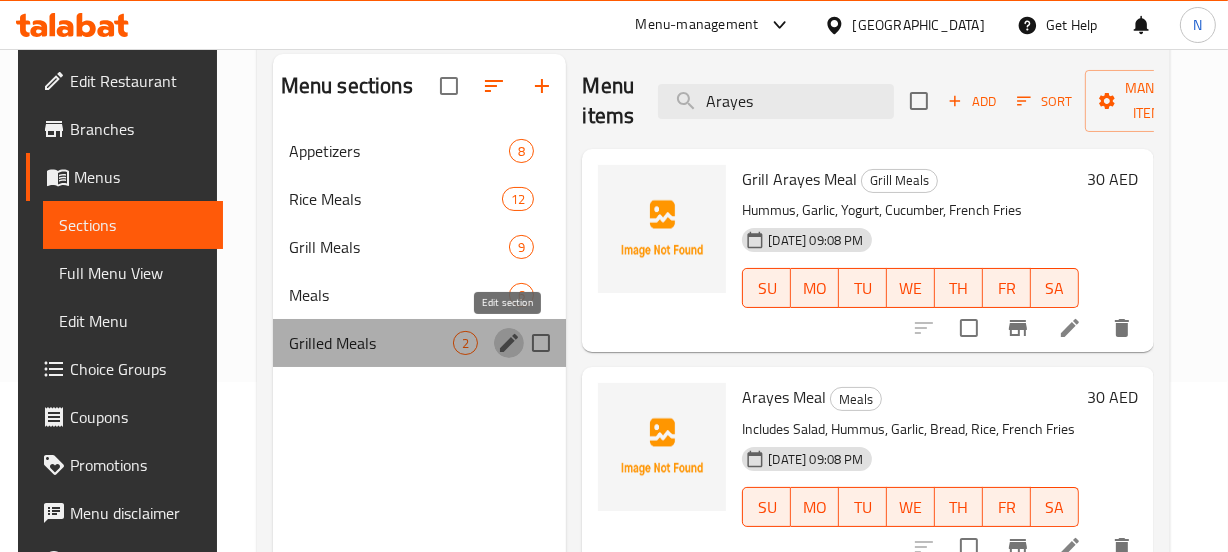 click 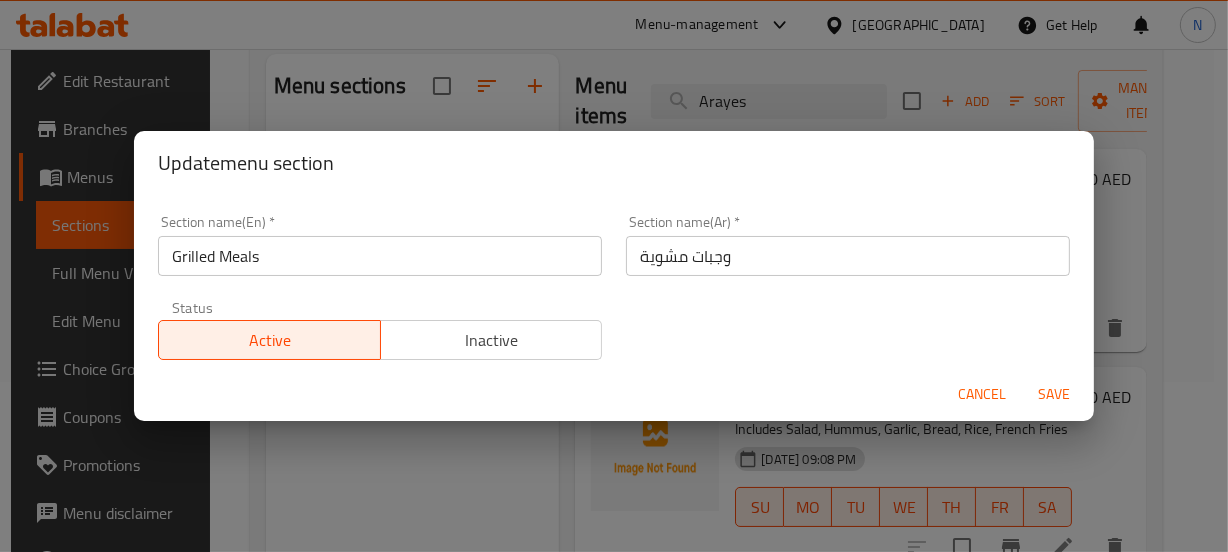 type 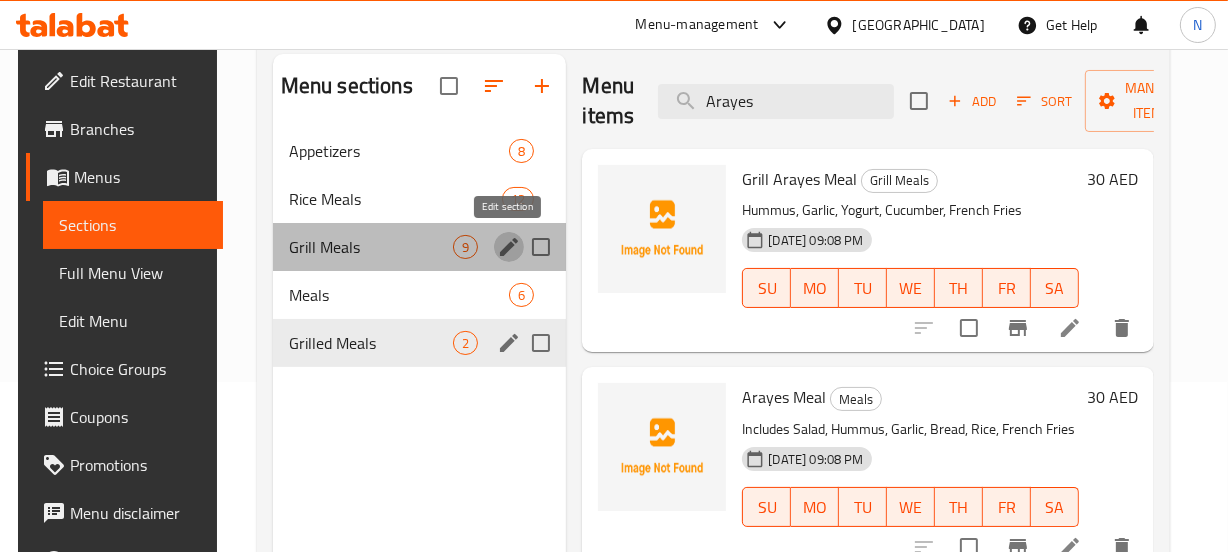click 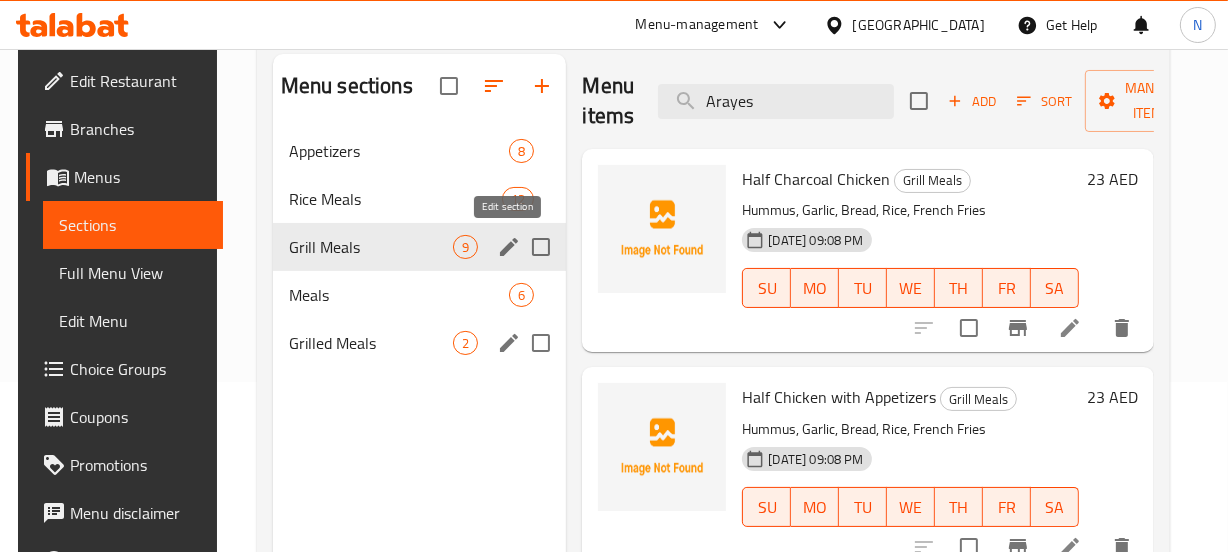 type 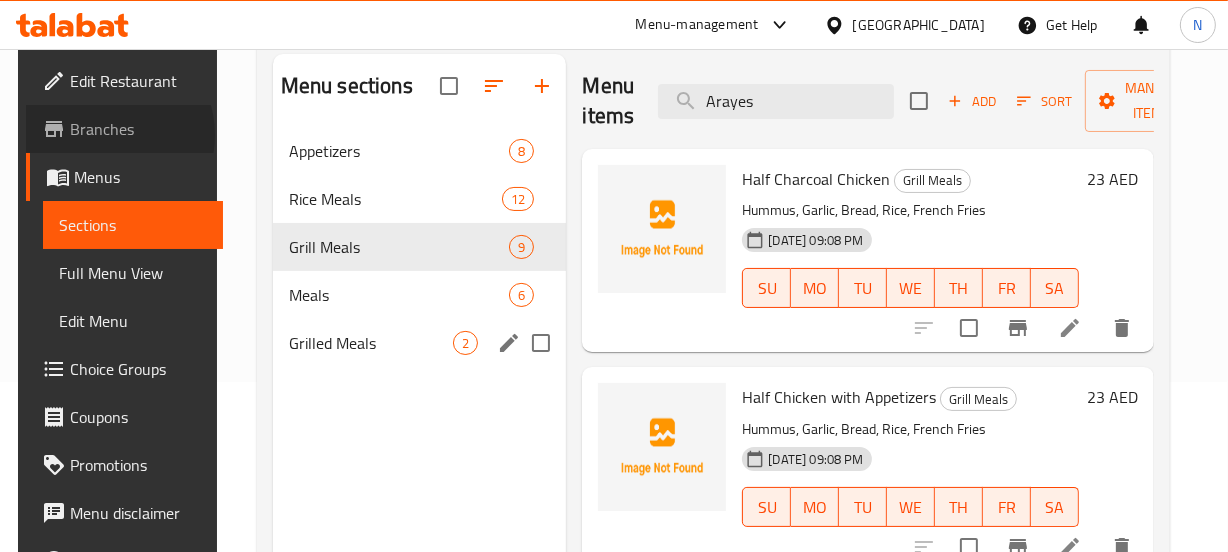 click on "Branches" at bounding box center [138, 129] 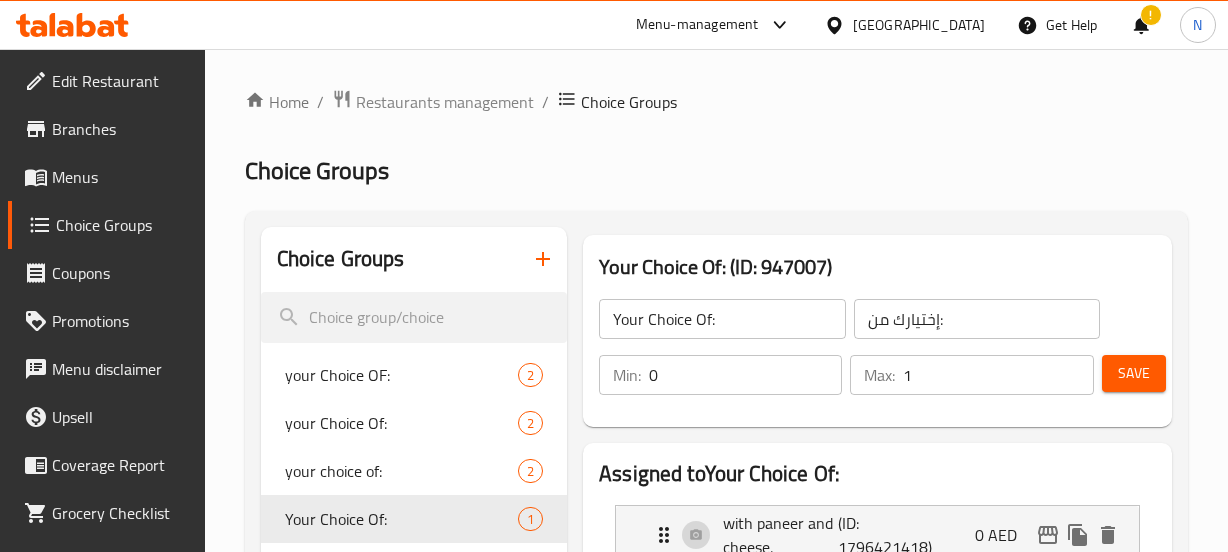scroll, scrollTop: 300, scrollLeft: 0, axis: vertical 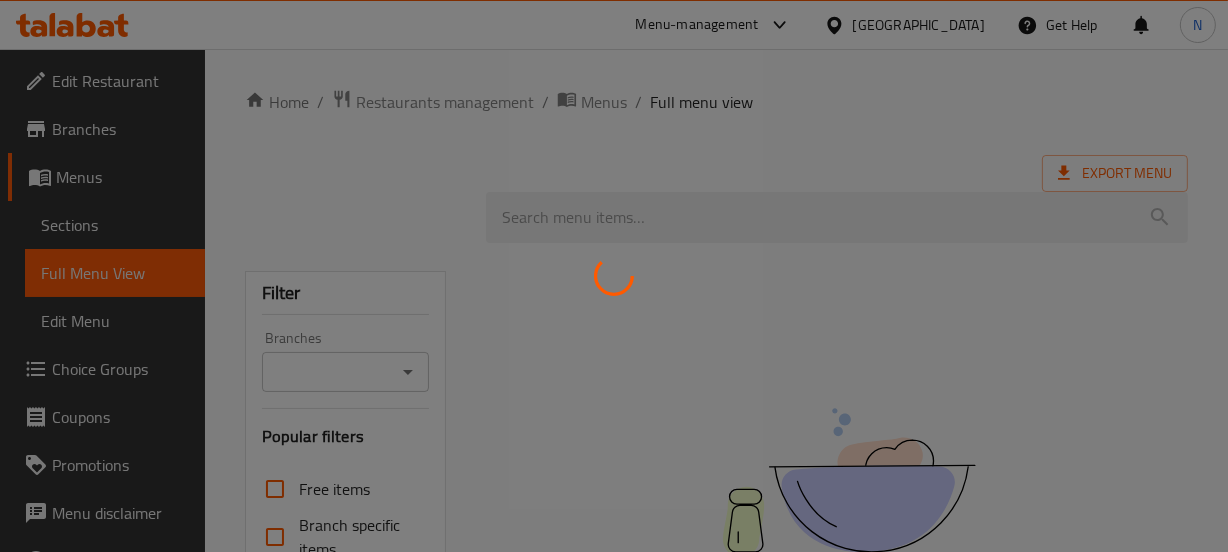 click at bounding box center [614, 276] 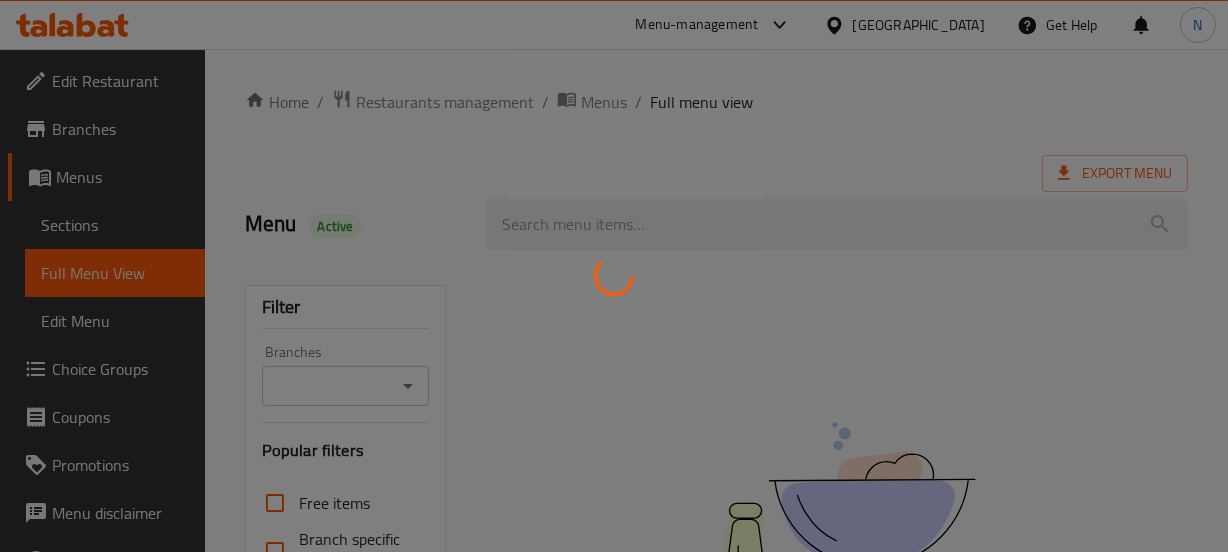 click at bounding box center (614, 276) 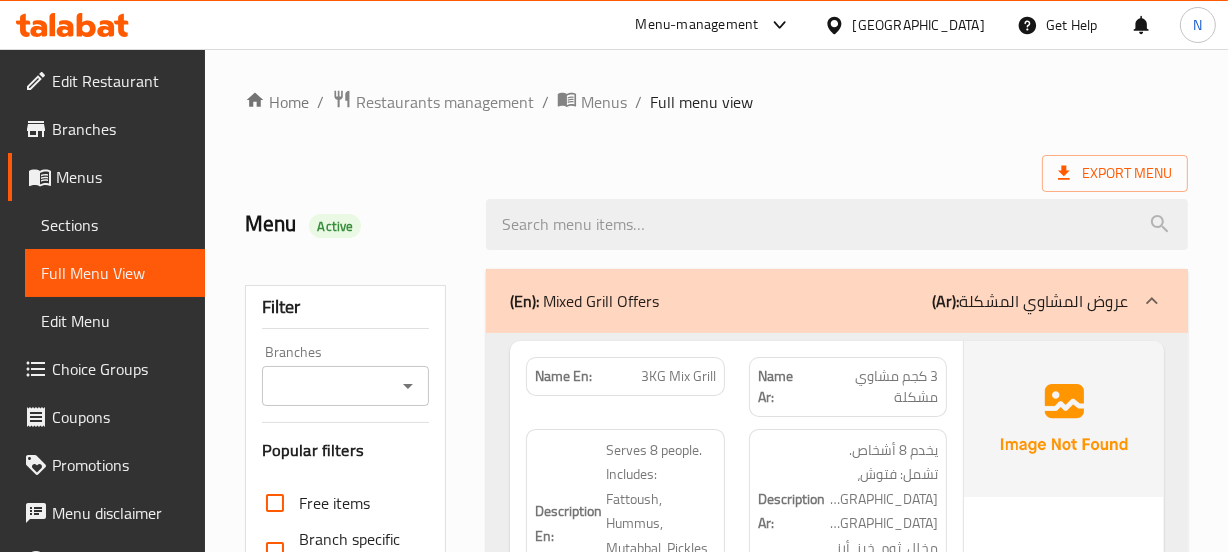 click on "Edit Restaurant   Branches   Menus   Sections   Full Menu View   Edit Menu   Choice Groups   Coupons   Promotions   Menu disclaimer   Upsell   Coverage Report   Grocery Checklist  Version:    1.0.0  Get support on:    Support.OpsPlatform Home / Restaurants management / Menus / Full menu view Export Menu Menu   Active Filter Branches Branches Popular filters Free items Branch specific items Has choices Upsell items Availability filters Available Not available View filters Collapse sections Collapse categories Collapse Choices (En):   Mixed Grill Offers (Ar): عروض المشاوي المشكلة Name En: 3KG Mix Grill Name Ar: 3 كجم مشاوي مشكلة Description En: Serves 8 people. Includes: Fattoush, Hummus, Mutabbal, Pickles, Garlic, Bread, Rice, French Fries Description Ar: يخدم 8 أشخاص. تشمل: فتوش، حمص، متبل، مخلل، ثوم، خبز، أرز، بطاطس مقلية. 13-07-2025 09:08 PM SU MO TU WE TH FR SA AED 208 Name En: 2KG Mix Grill Name Ar: Description En: SU" at bounding box center (614, 17863) 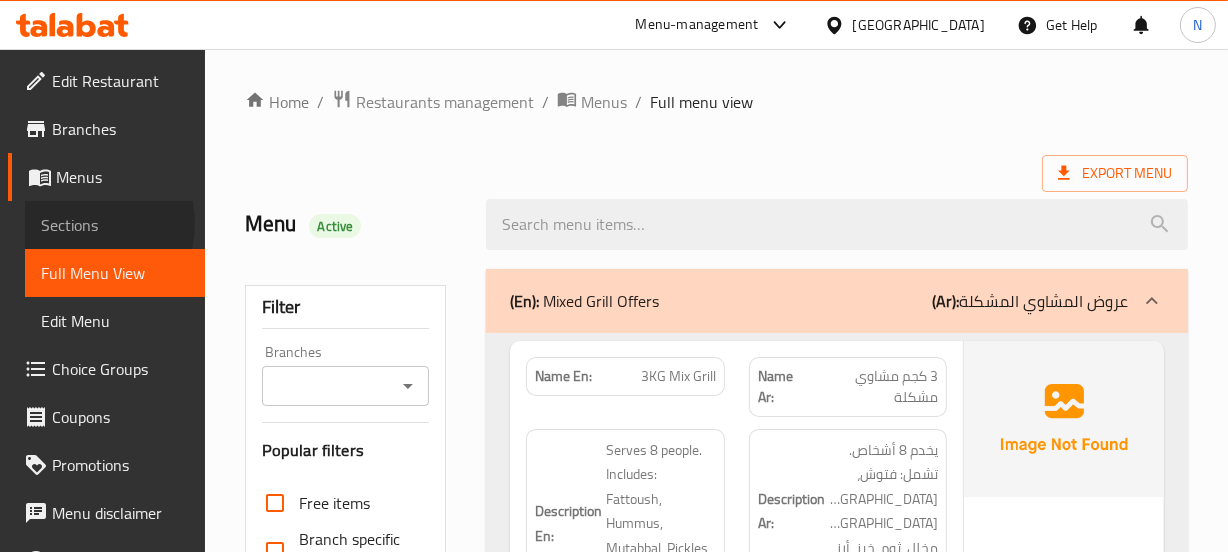 click on "Sections" at bounding box center [115, 225] 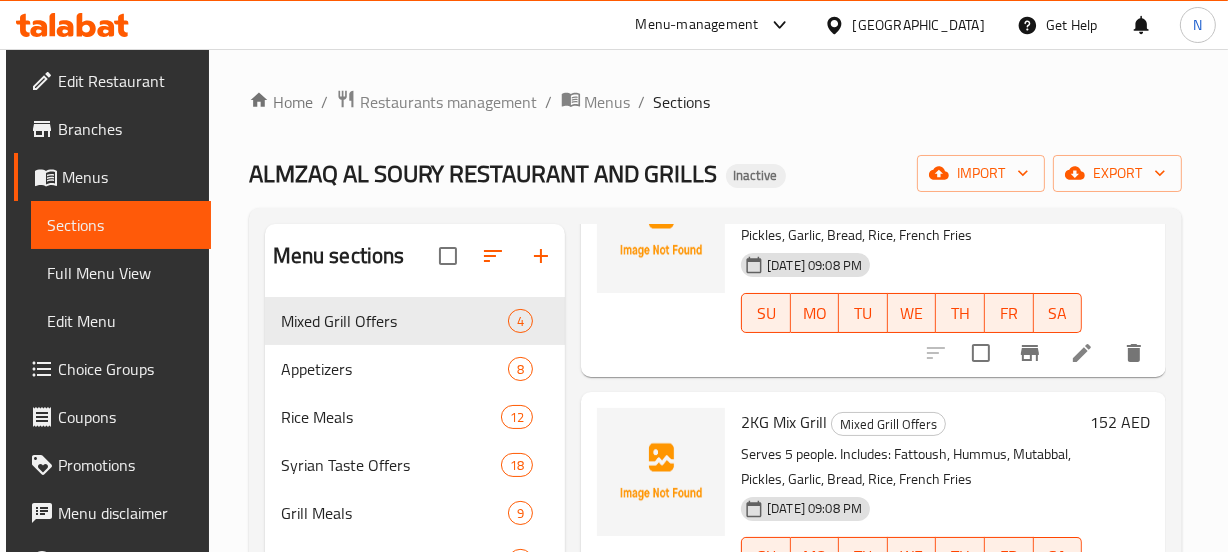 scroll, scrollTop: 175, scrollLeft: 0, axis: vertical 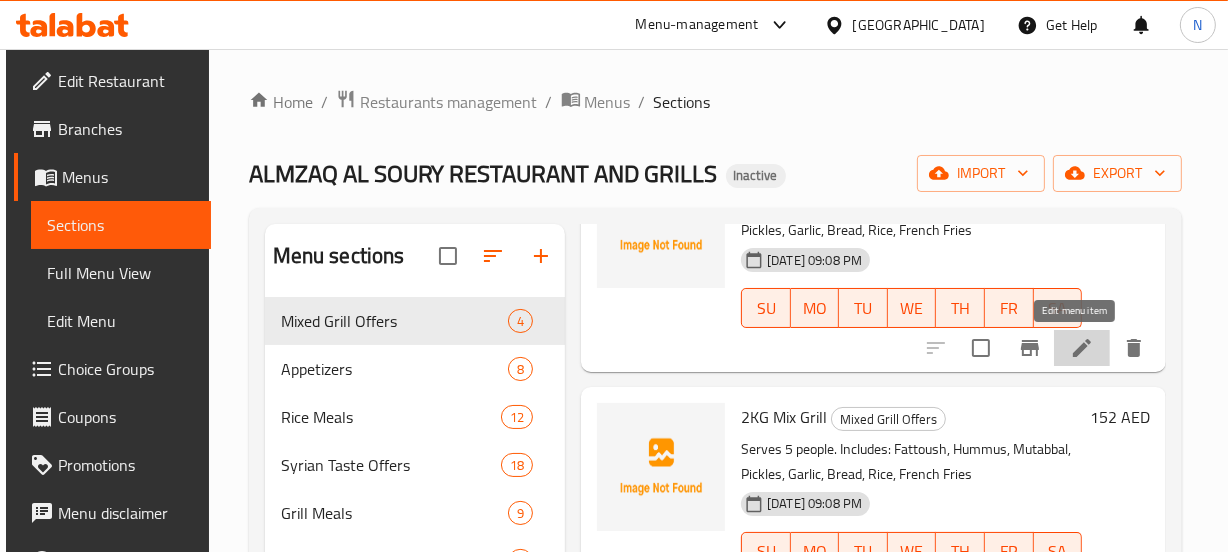 click 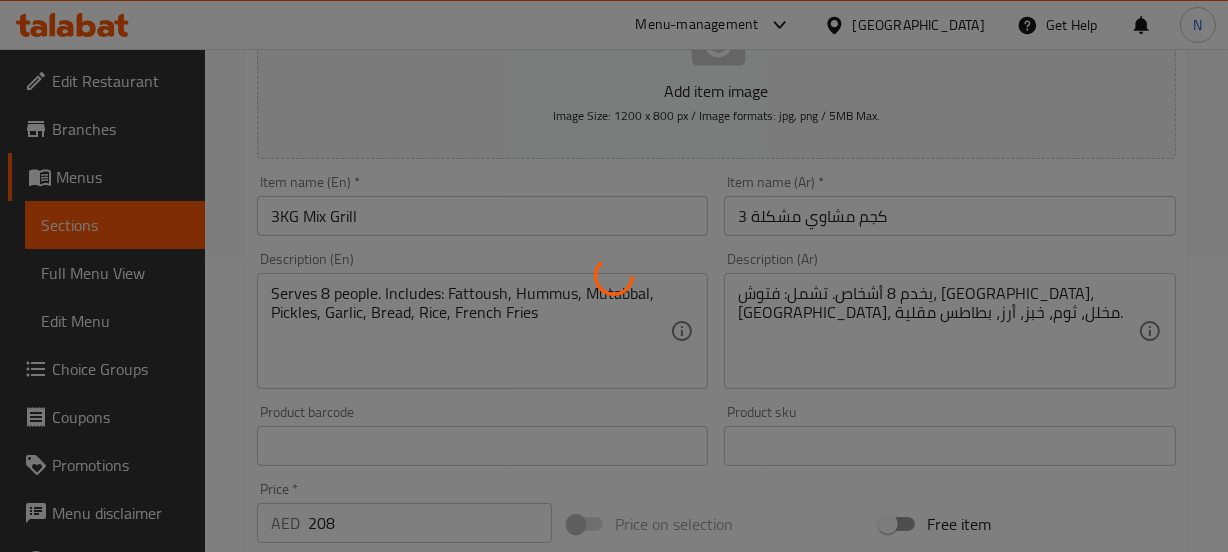 scroll, scrollTop: 295, scrollLeft: 0, axis: vertical 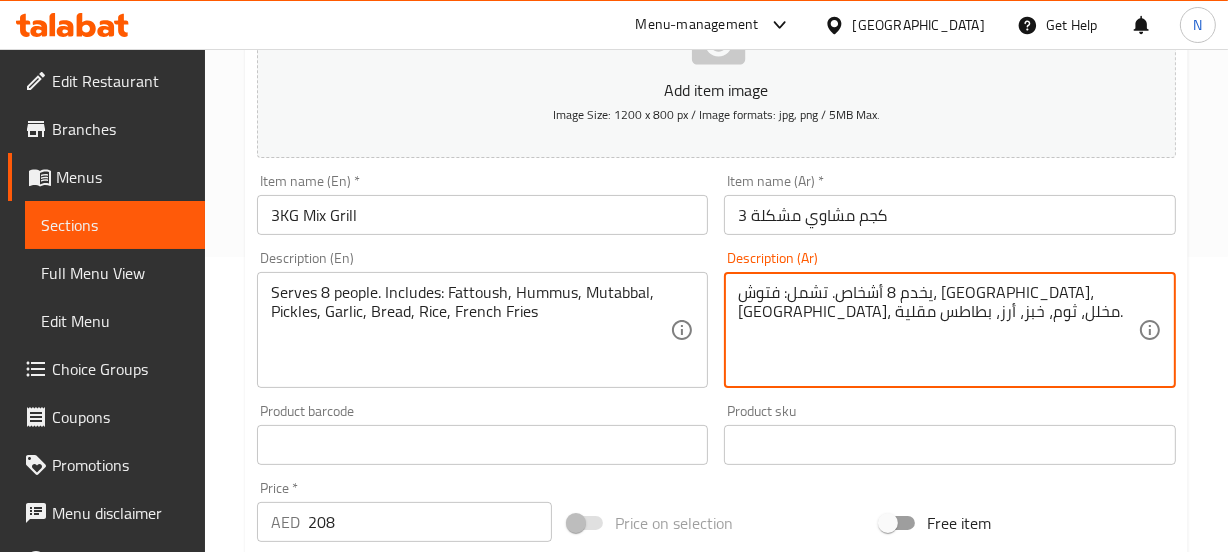 click on "يخدم 8 أشخاص. تشمل: فتوش، حمص، متبل، مخلل، ثوم، خبز، أرز، بطاطس مقلية." at bounding box center (938, 330) 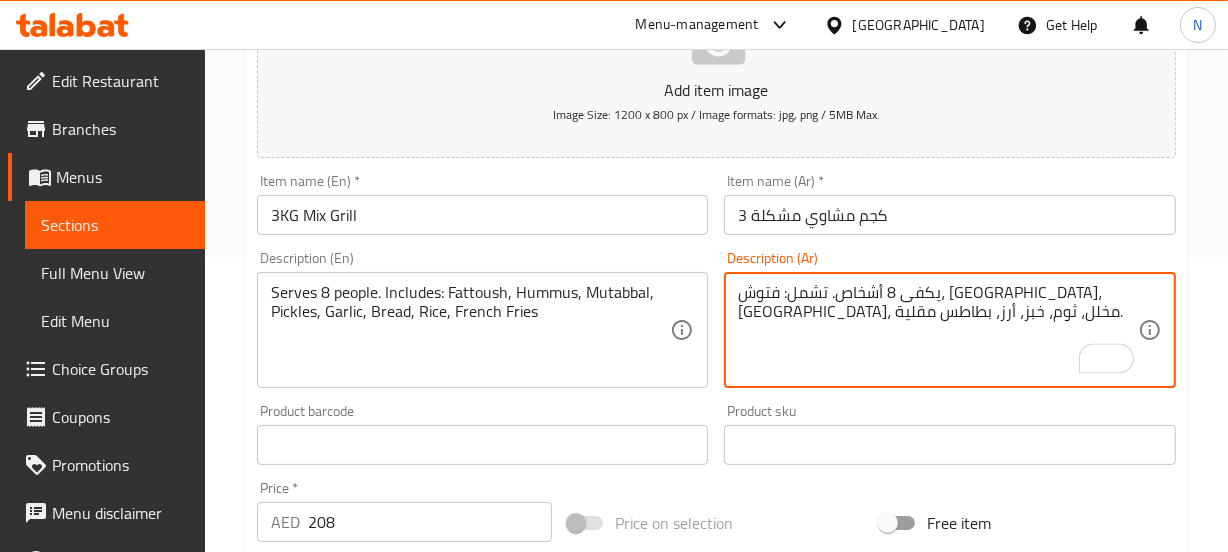 type on "يكفى 8 أشخاص. تشمل: فتوش، حمص، متبل، مخلل، ثوم، خبز، أرز، بطاطس مقلية." 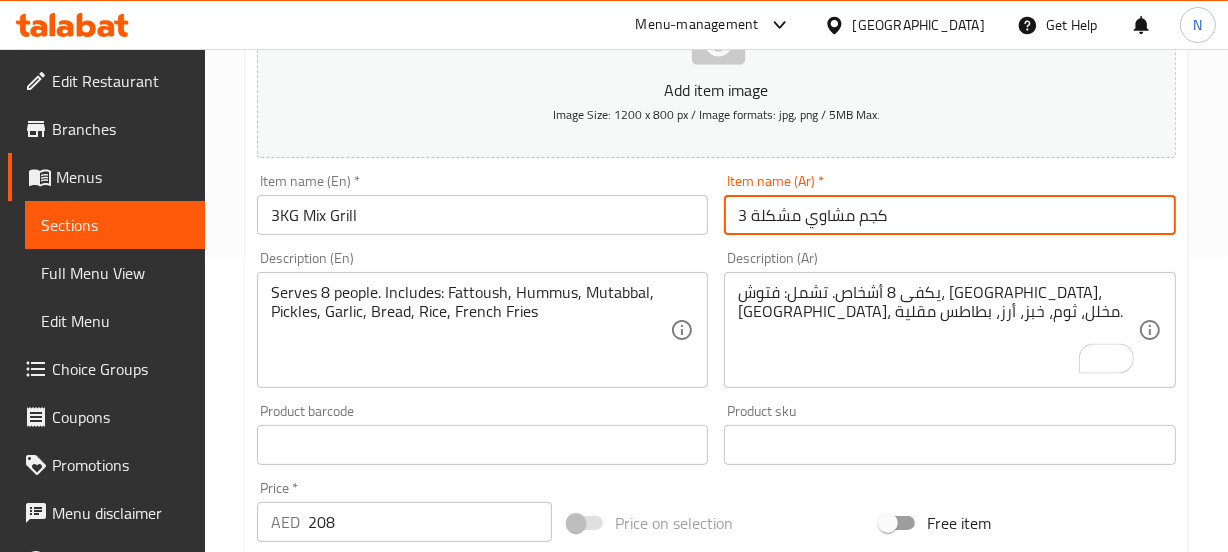 click on "3 كجم مشاوي مشكلة" at bounding box center (950, 215) 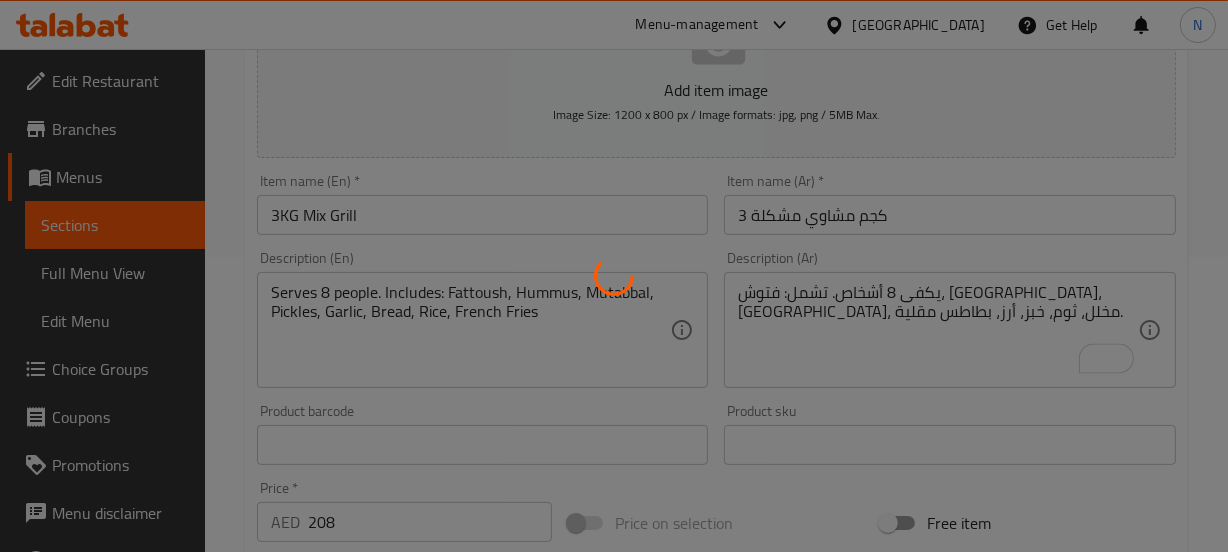 click at bounding box center [614, 276] 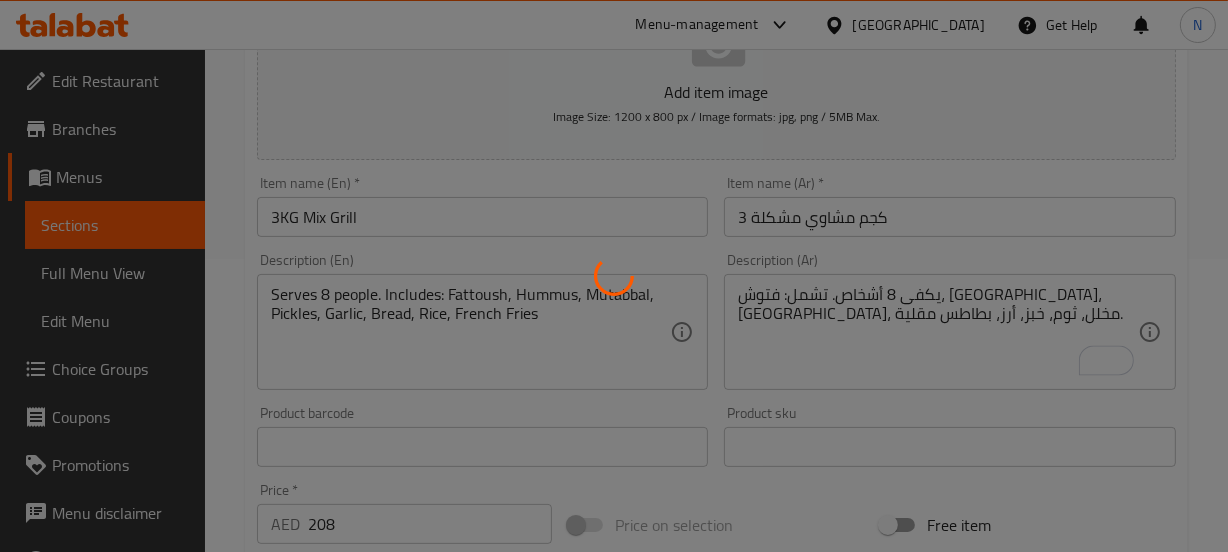 scroll, scrollTop: 0, scrollLeft: 0, axis: both 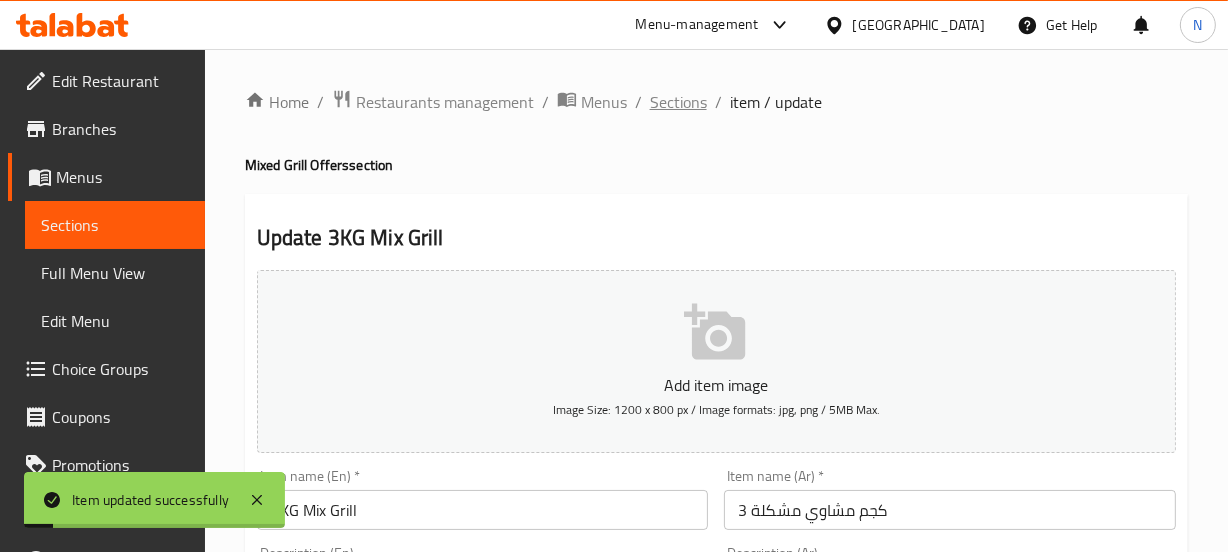 click on "Sections" at bounding box center (678, 102) 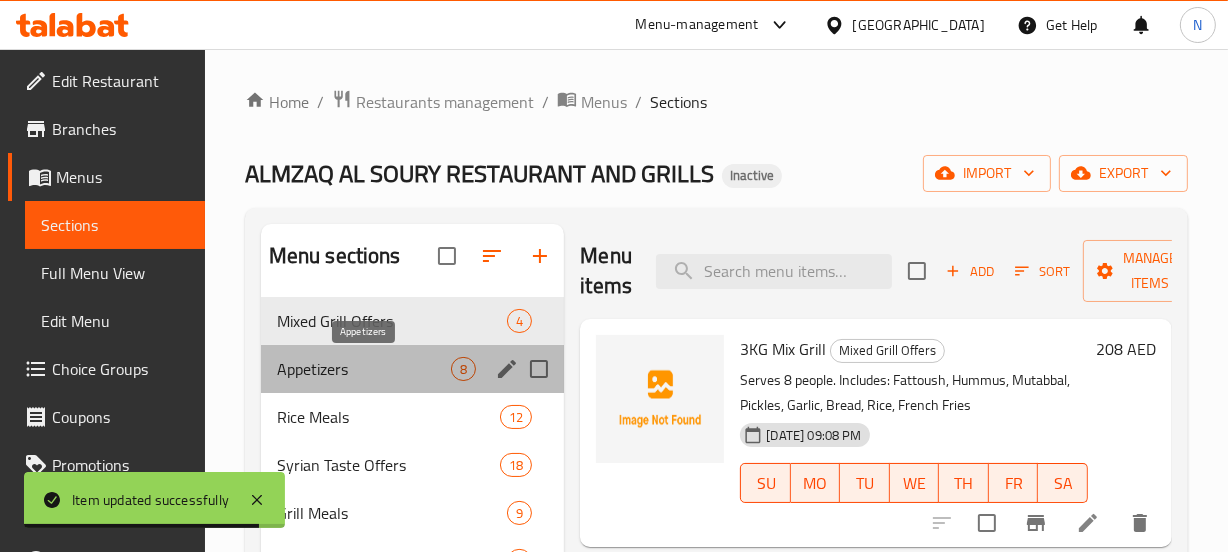 click on "Appetizers" at bounding box center (364, 369) 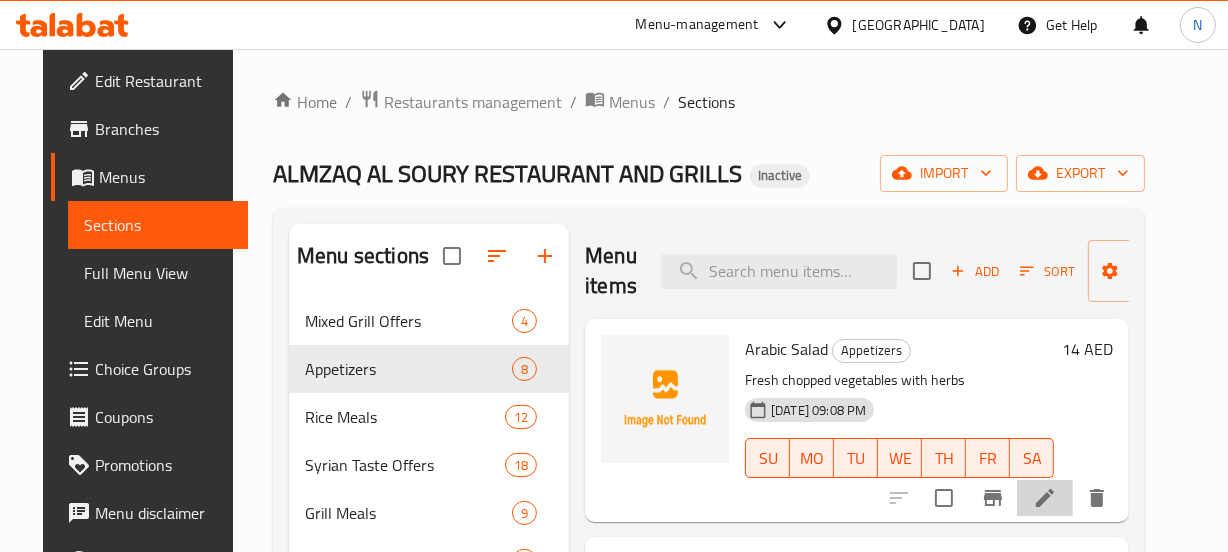 click at bounding box center (1045, 498) 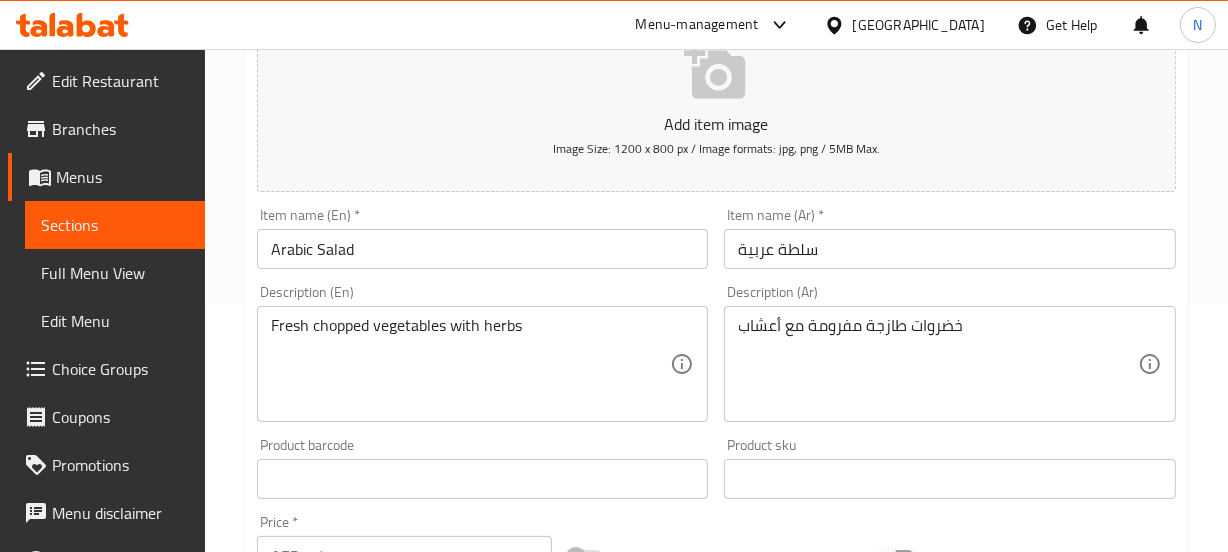 scroll, scrollTop: 254, scrollLeft: 0, axis: vertical 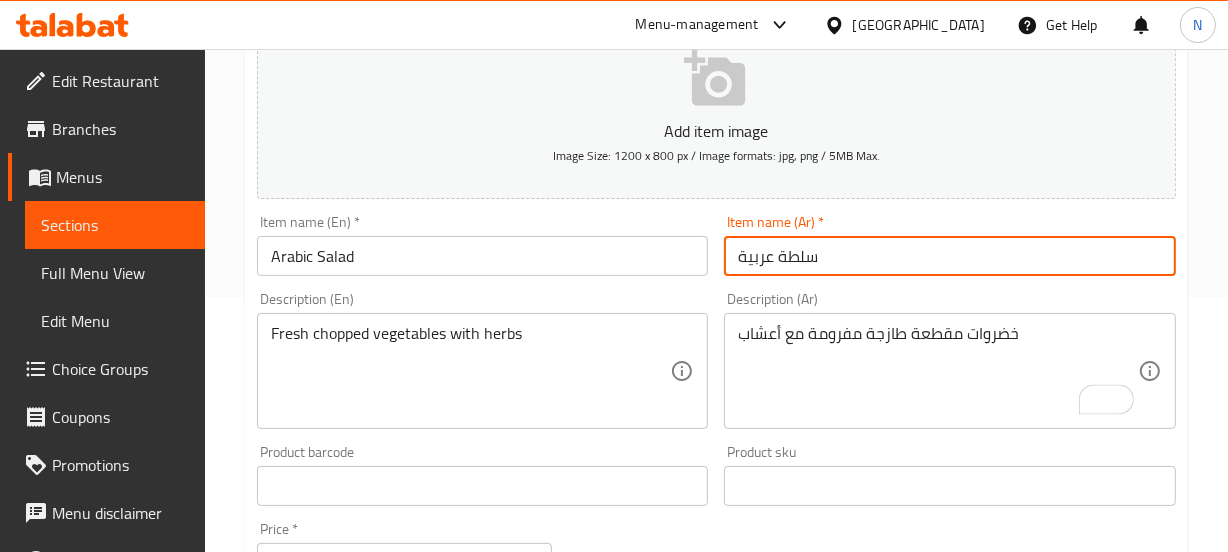 click on "سلطة عربية" at bounding box center (950, 256) 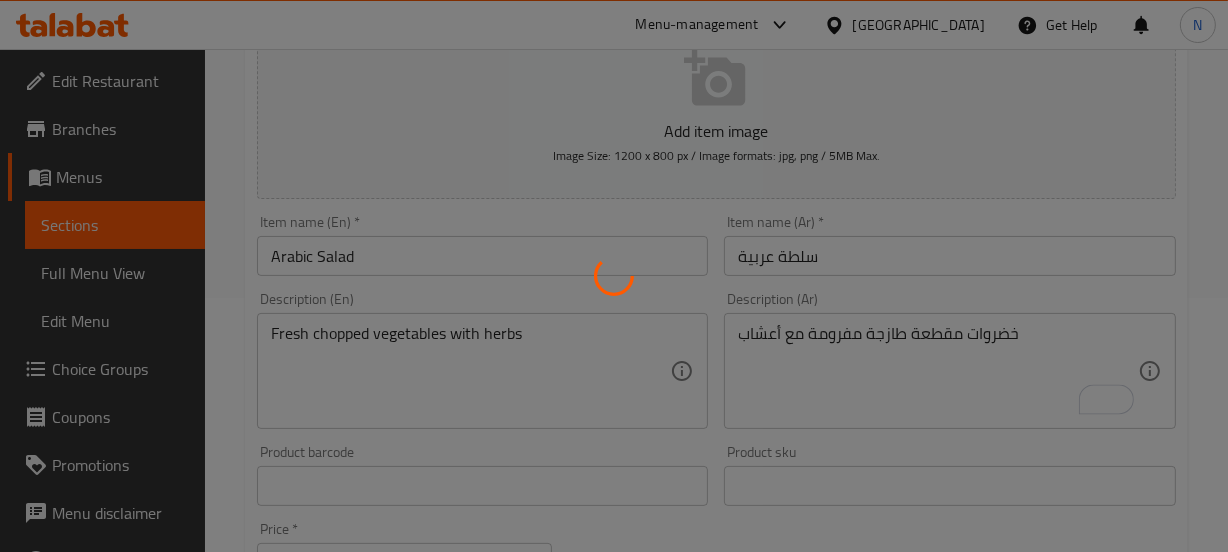 click at bounding box center [614, 276] 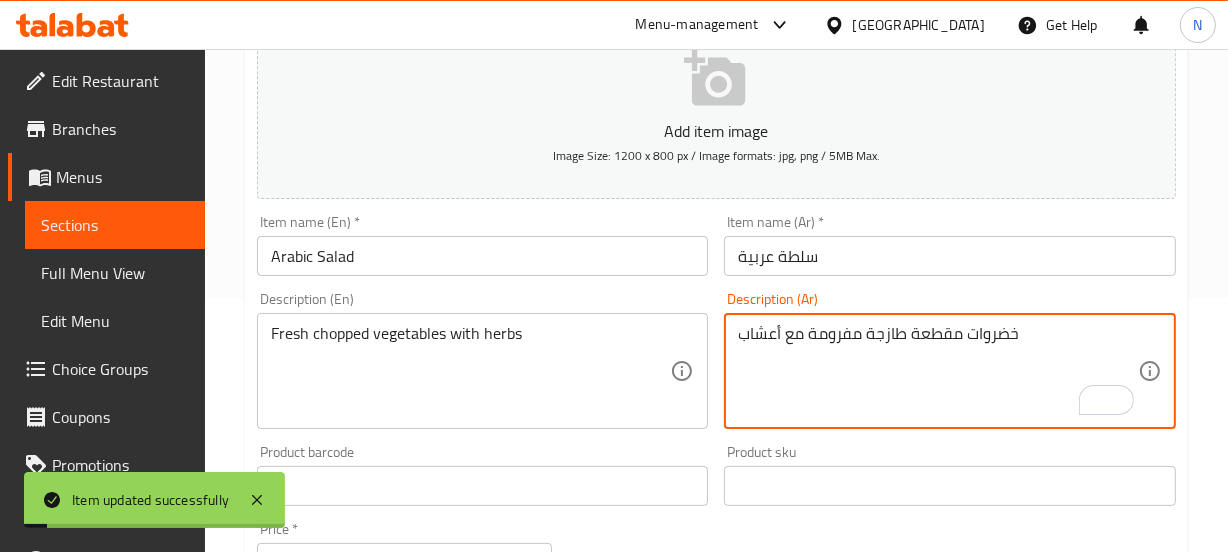 click on "خضروات مقطعة طازجة مفرومة مع أعشاب" at bounding box center [938, 371] 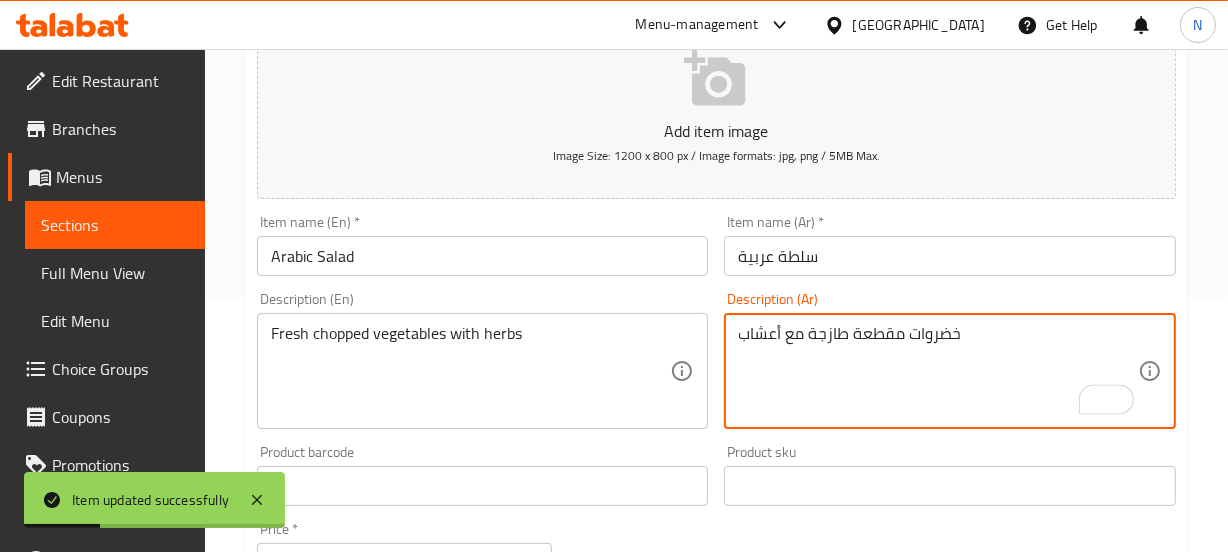 type on "خضروات مقطعة طازجة مع أعشاب" 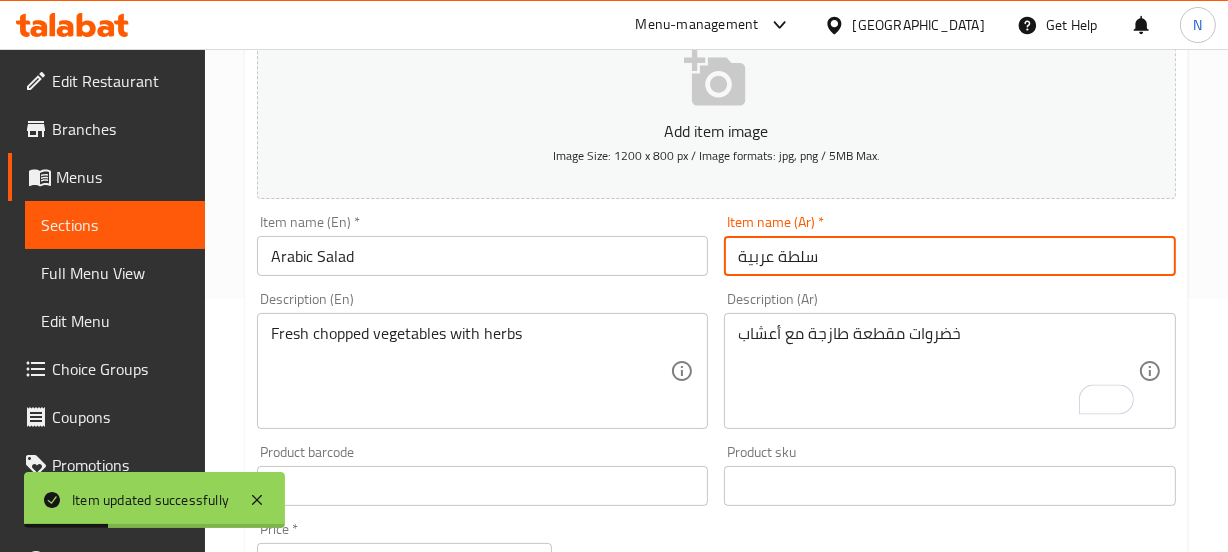 click on "سلطة عربية" at bounding box center (950, 256) 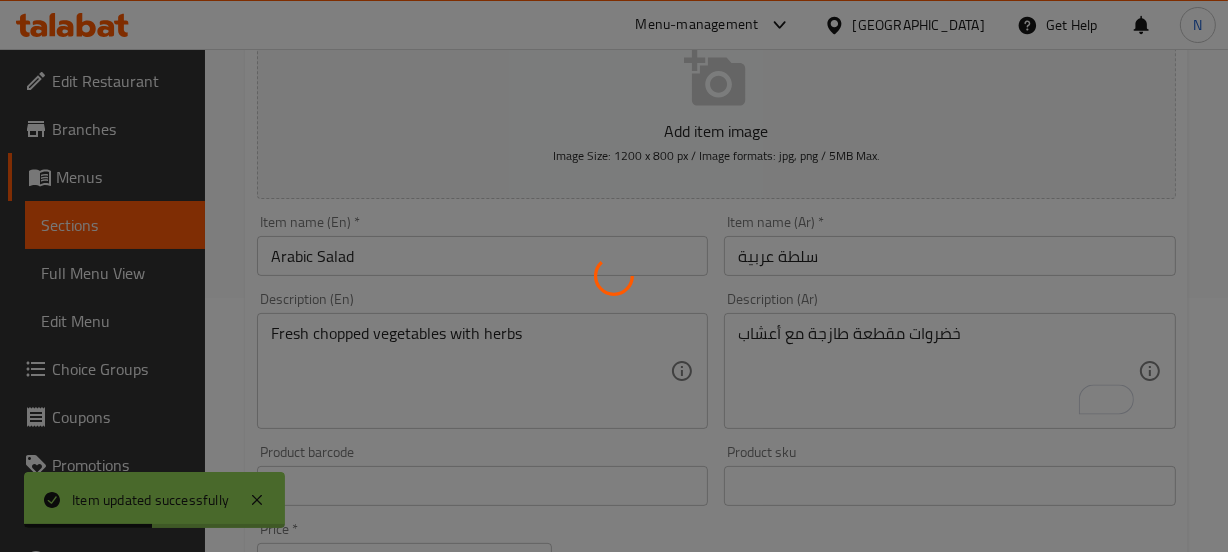 click at bounding box center [614, 276] 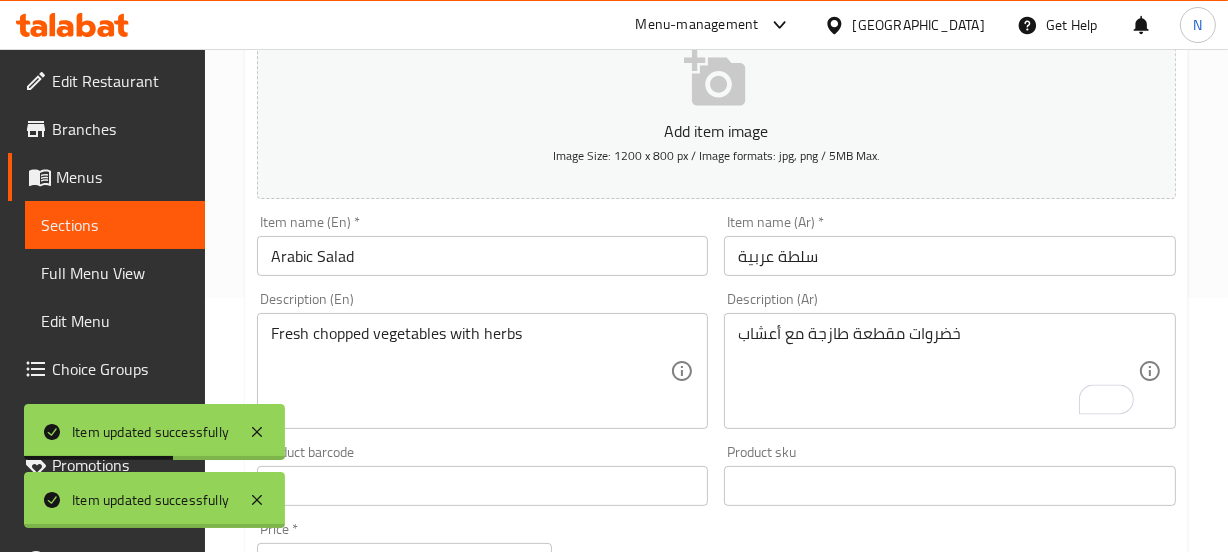 scroll, scrollTop: 0, scrollLeft: 0, axis: both 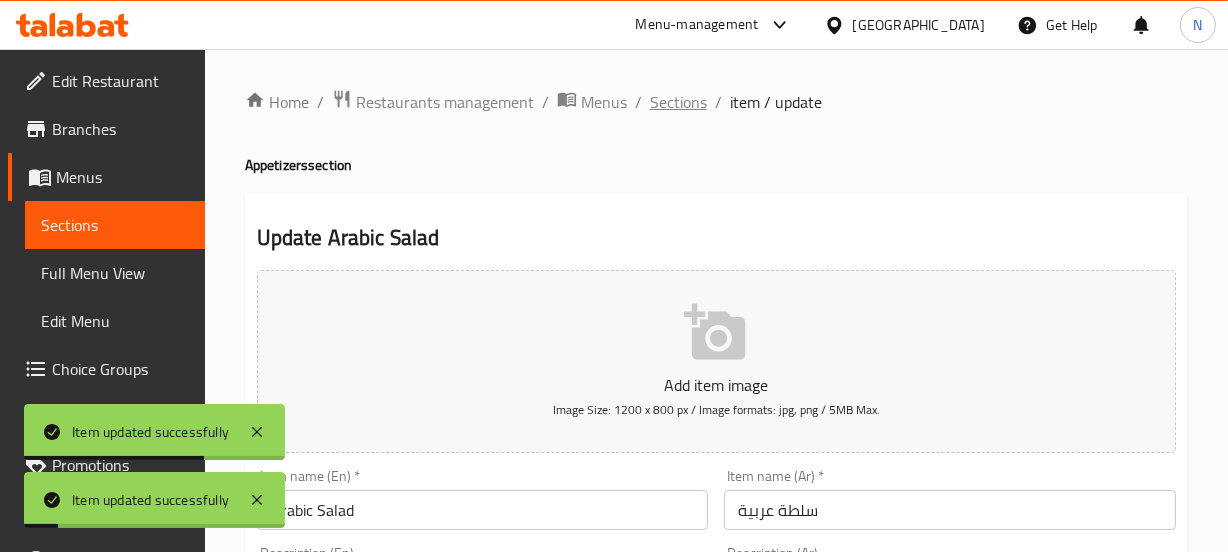 click on "Sections" at bounding box center [678, 102] 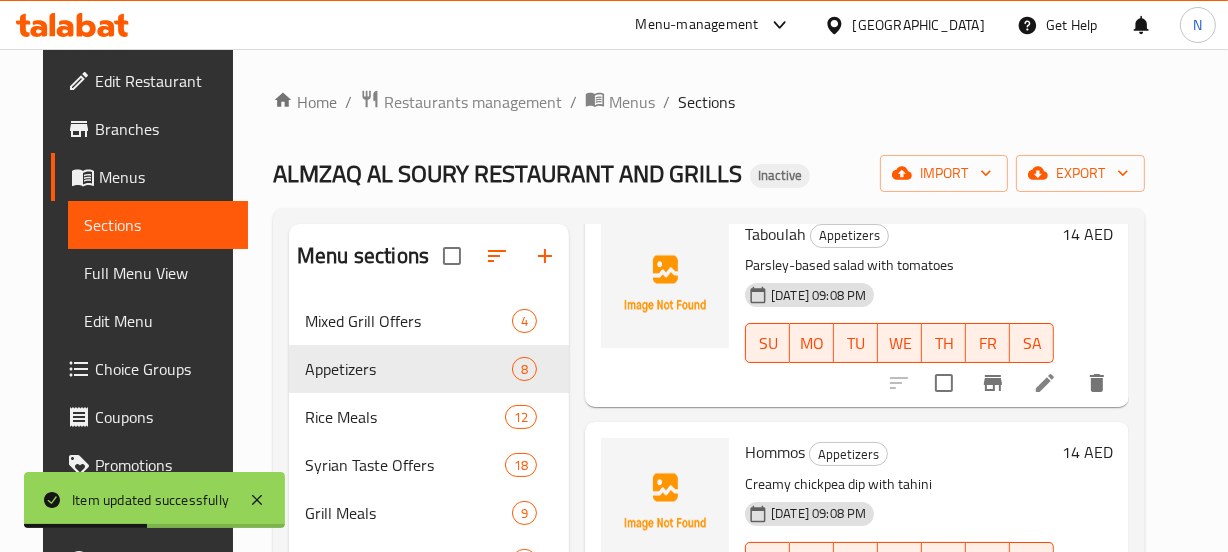 scroll, scrollTop: 553, scrollLeft: 0, axis: vertical 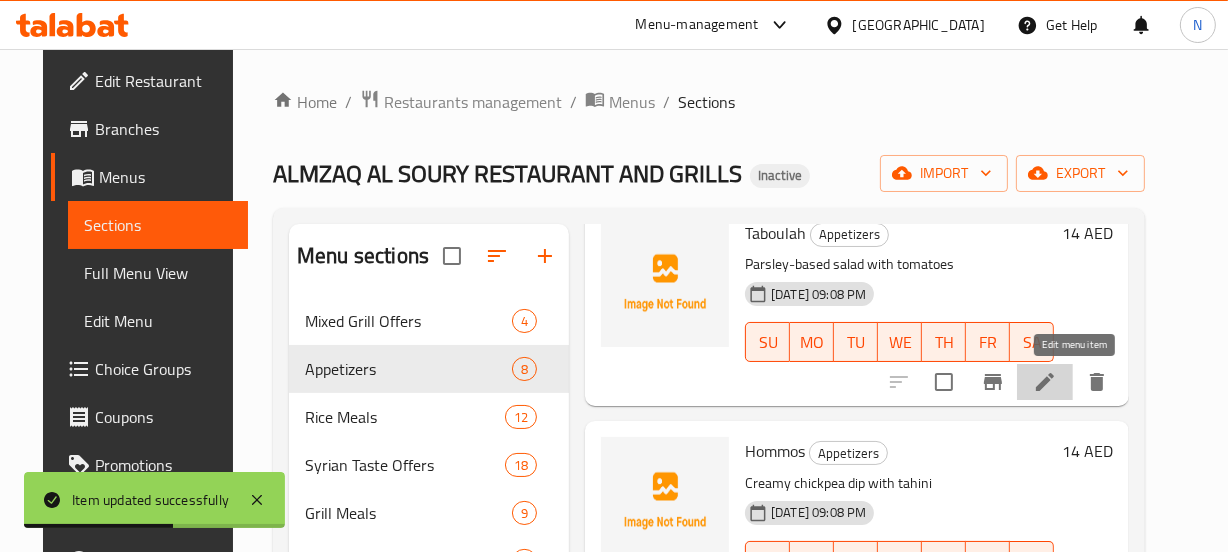 click 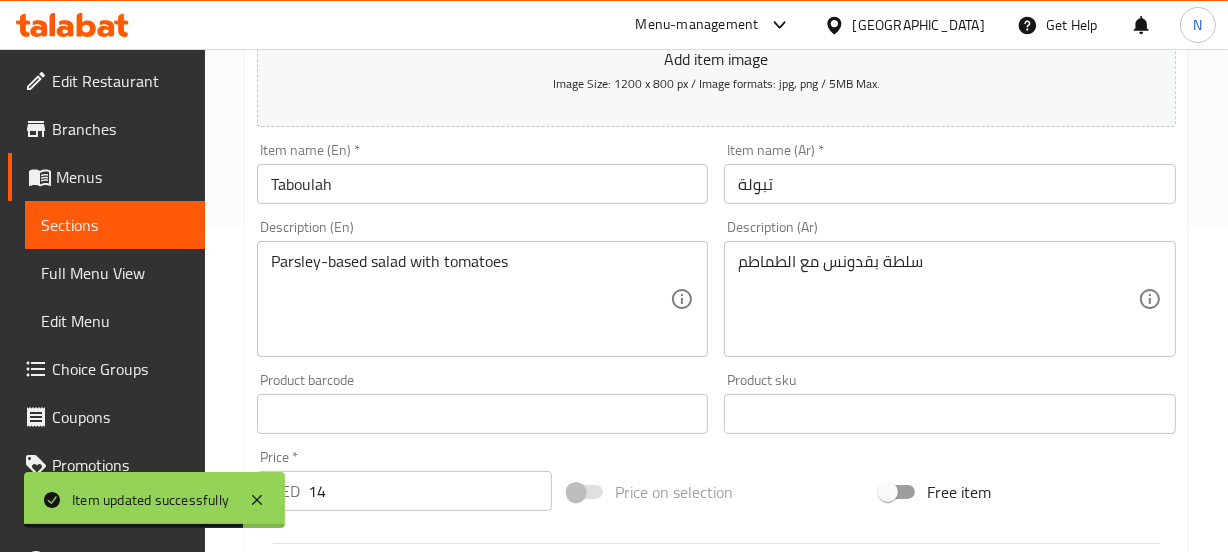 scroll, scrollTop: 330, scrollLeft: 0, axis: vertical 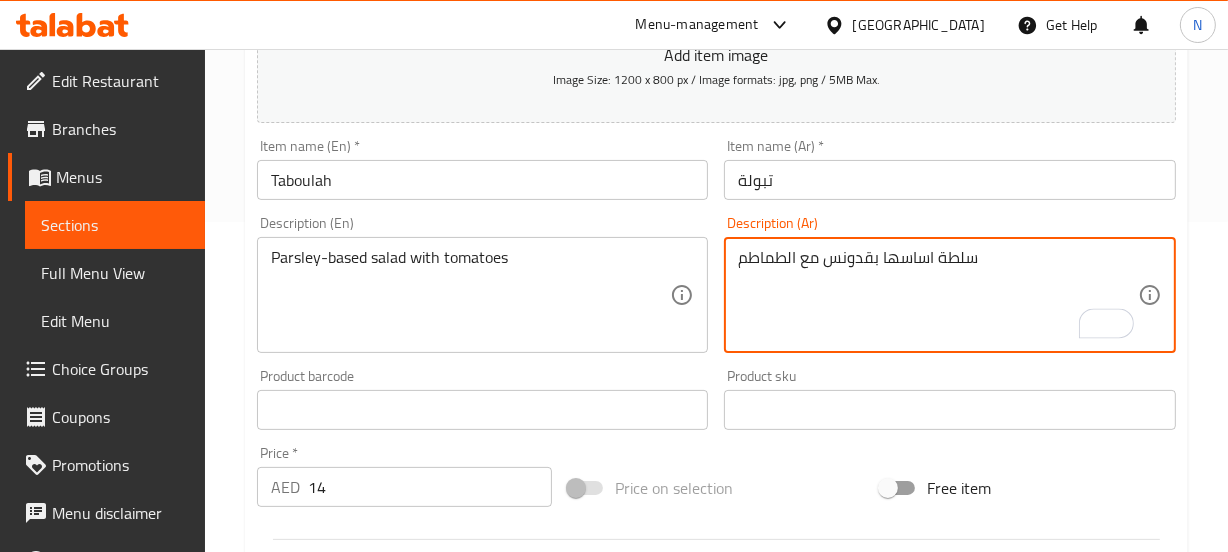 type on "سلطة اساسها بقدونس مع الطماطم" 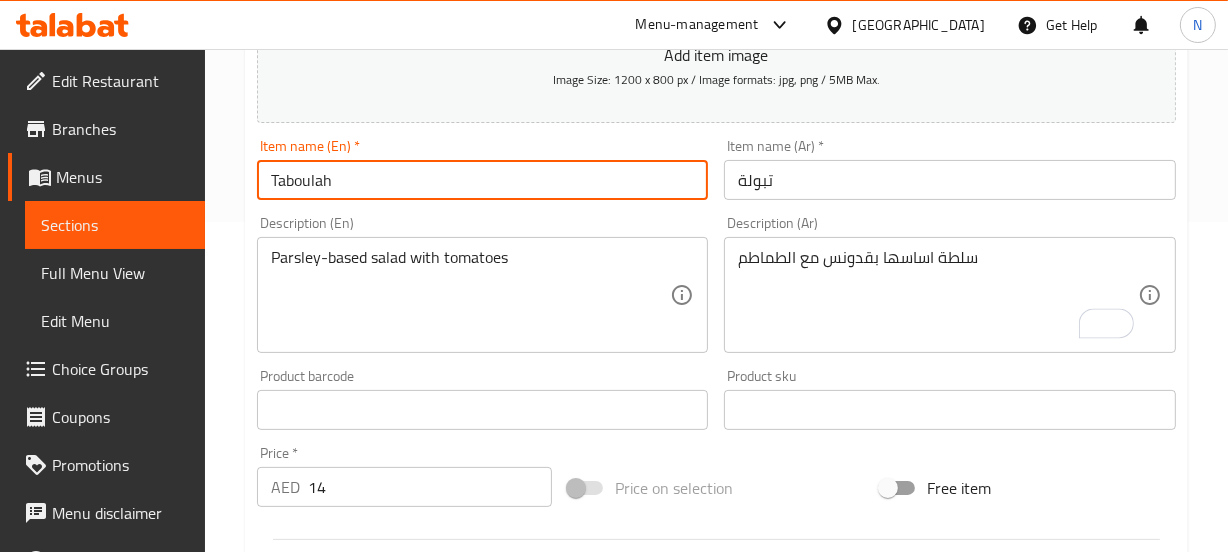 click on "Taboulah" at bounding box center [483, 180] 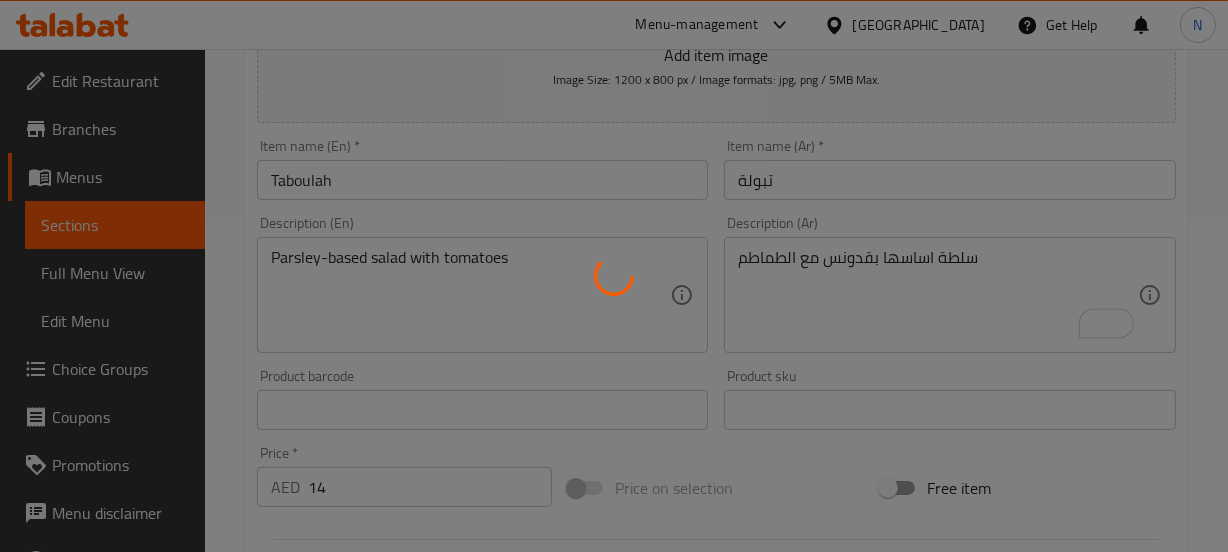 click at bounding box center [614, 276] 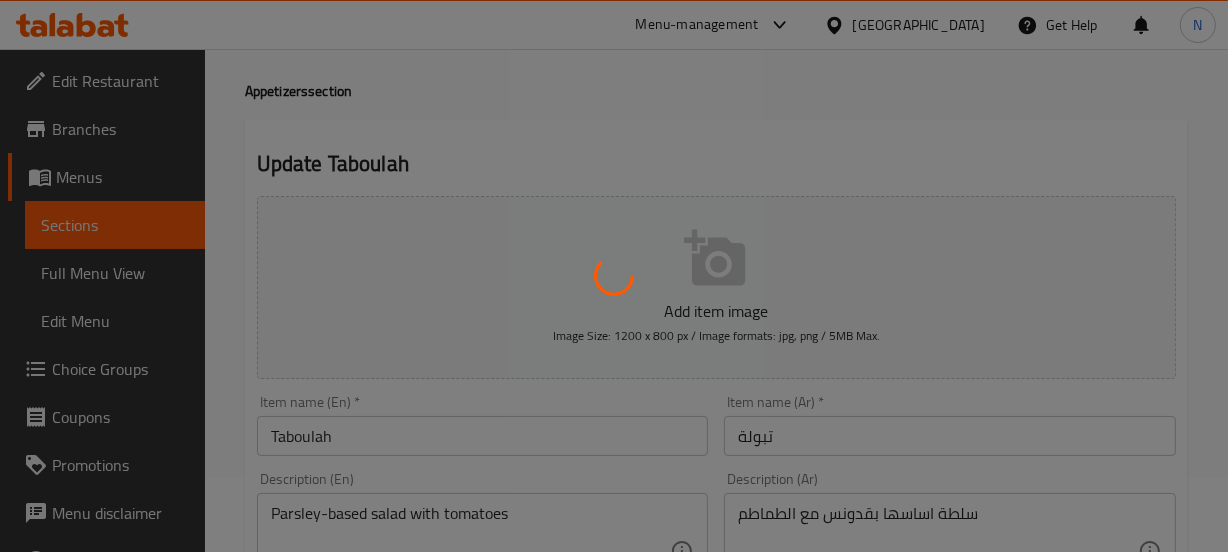 scroll, scrollTop: 0, scrollLeft: 0, axis: both 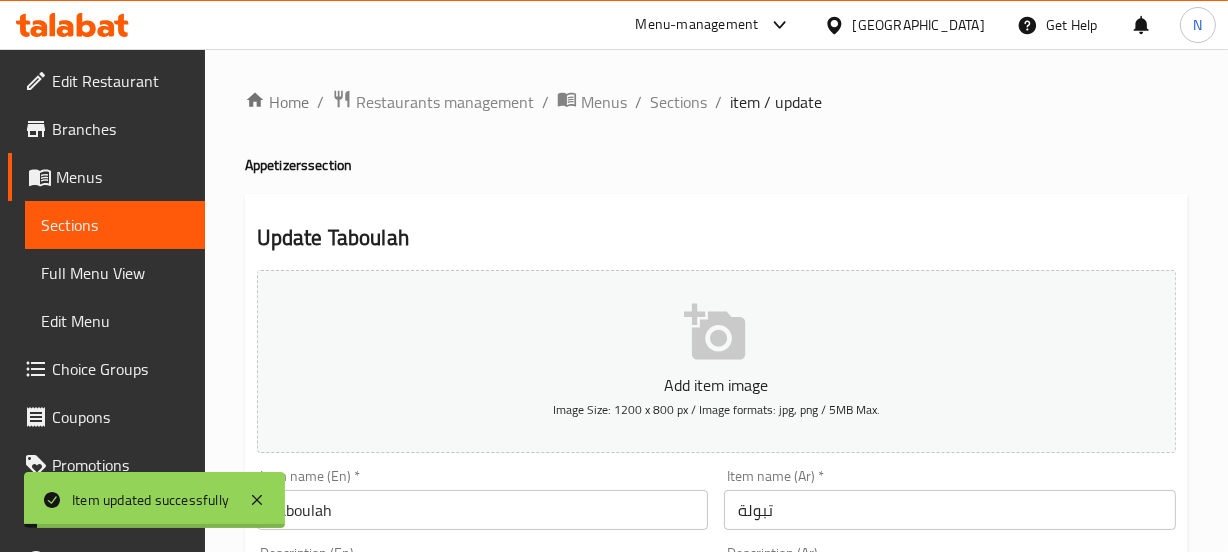 click on "Sections" at bounding box center (678, 102) 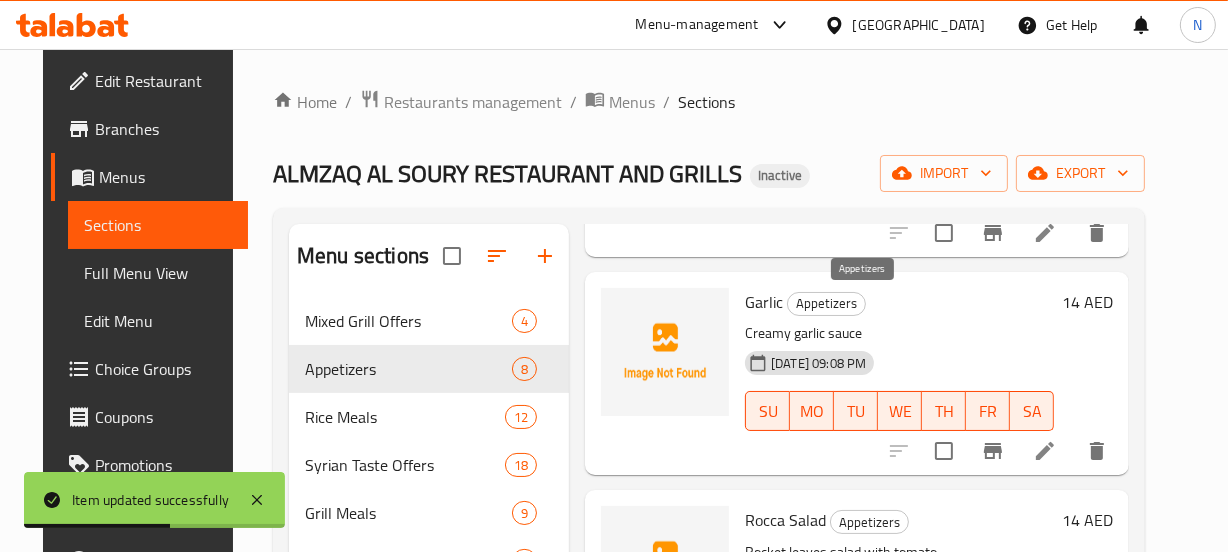 scroll, scrollTop: 1136, scrollLeft: 0, axis: vertical 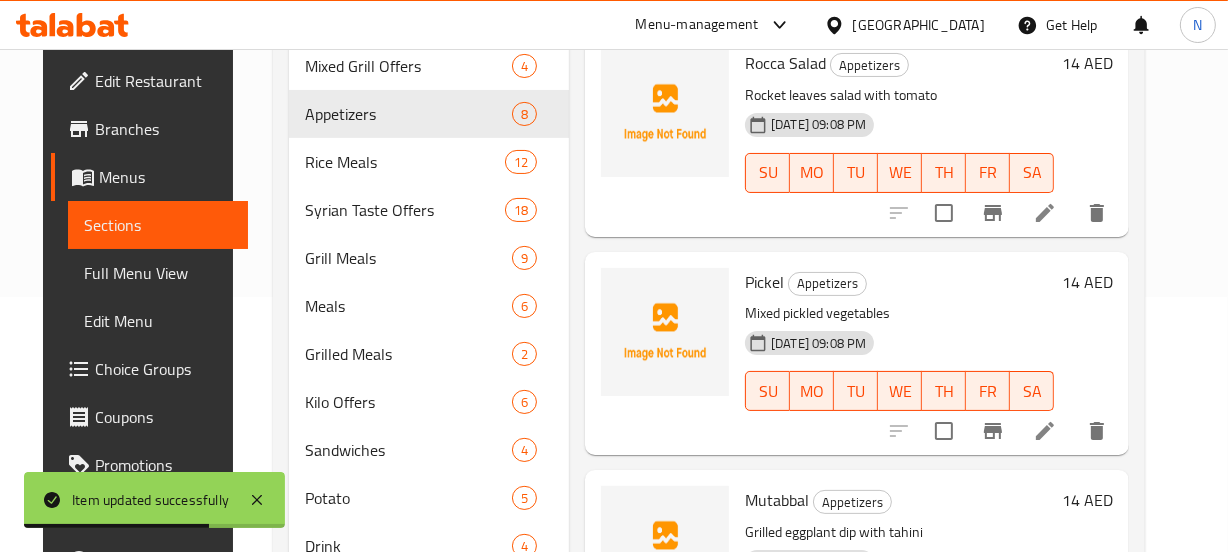 click at bounding box center (1045, 431) 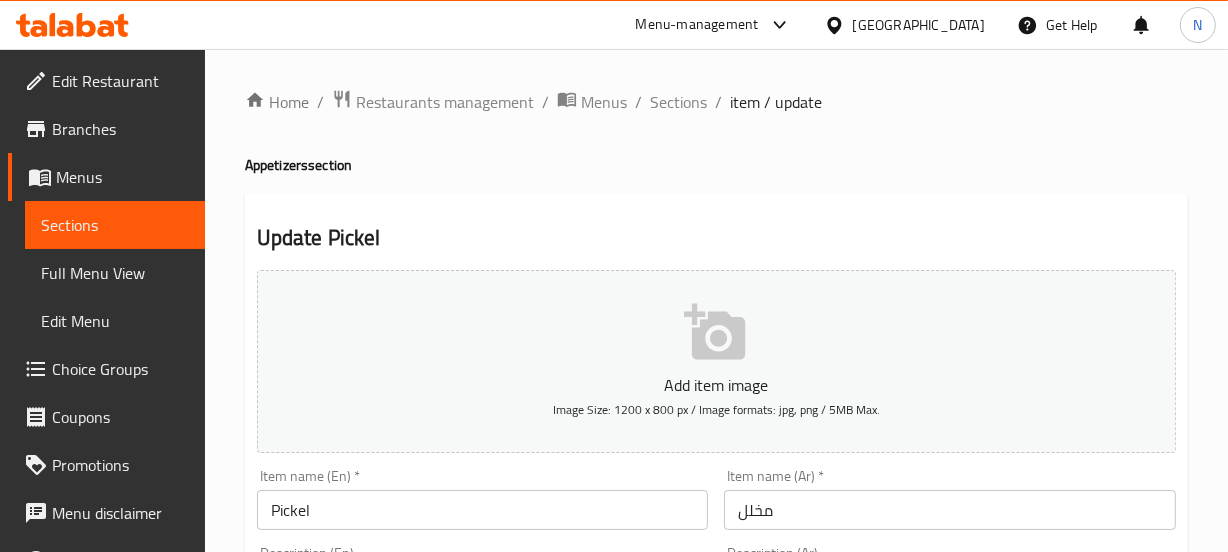 scroll, scrollTop: 263, scrollLeft: 0, axis: vertical 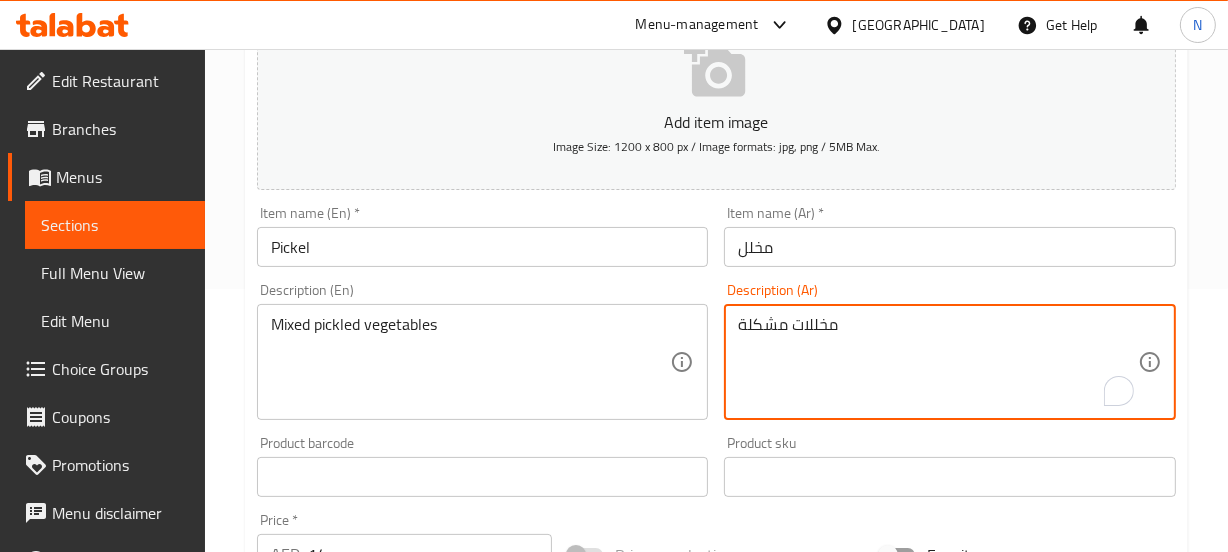 click on "مخللات مشكلة" at bounding box center (938, 362) 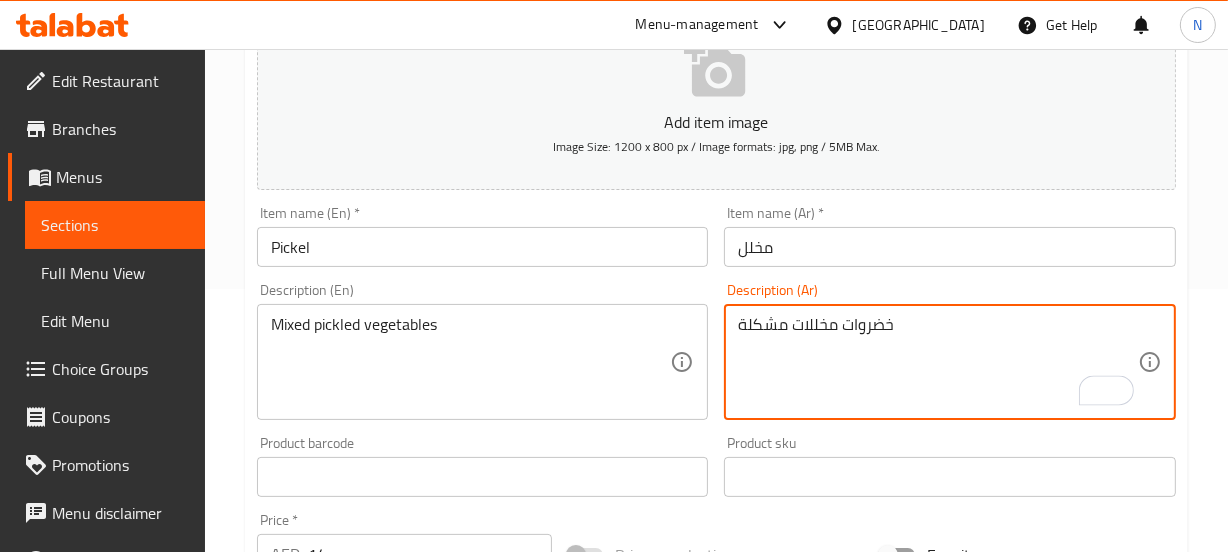 type on "خضروات مخللات مشكلة" 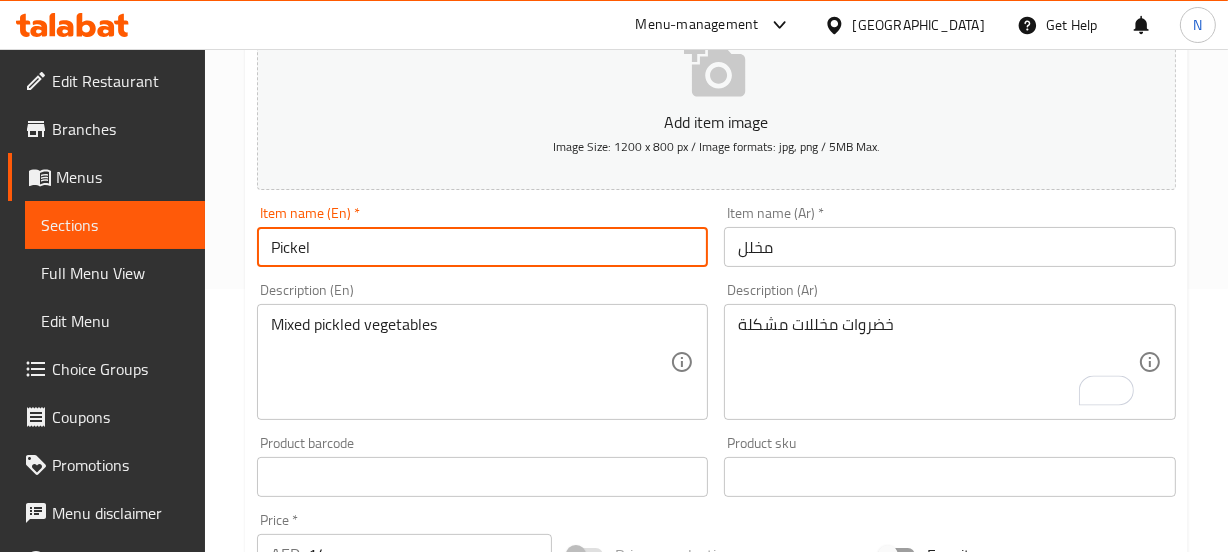 click on "Pickel" at bounding box center (483, 247) 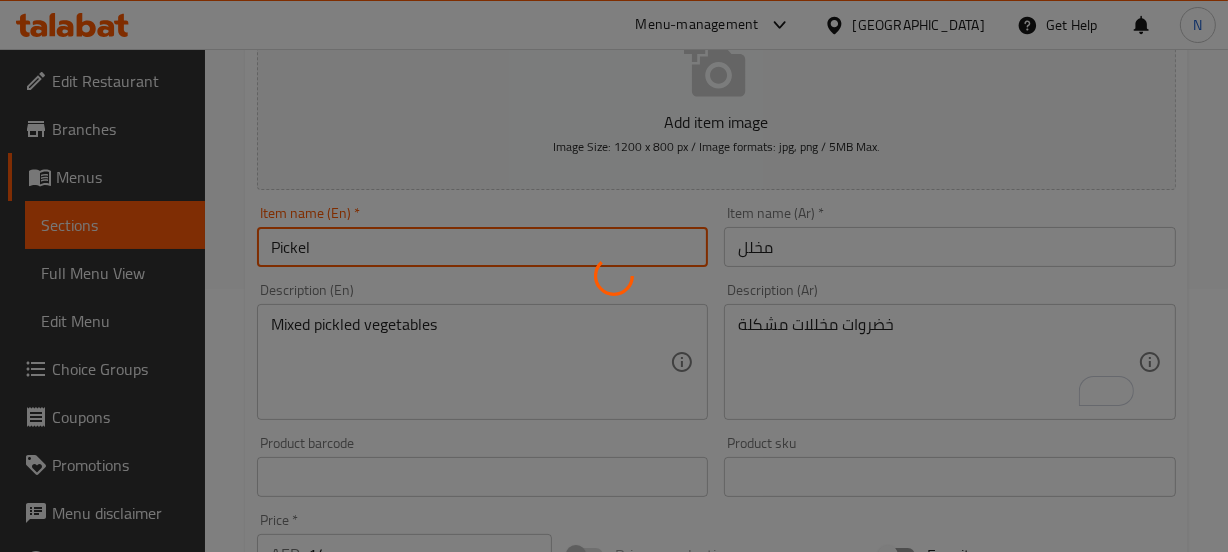 click at bounding box center (614, 276) 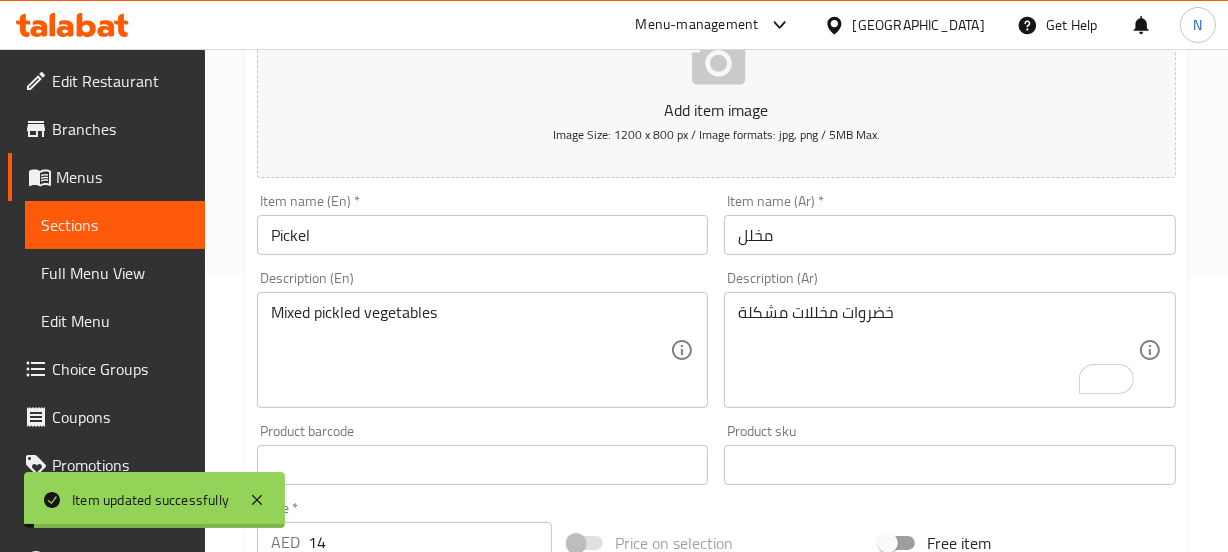 scroll, scrollTop: 276, scrollLeft: 0, axis: vertical 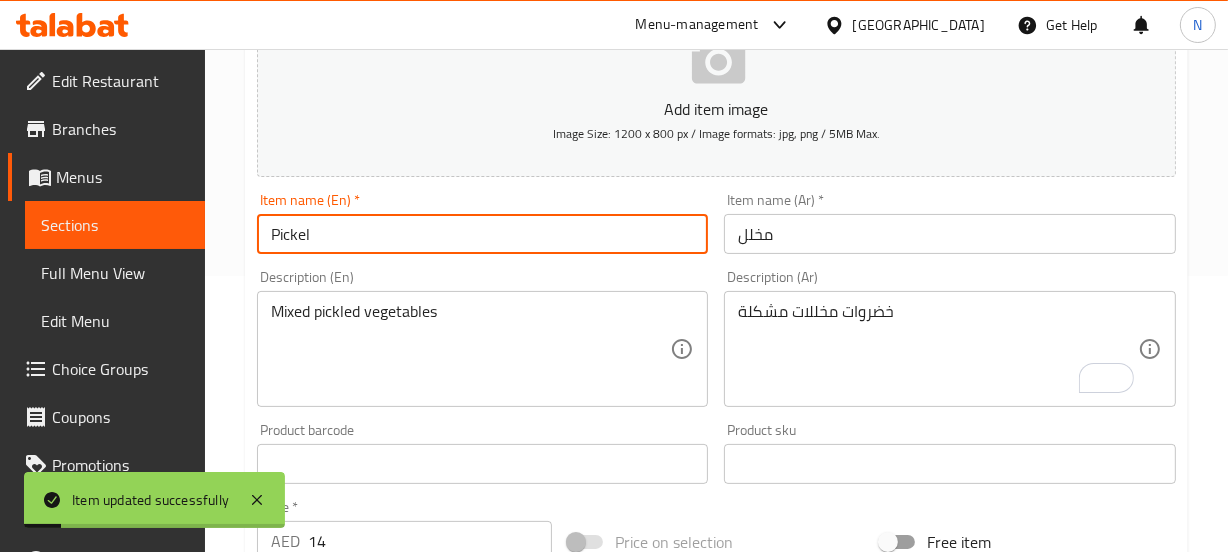 click on "Pickel" at bounding box center [483, 234] 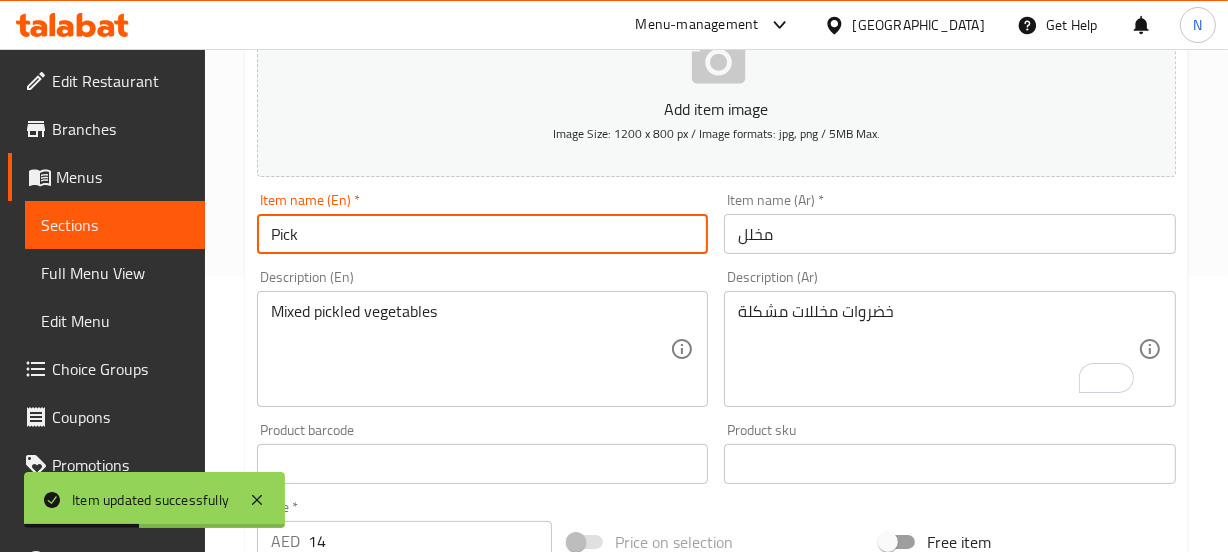 type on "Pickle" 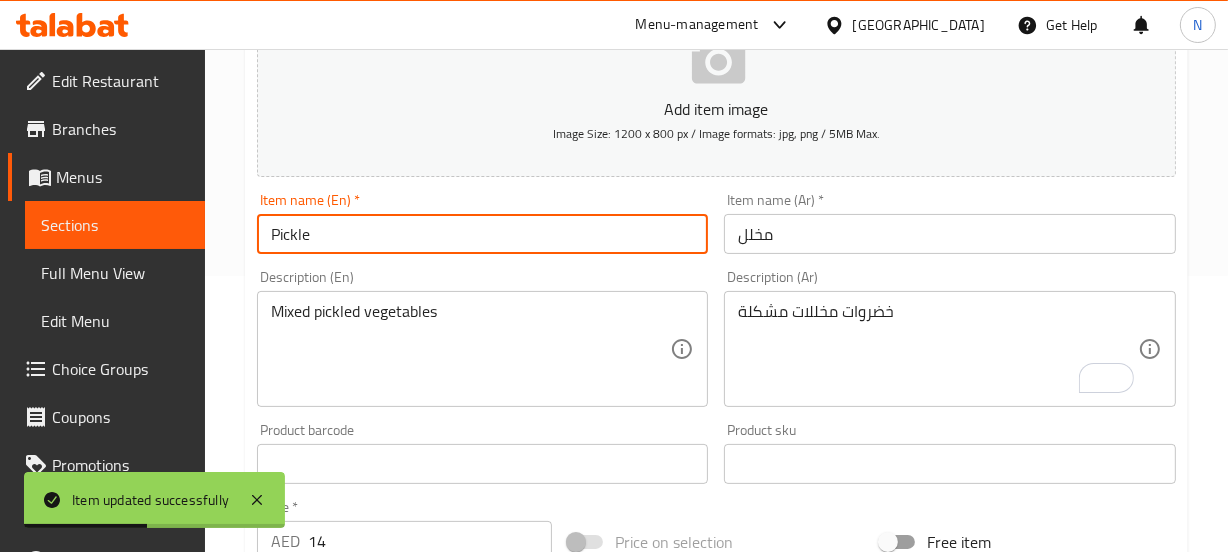 click on "Update" at bounding box center [366, 1050] 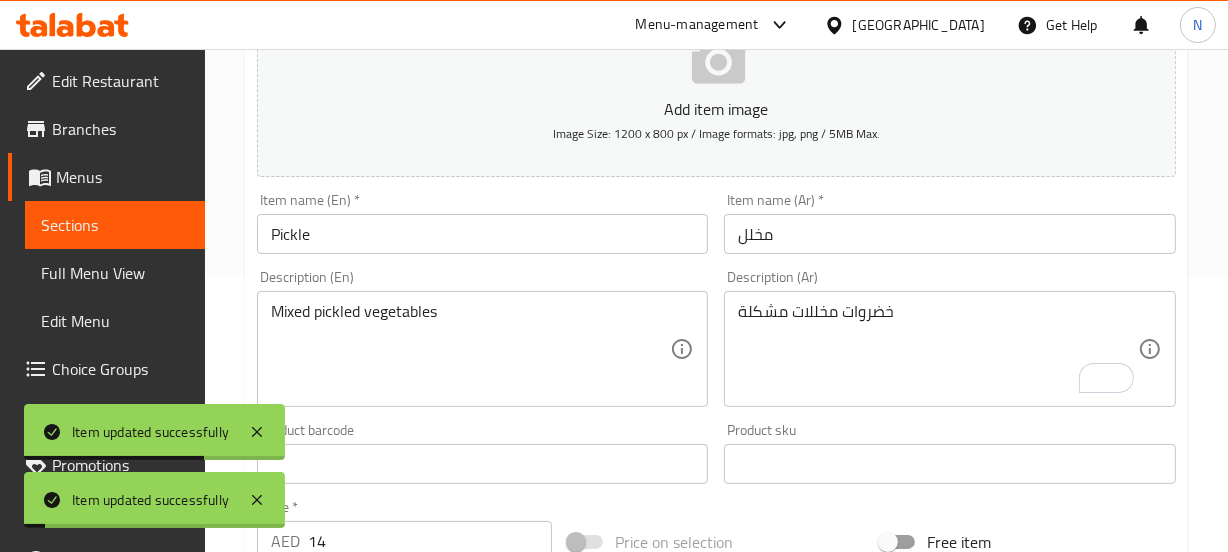 click on "Description (En) Mixed pickled vegetables Description (En)" at bounding box center (483, 338) 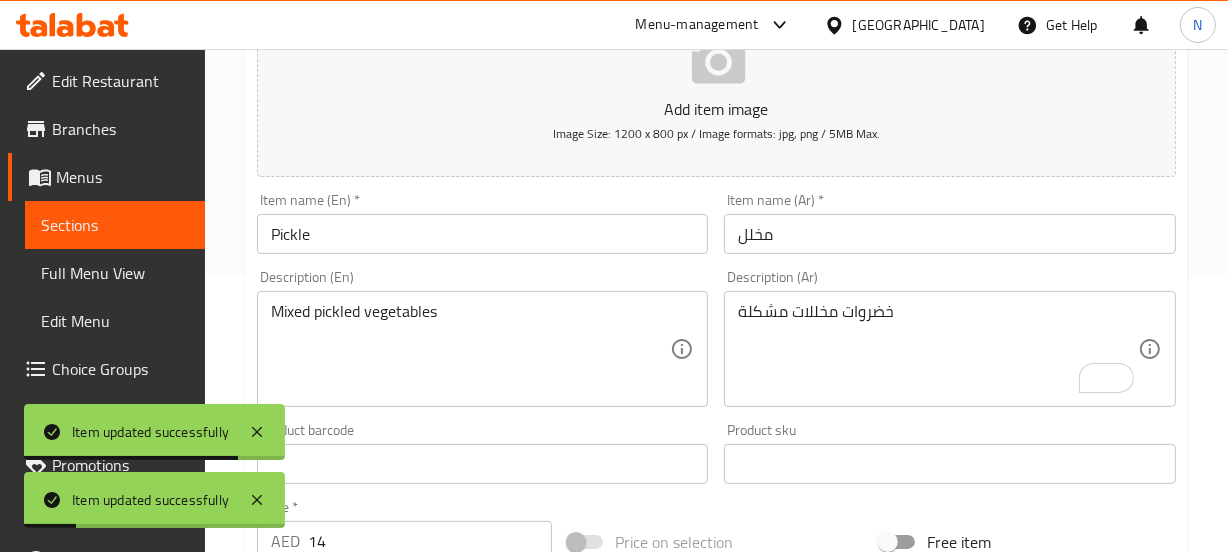 scroll, scrollTop: 0, scrollLeft: 0, axis: both 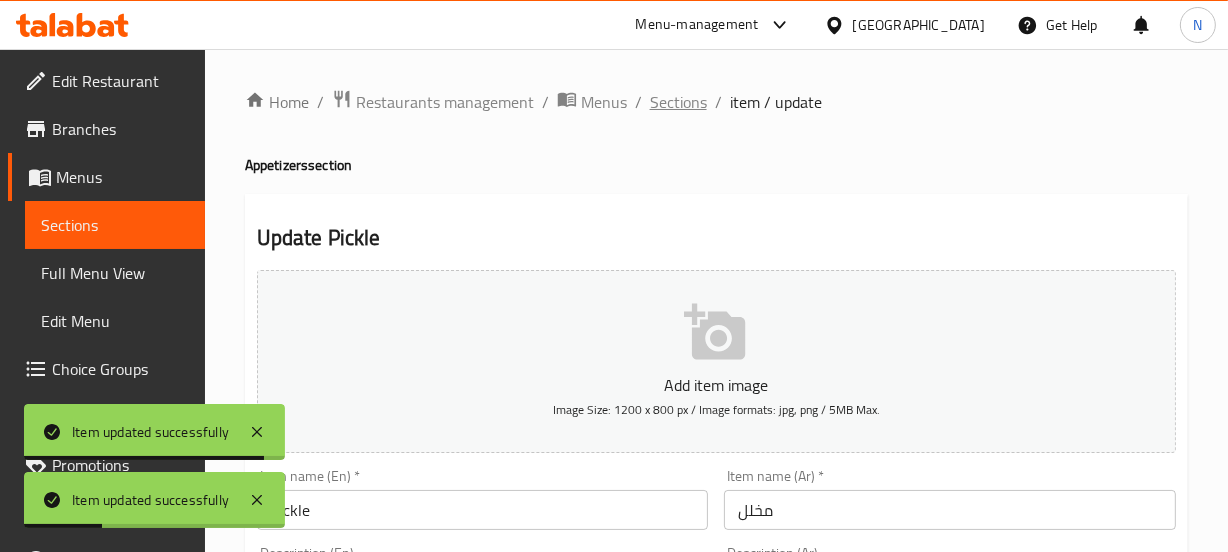 click on "Sections" at bounding box center [678, 102] 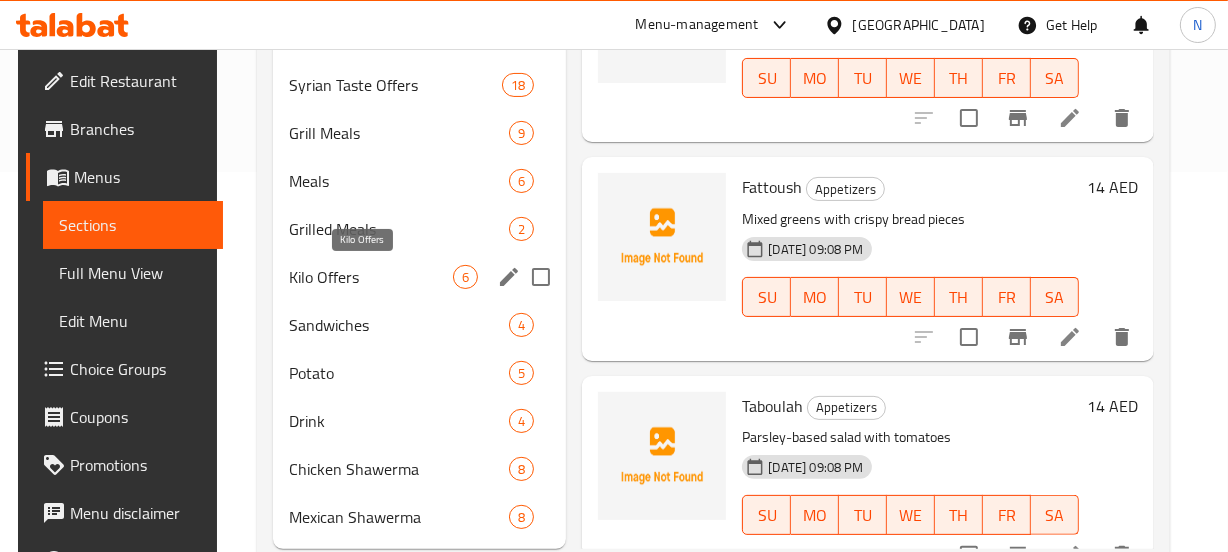 scroll, scrollTop: 432, scrollLeft: 0, axis: vertical 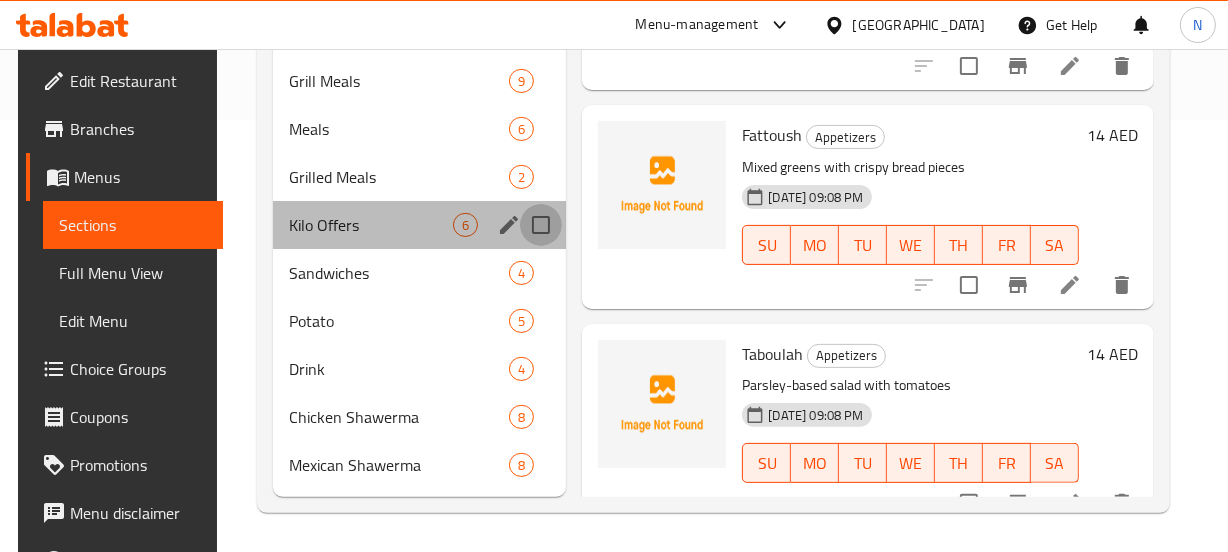 click at bounding box center [541, 225] 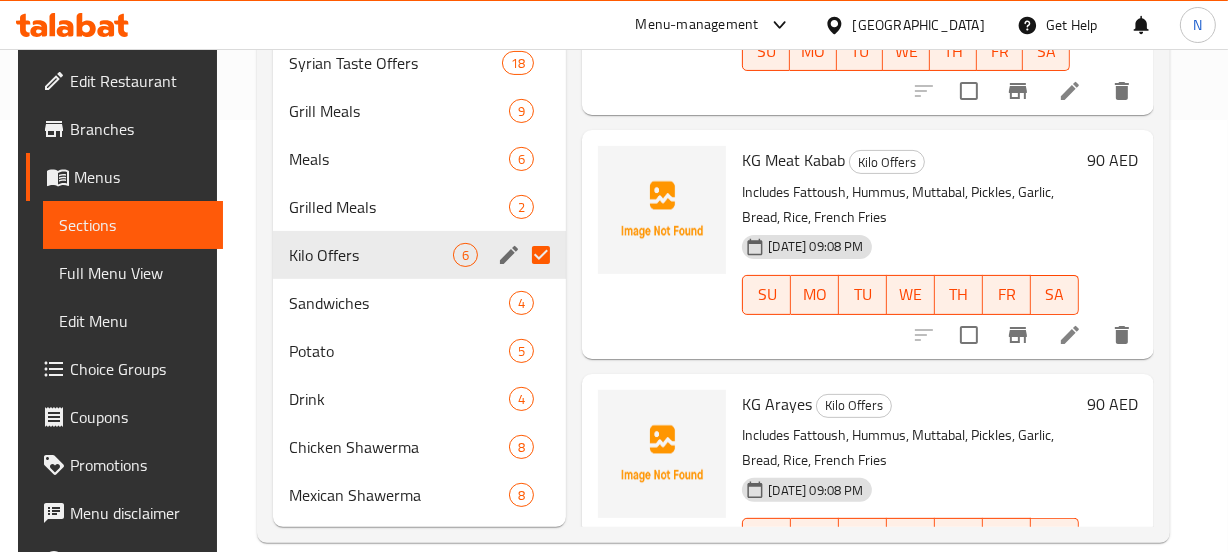 scroll, scrollTop: 462, scrollLeft: 0, axis: vertical 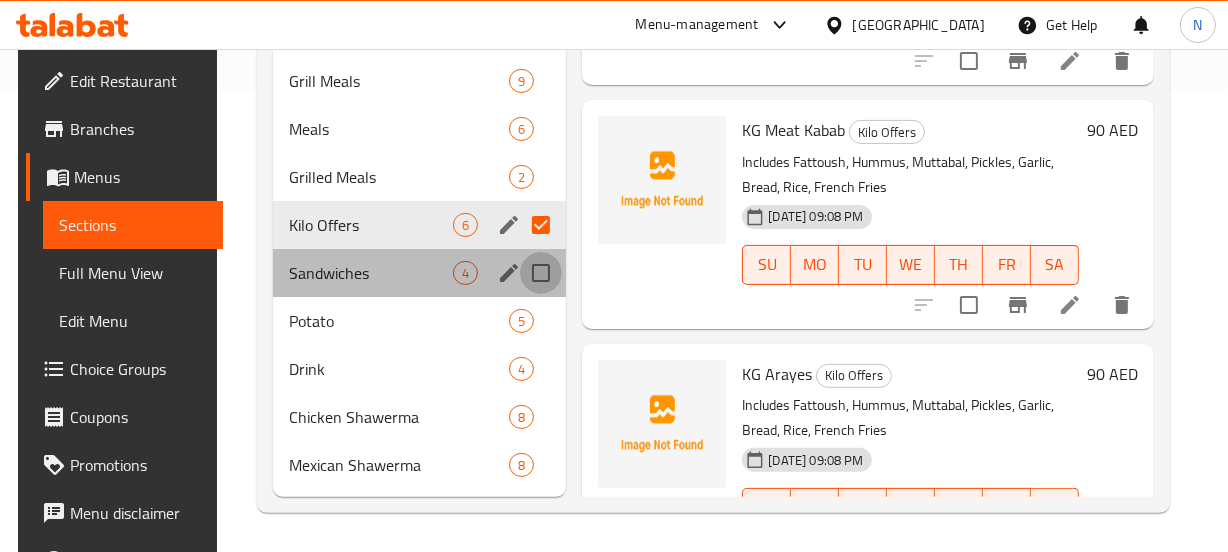 click at bounding box center (541, 273) 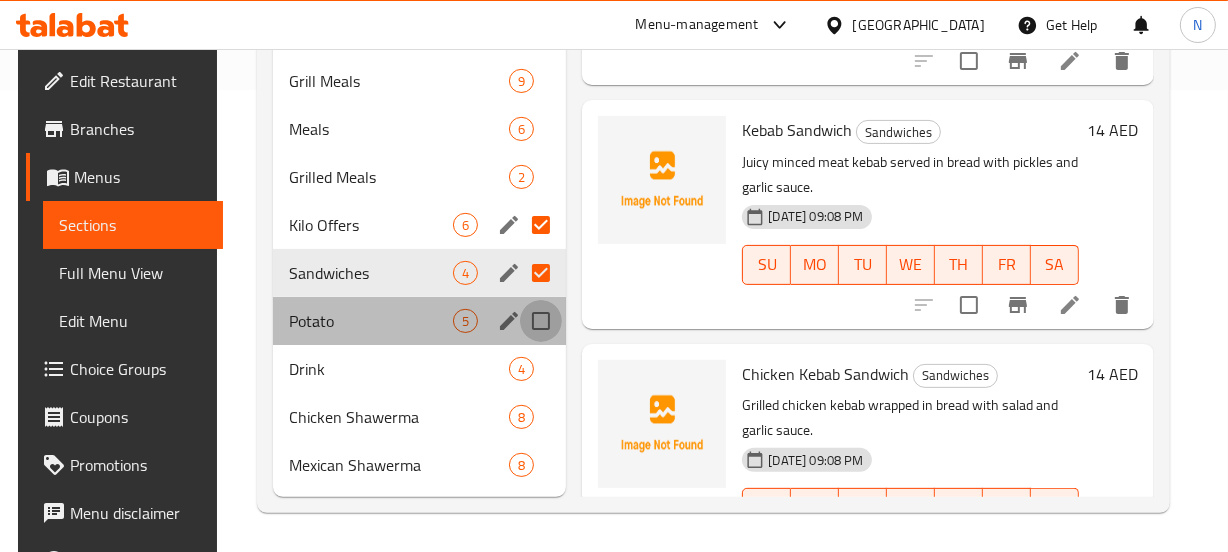 click at bounding box center (541, 321) 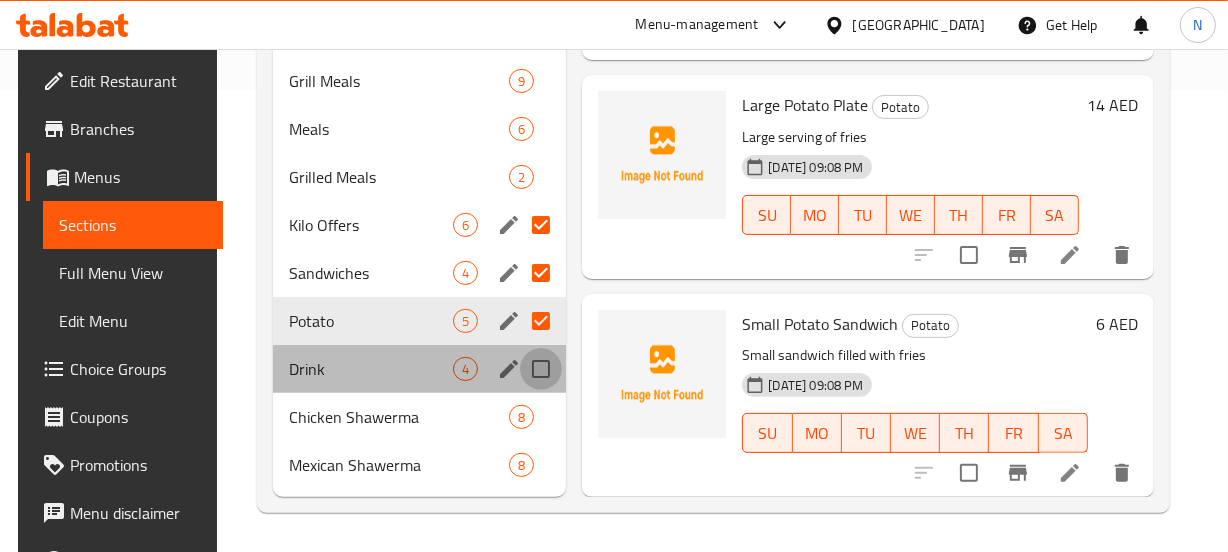 click at bounding box center (541, 369) 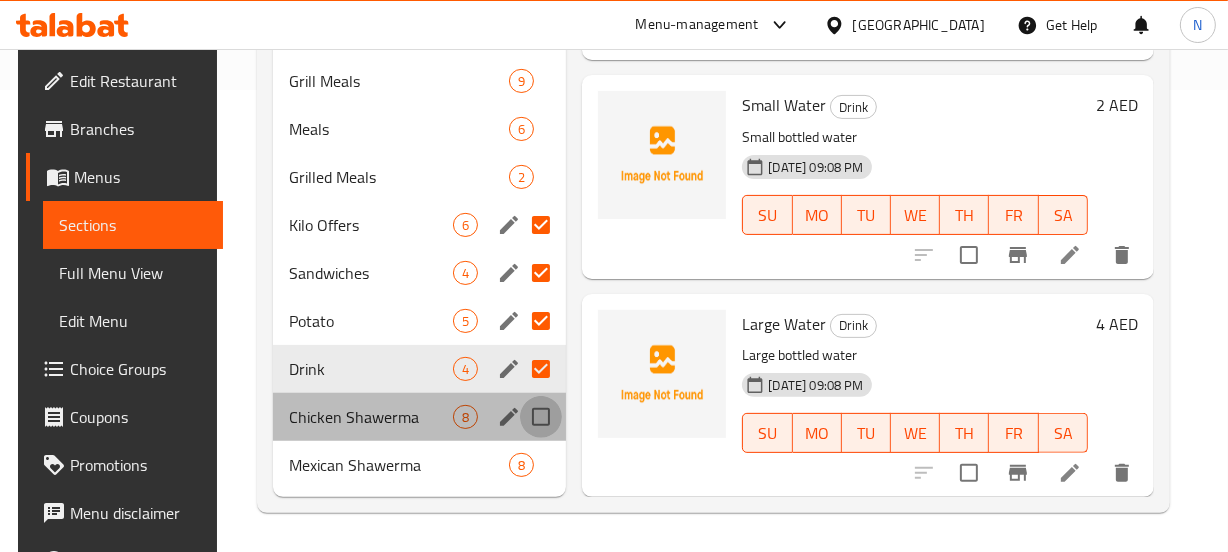 click at bounding box center (541, 417) 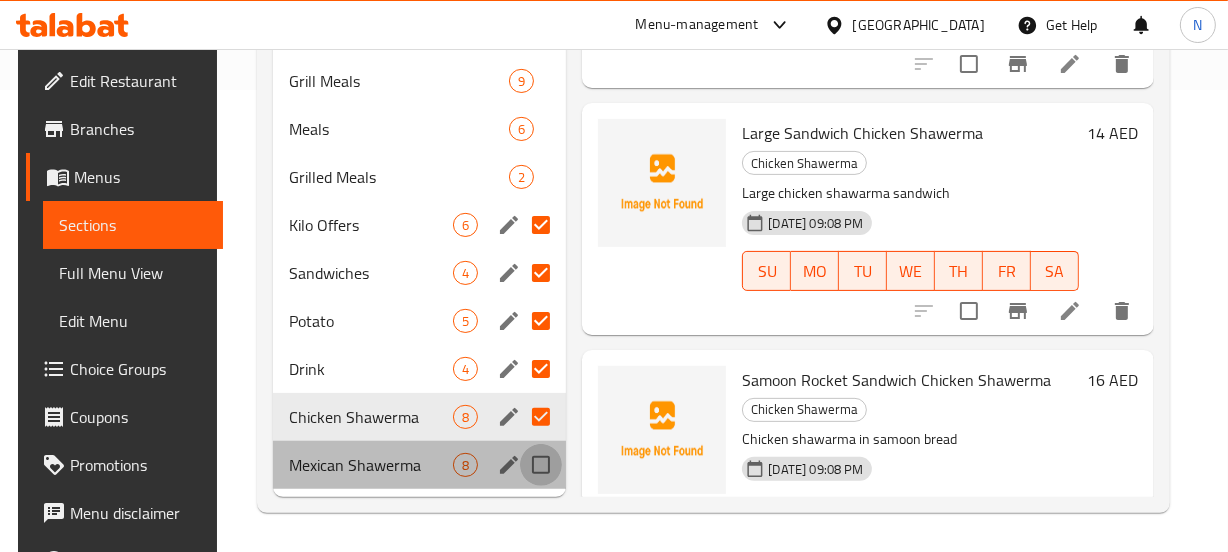 click at bounding box center [541, 465] 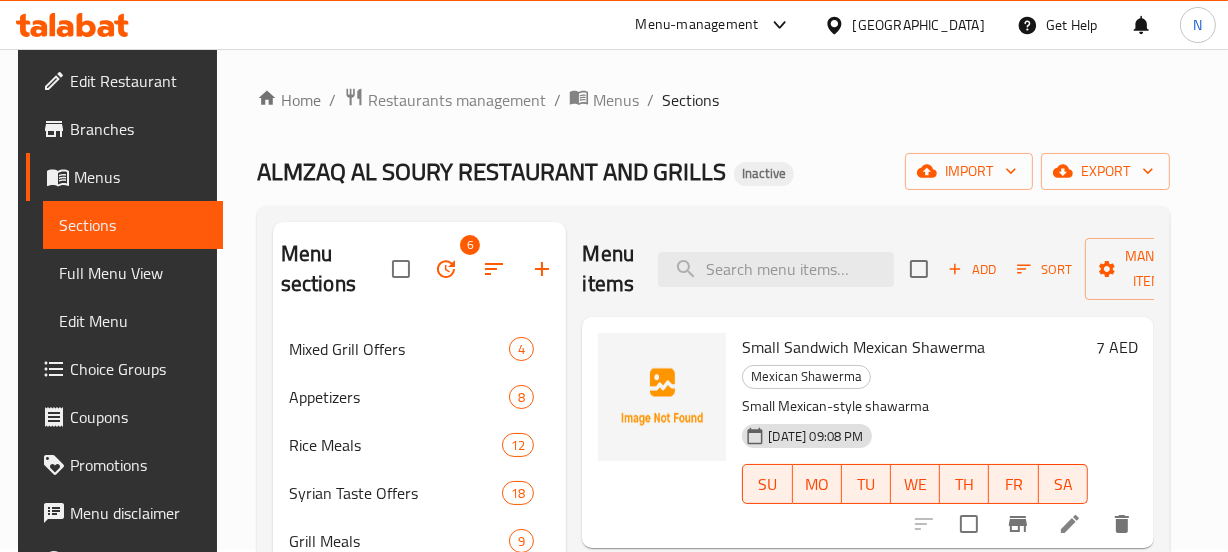 scroll, scrollTop: 0, scrollLeft: 0, axis: both 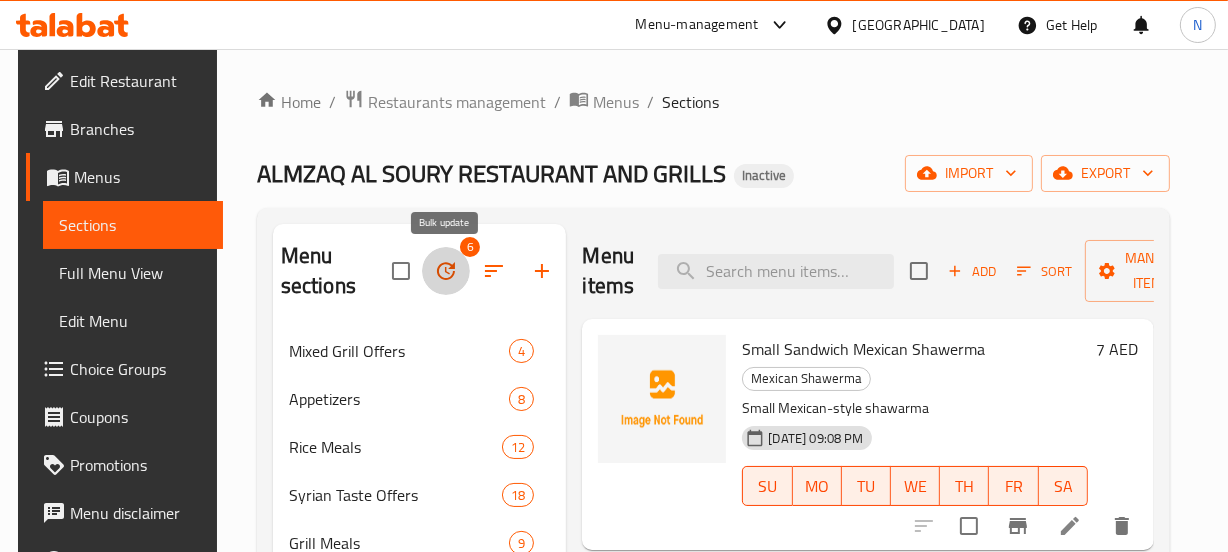 click 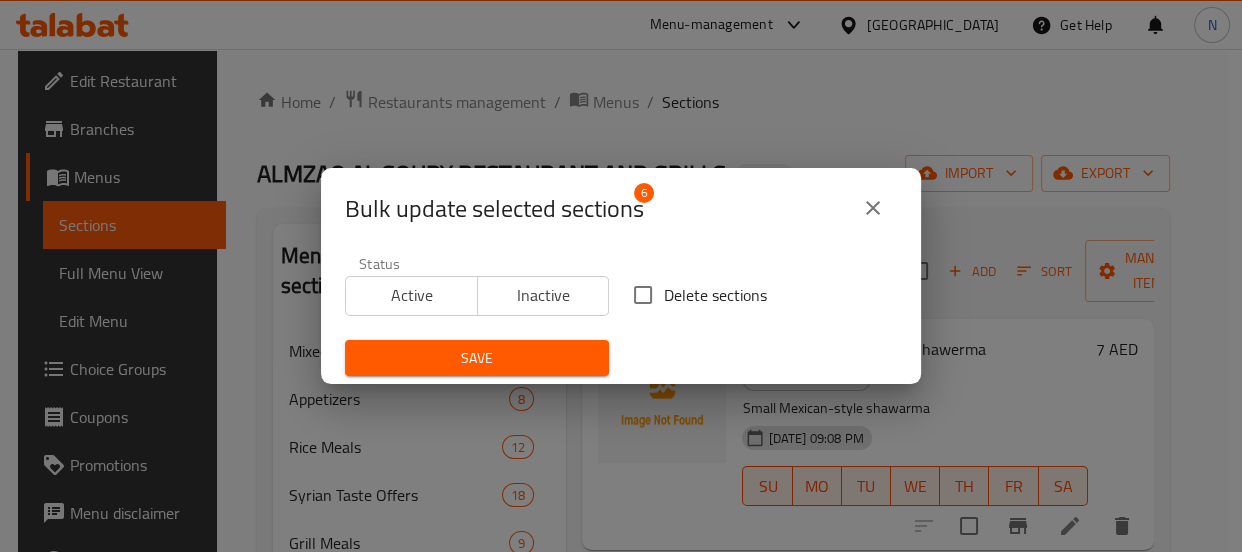 click on "Delete sections" at bounding box center [715, 295] 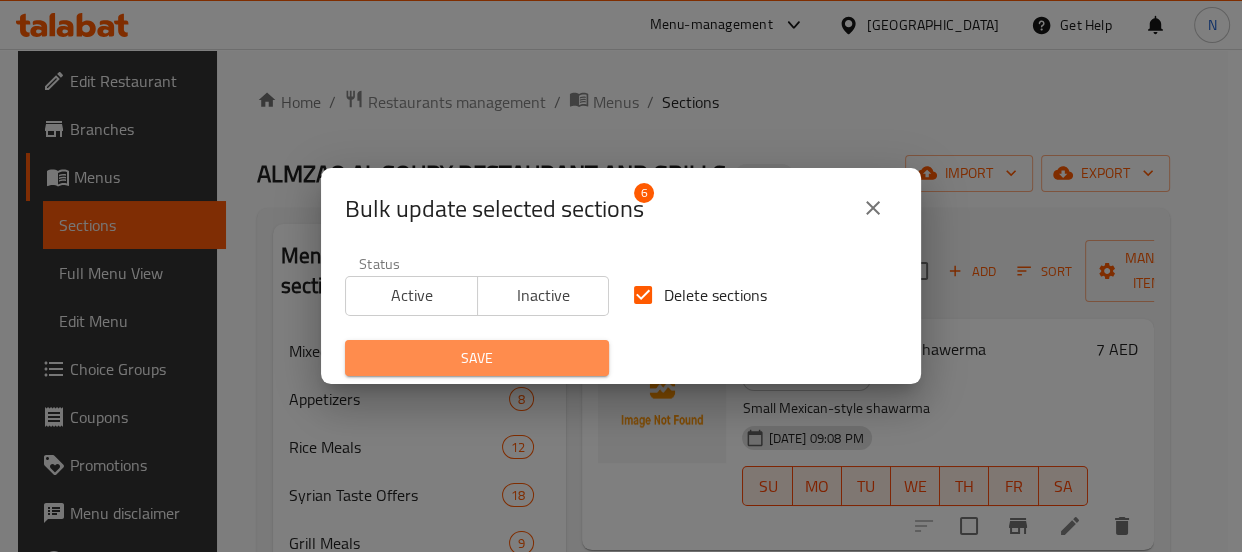 click on "Save" at bounding box center (477, 358) 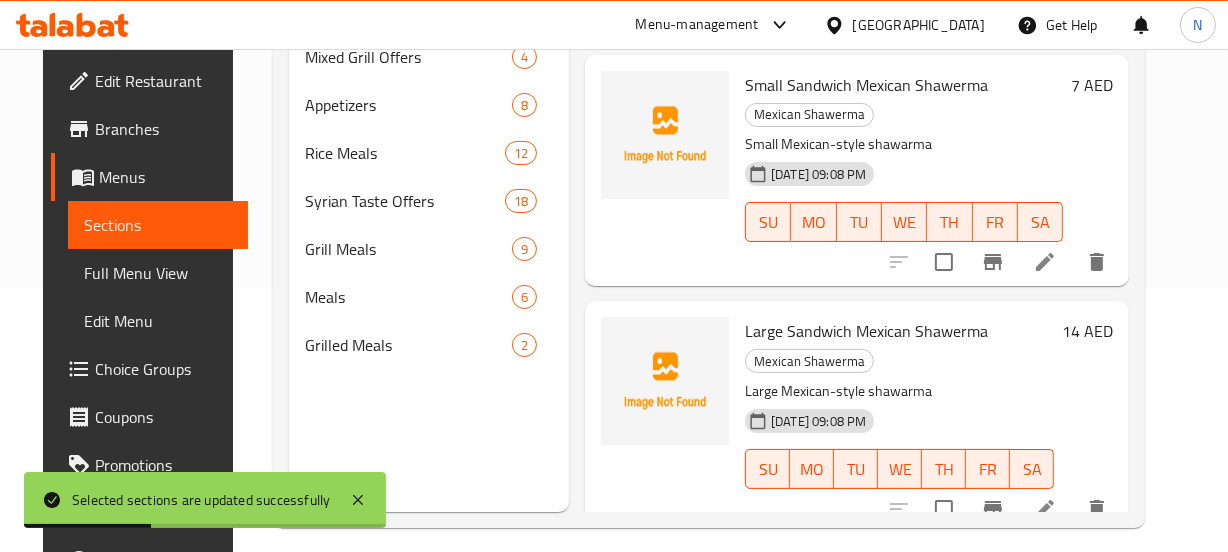 scroll, scrollTop: 270, scrollLeft: 0, axis: vertical 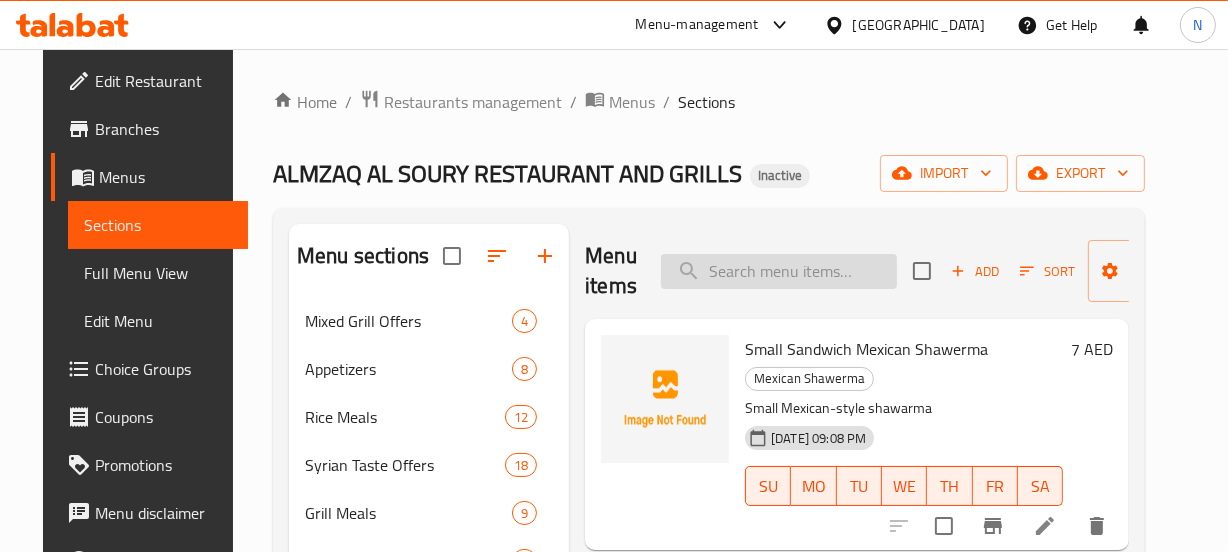 click at bounding box center (779, 271) 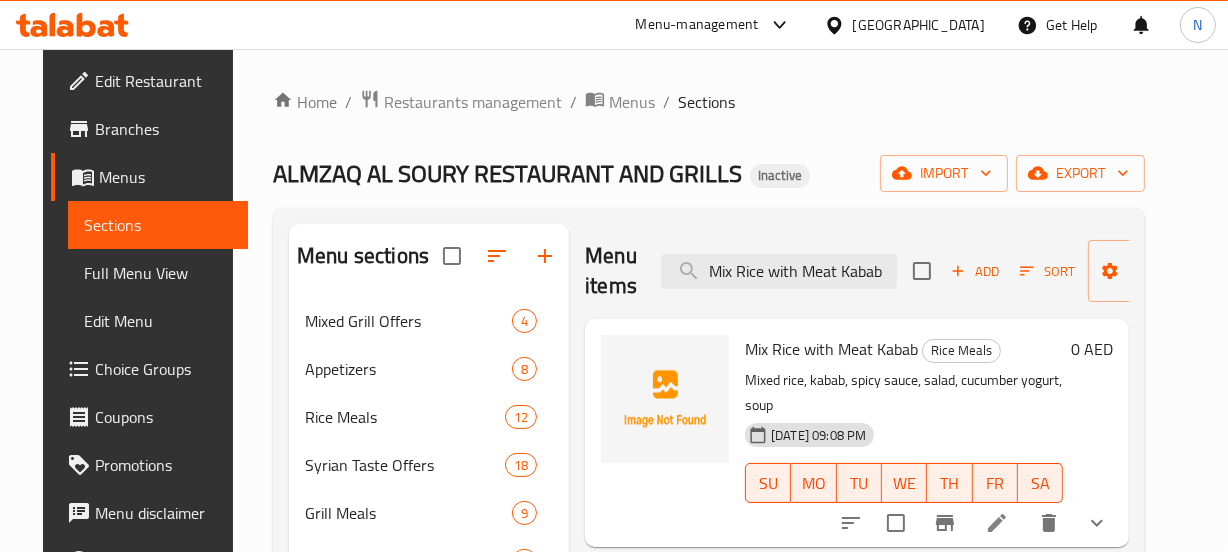 type on "Mix Rice with Meat Kabab" 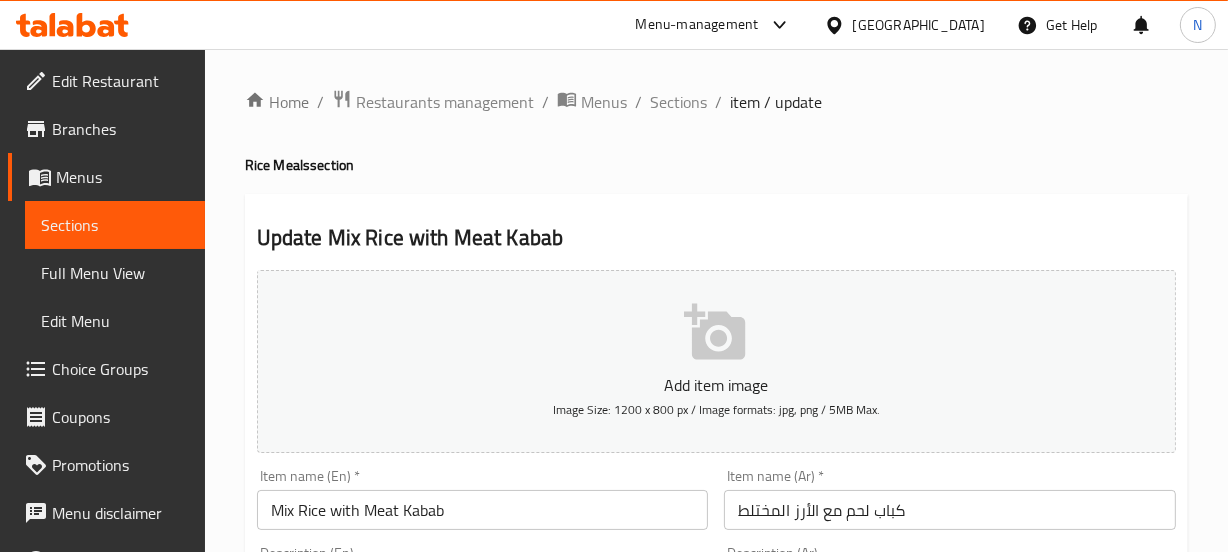 scroll, scrollTop: 74, scrollLeft: 0, axis: vertical 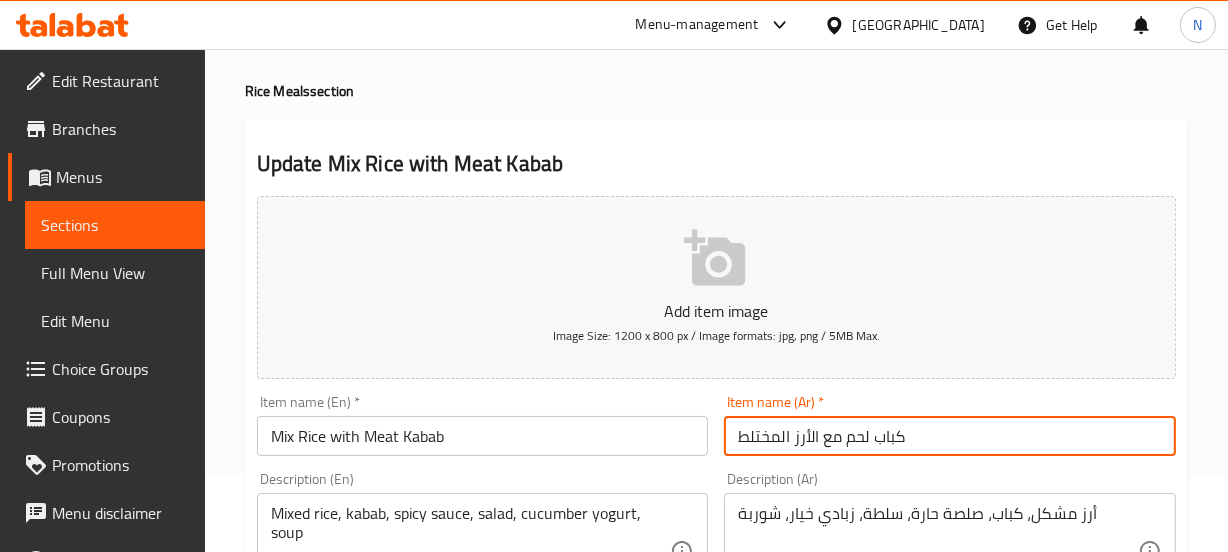 click on "كباب لحم مع الأرز المختلط" at bounding box center (950, 436) 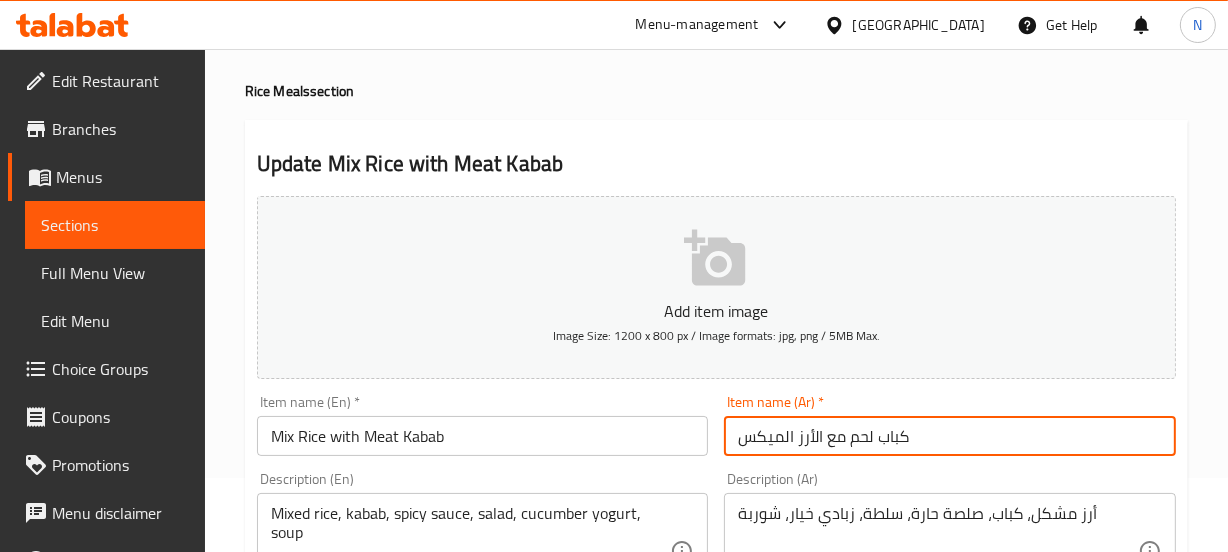 type on "كباب لحم مع الأرز الميكس" 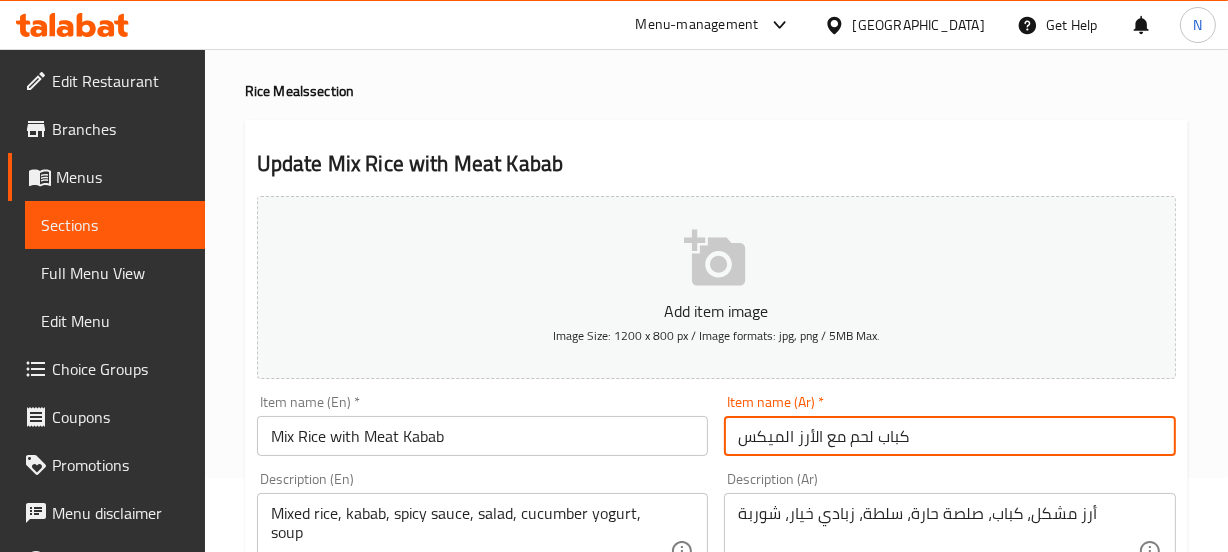 click on "Update" at bounding box center [366, 1297] 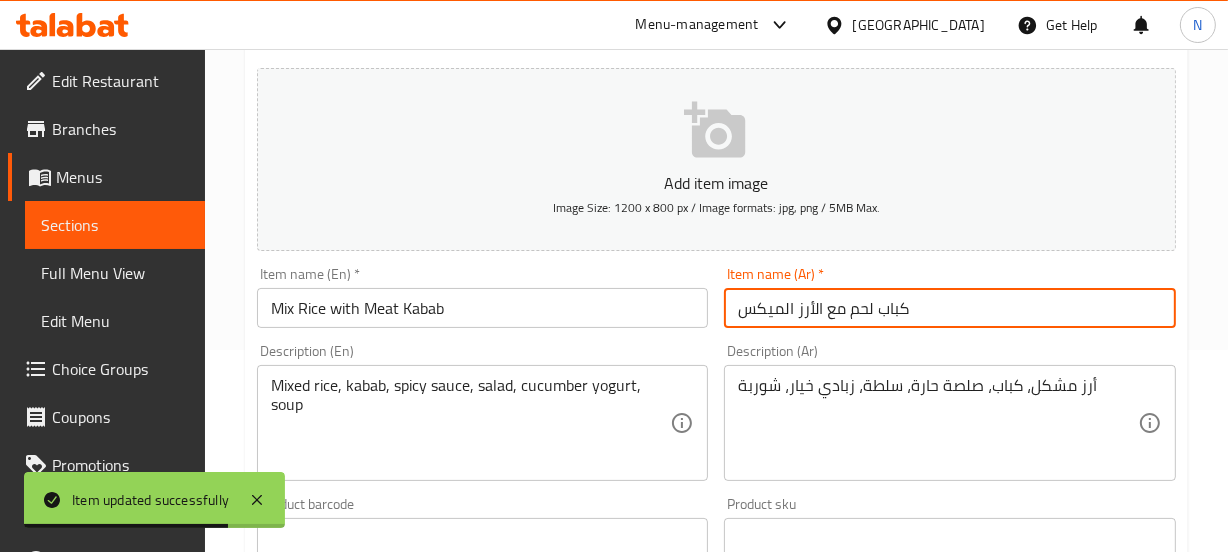 scroll, scrollTop: 0, scrollLeft: 0, axis: both 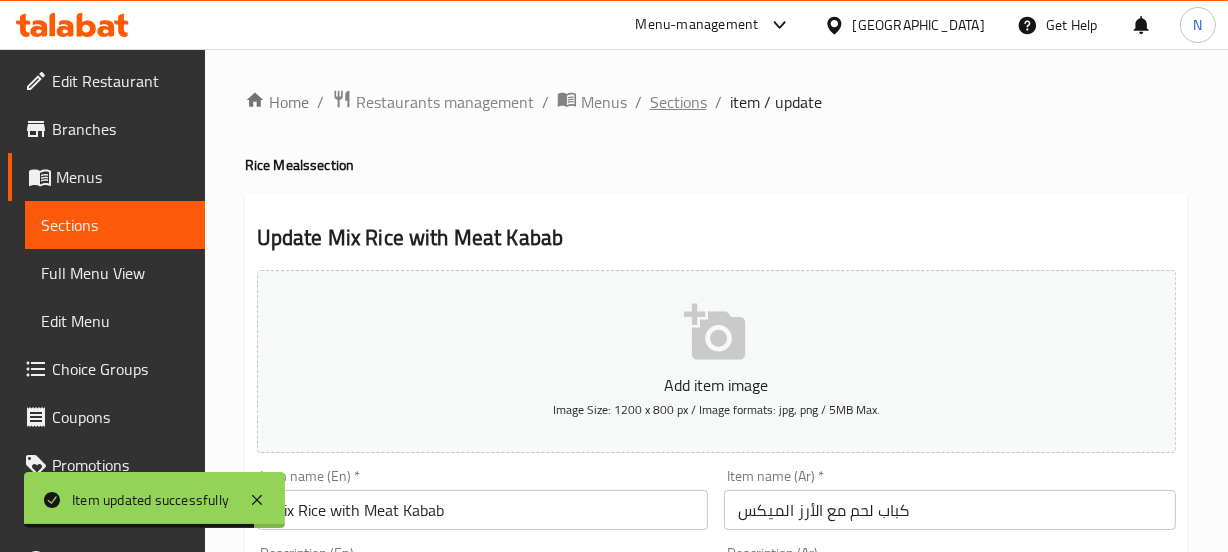 click on "Sections" at bounding box center [678, 102] 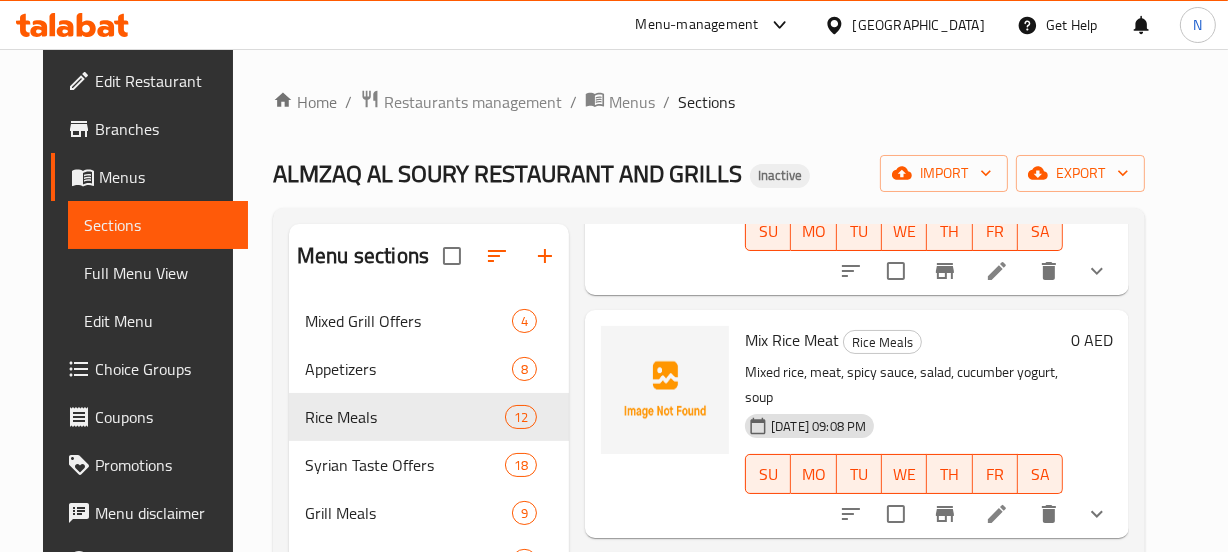 scroll, scrollTop: 2050, scrollLeft: 0, axis: vertical 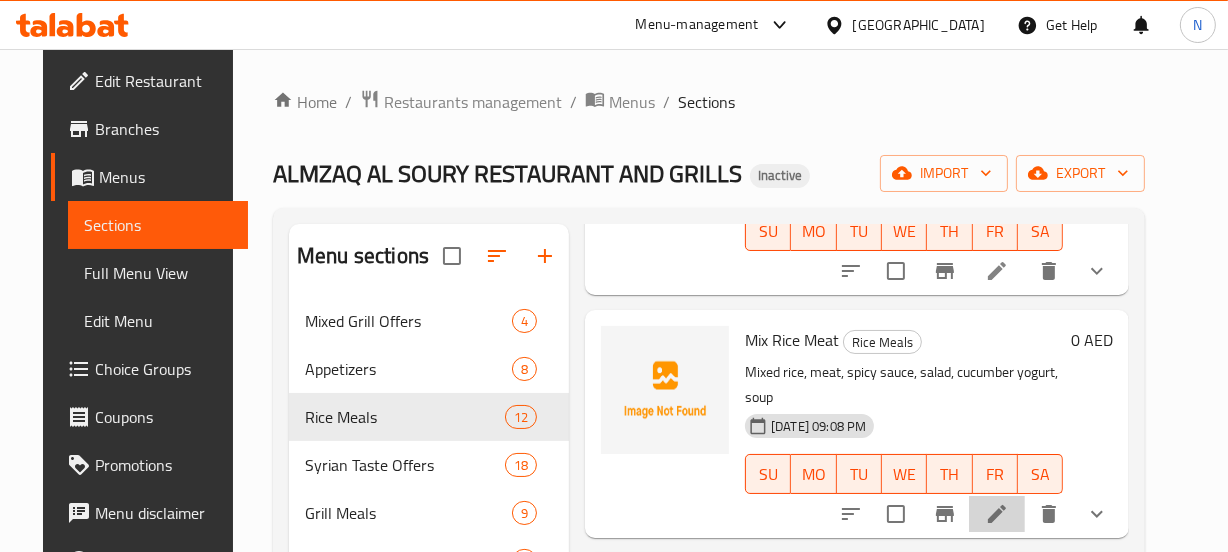 click at bounding box center (997, 514) 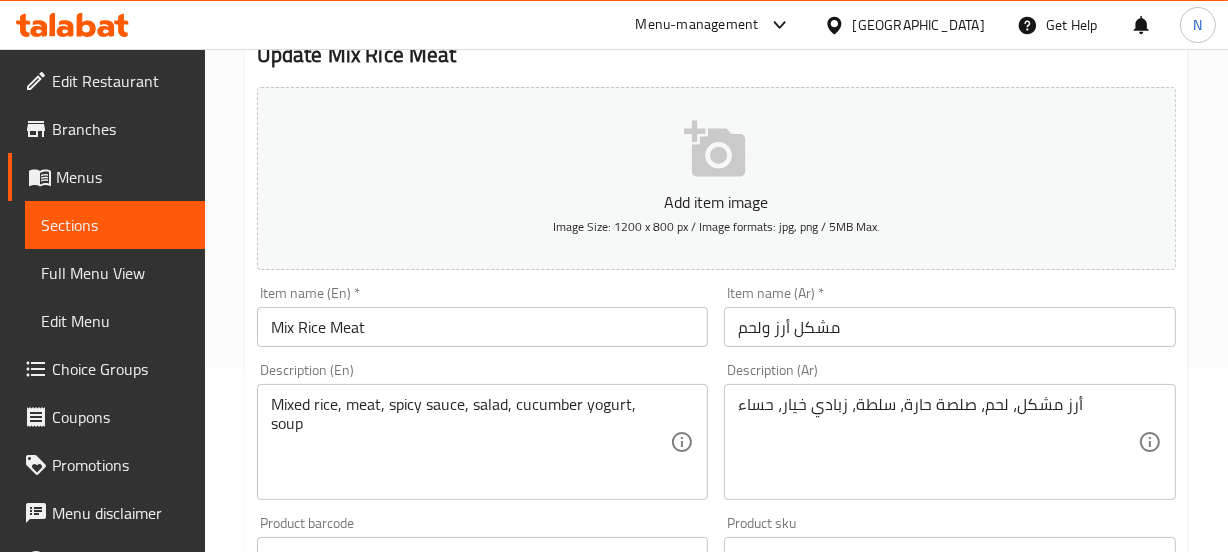 scroll, scrollTop: 195, scrollLeft: 0, axis: vertical 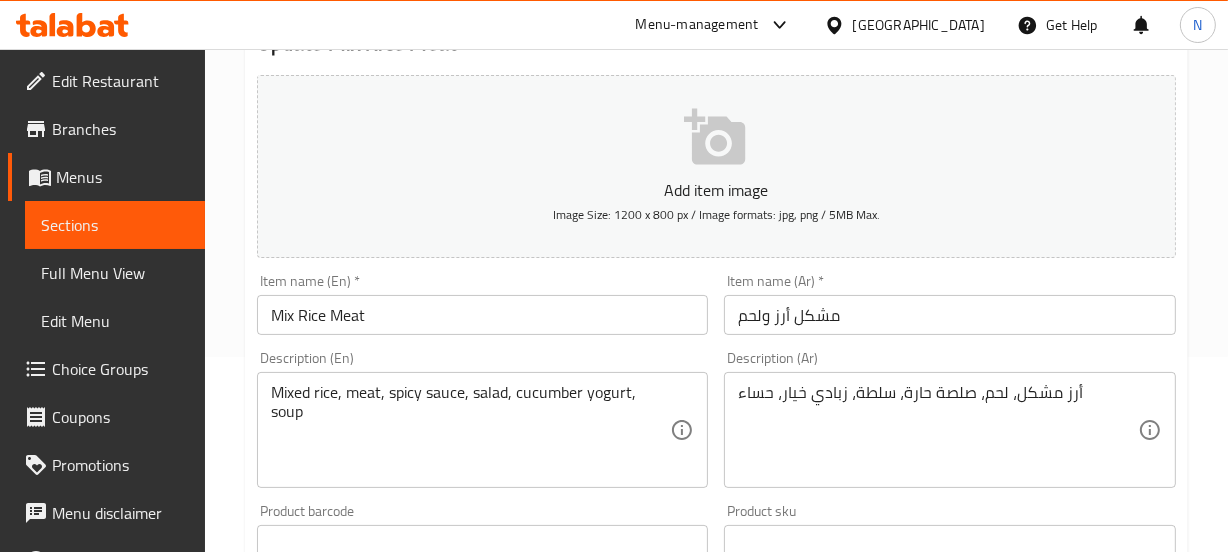 click on "مشكل أرز ولحم" at bounding box center (950, 315) 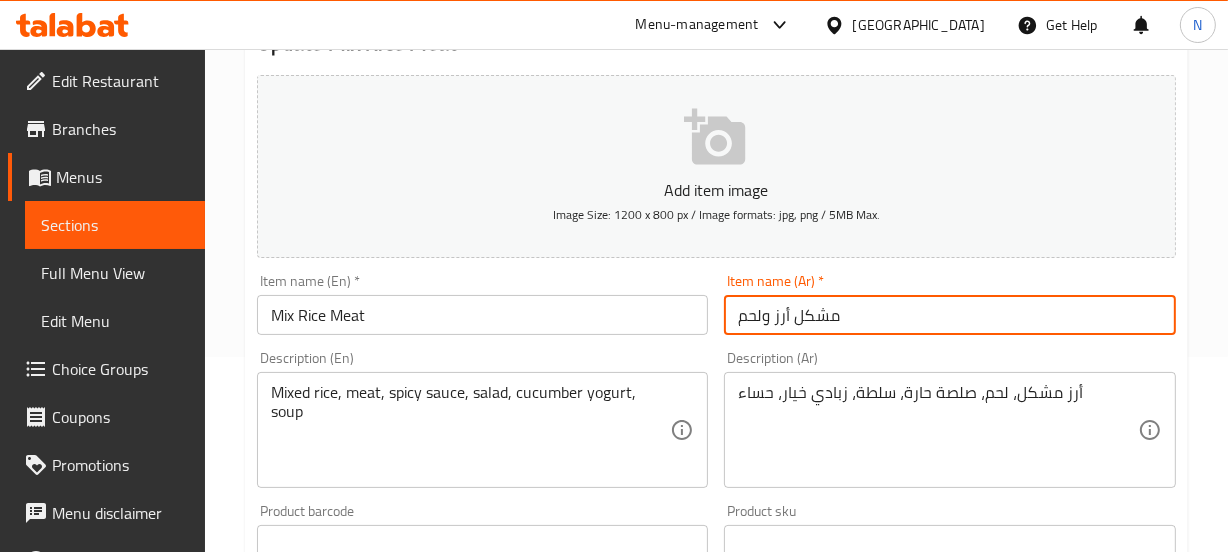 click on "مشكل أرز ولحم" at bounding box center (950, 315) 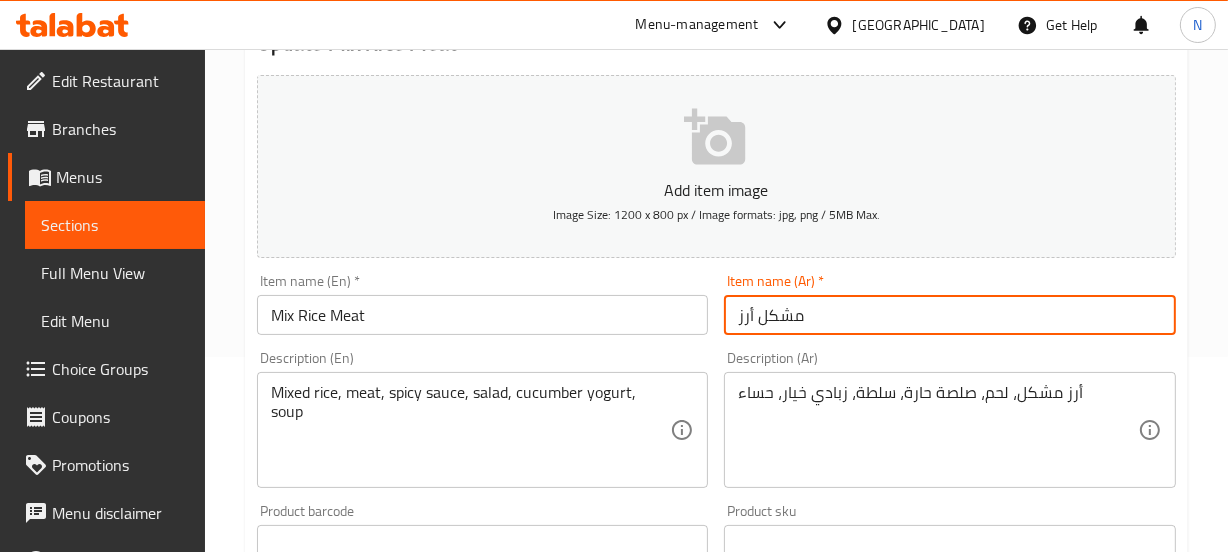 click on "مشكل أرز" at bounding box center (950, 315) 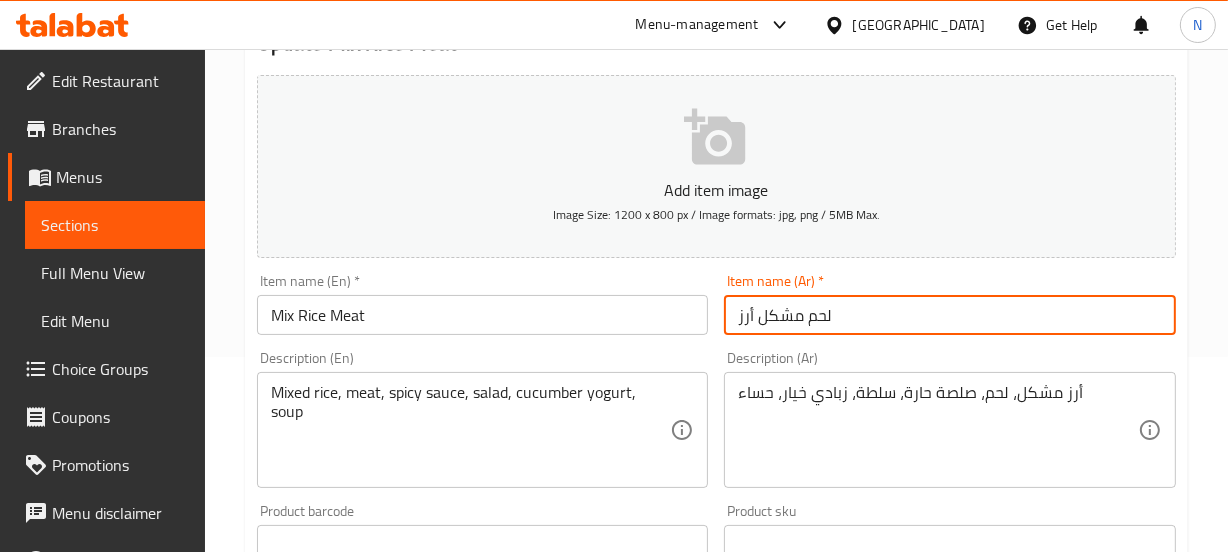 type on "لحم مشكل أرز" 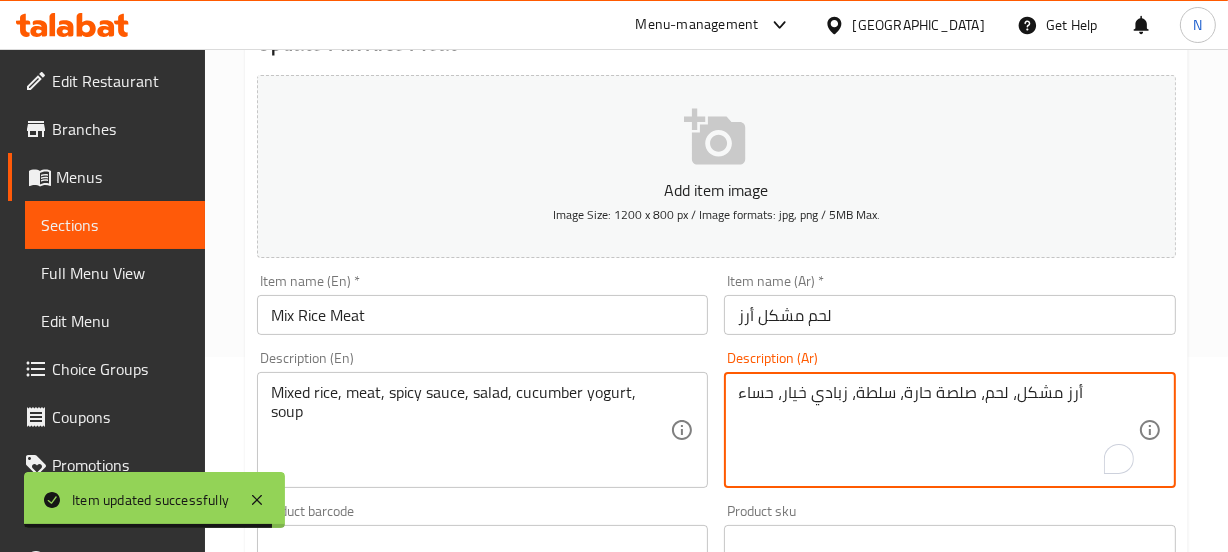 click on "أرز مشكل، لحم، صلصة حارة، سلطة، زبادي خيار، حساء" at bounding box center (938, 430) 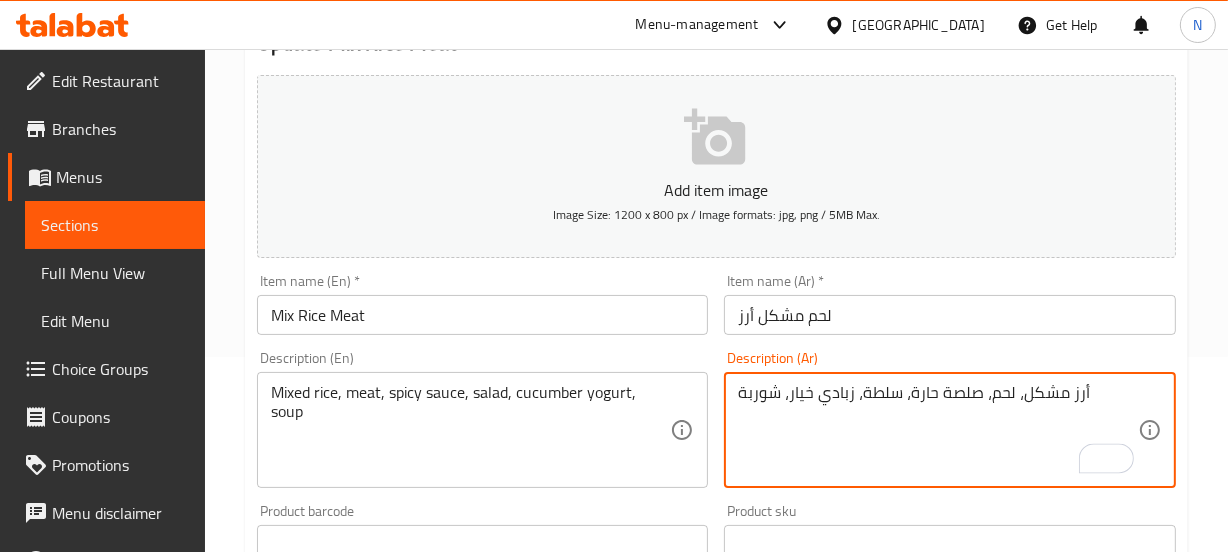 type on "أرز مشكل، لحم، صلصة حارة، سلطة، زبادي خيار، شوربة" 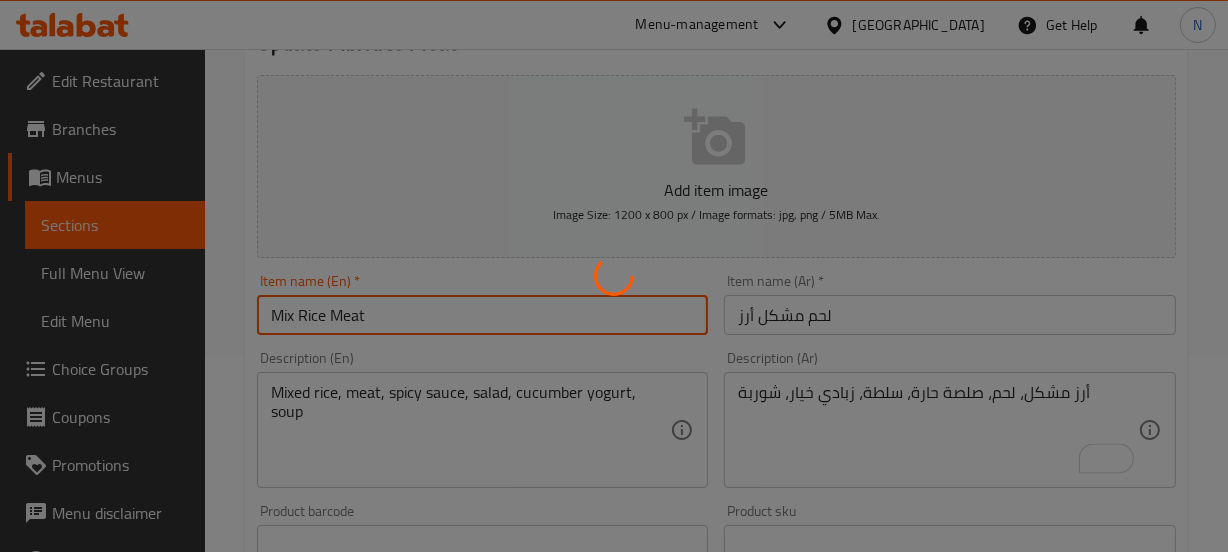 click on "Home / Restaurants management / Menus / Sections / item / update Rice Meals  section Update Mix Rice Meat Add item image Image Size: 1200 x 800 px / Image formats: jpg, png / 5MB Max. Item name (En)   * Mix Rice Meat Item name (En)  * Item name (Ar)   * لحم مشكل أرز Item name (Ar)  * Description (En) Mixed rice, meat, spicy sauce, salad, cucumber yogurt, soup Description (En) Description (Ar) أرز مشكل، لحم، صلصة حارة، سلطة، زبادي خيار، شوربة Description (Ar) Product barcode Product barcode Product sku Product sku Price   * AED 0 Price  * Price on selection Free item Start Date Start Date End Date End Date Available Days SU MO TU WE TH FR SA Available from ​ ​ Available to ​ ​ Status Active Inactive Exclude from GEM Variations & Choices Choose Size (ID: 1068908761) Min 1  ,  Max 1 Name (En) Choose Size Name (En) Name (Ar) اختر الحجم Name (Ar) Min 1 Min Max 1 Max Large (ID: 1796838295) 32   AED Name (En) Large Name (En) Name (Ar) Price" at bounding box center [716, 558] 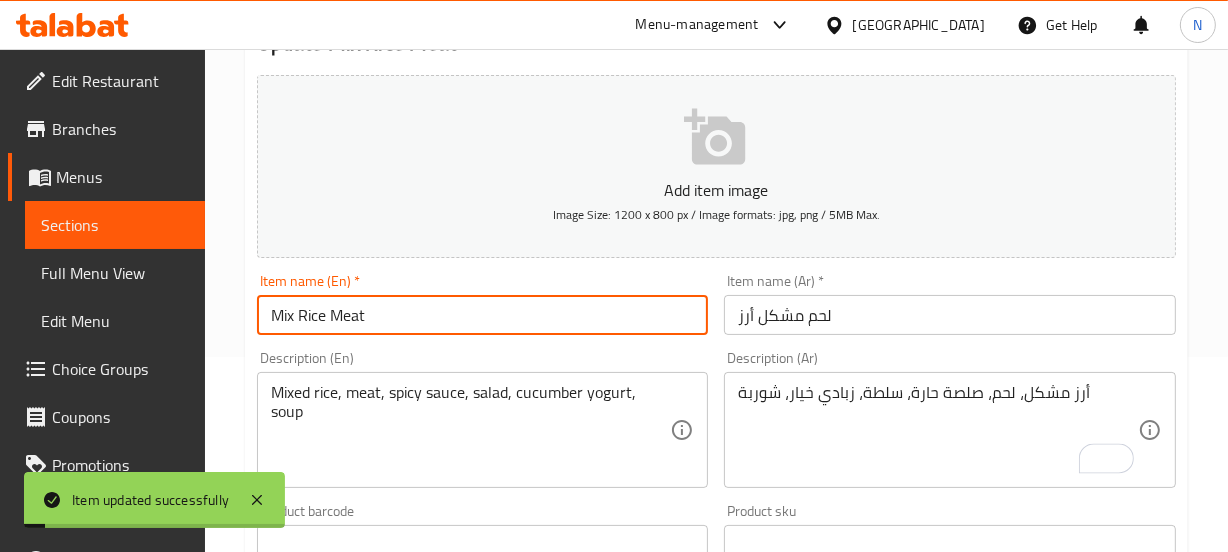 scroll, scrollTop: 0, scrollLeft: 0, axis: both 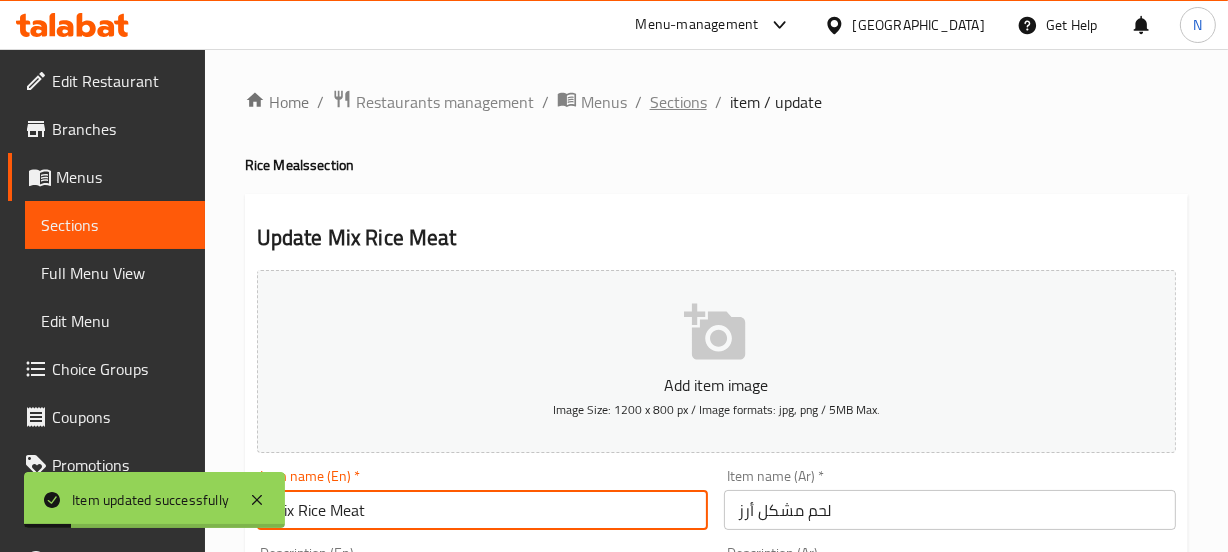 click on "Sections" at bounding box center (678, 102) 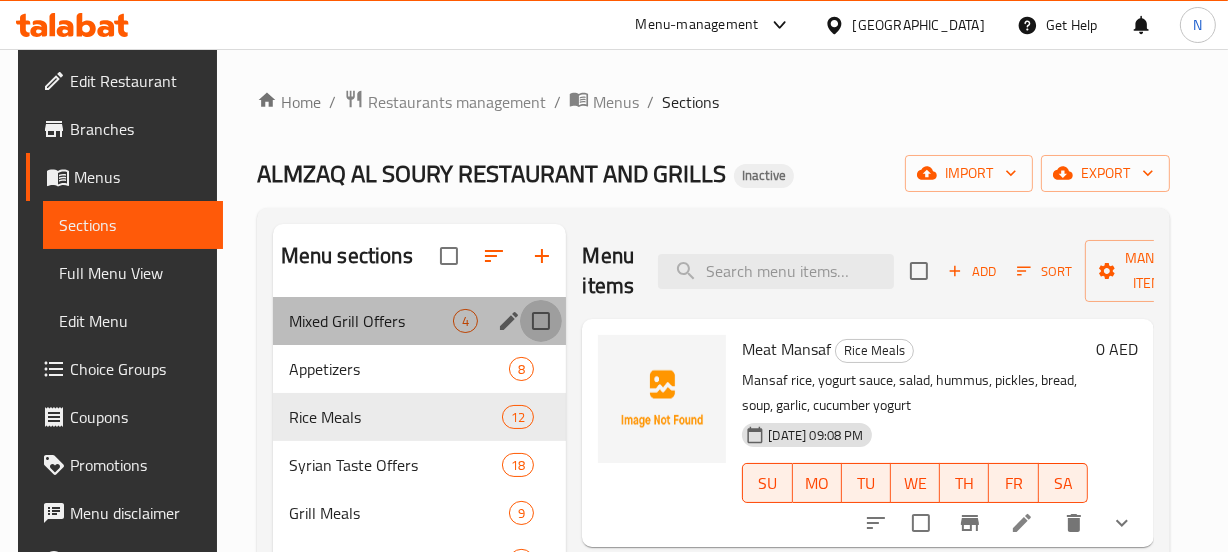 click at bounding box center (541, 321) 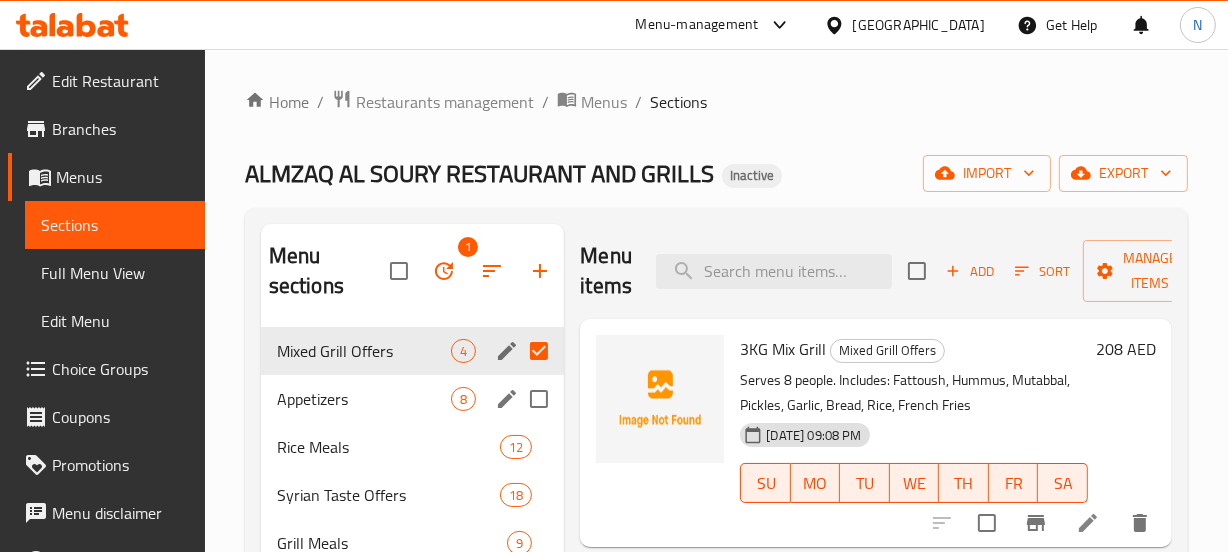 scroll, scrollTop: 67, scrollLeft: 0, axis: vertical 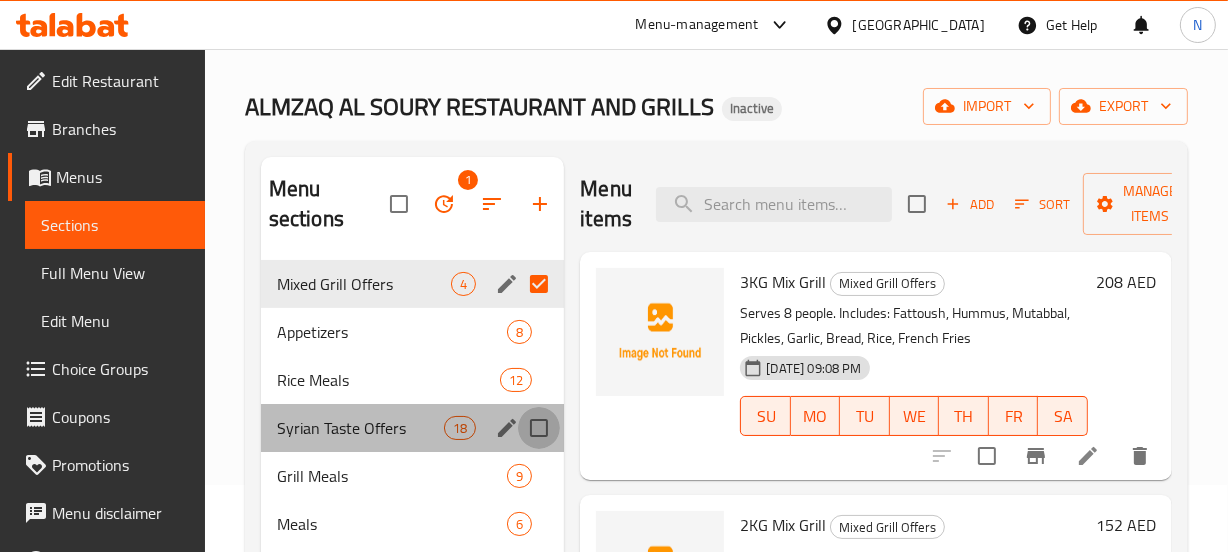 click at bounding box center [539, 428] 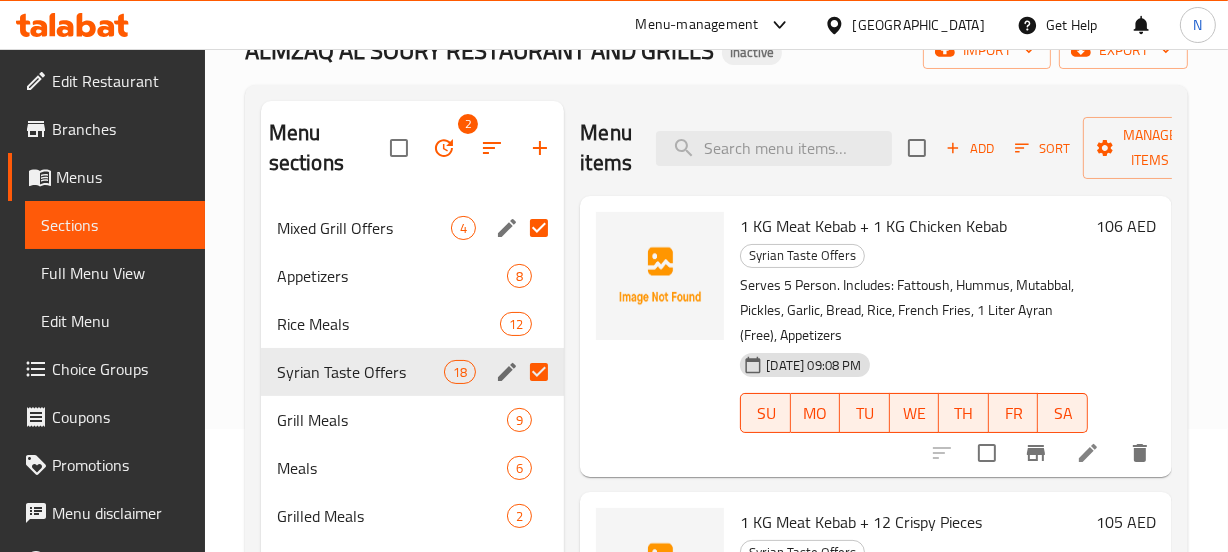 scroll, scrollTop: 120, scrollLeft: 0, axis: vertical 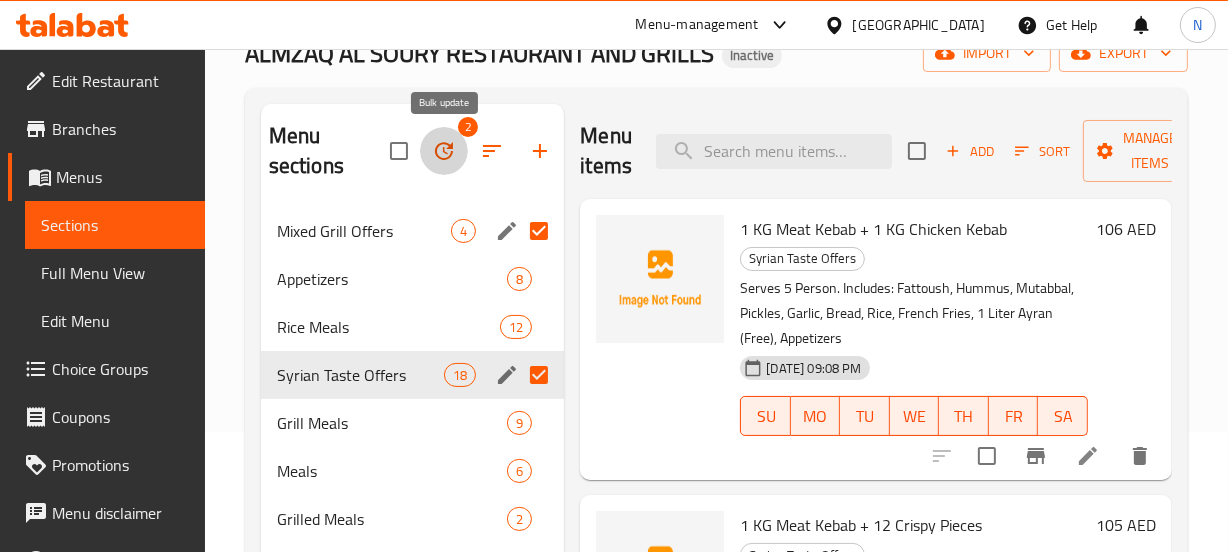 click at bounding box center (444, 151) 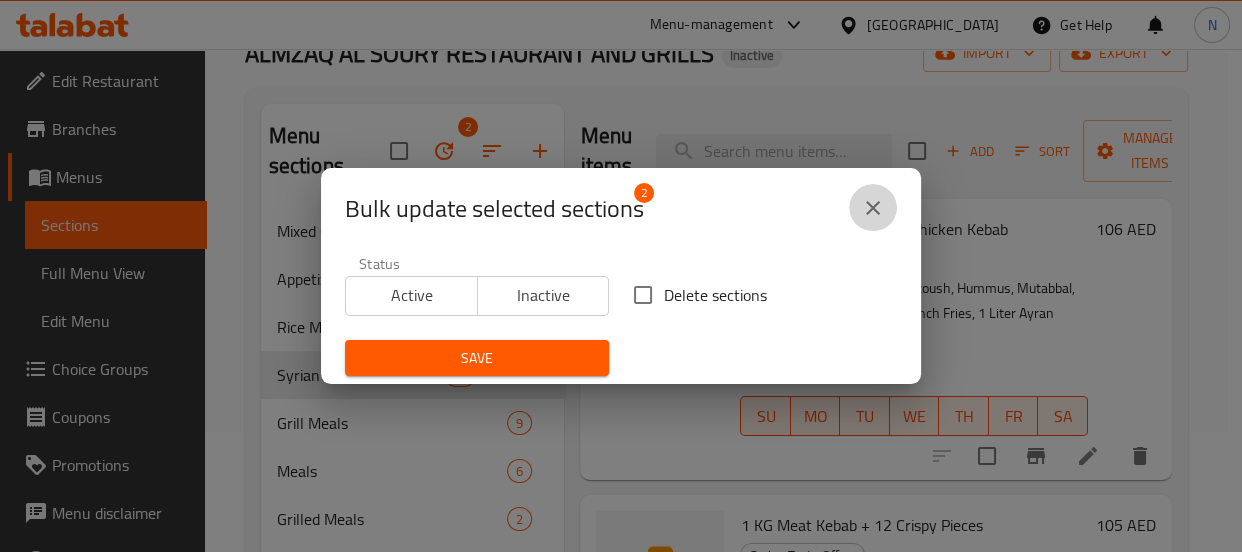 click 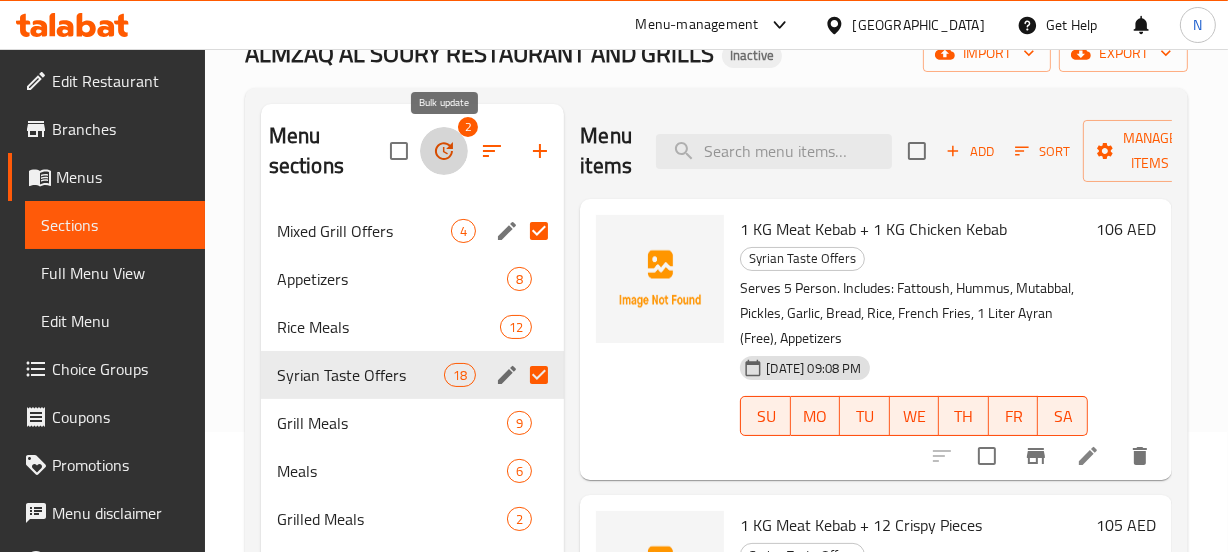 click at bounding box center [444, 151] 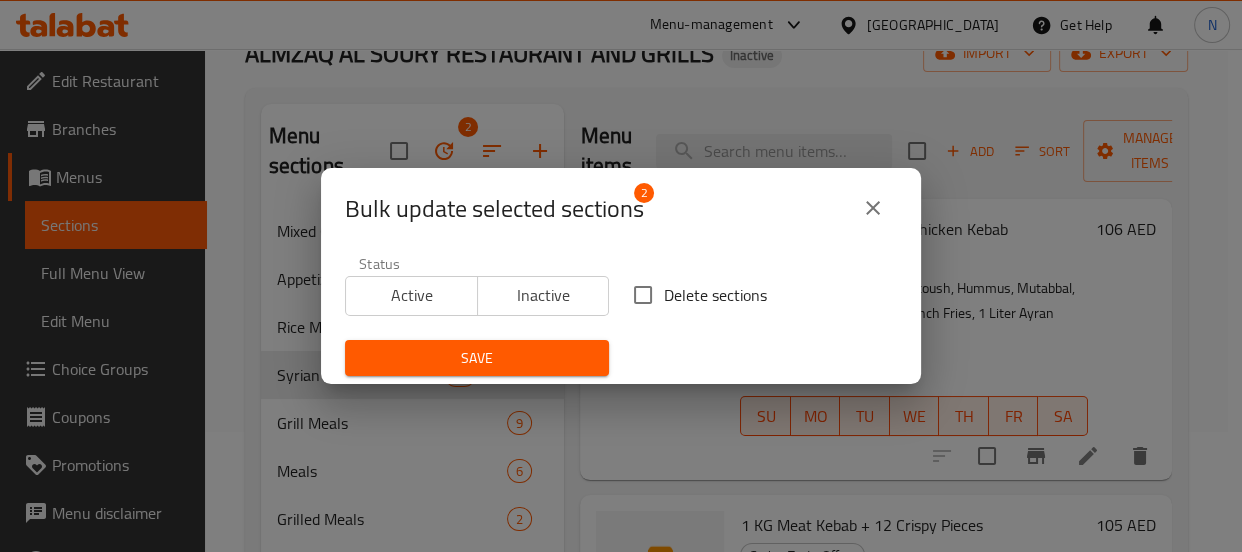 click on "Delete sections" at bounding box center (715, 295) 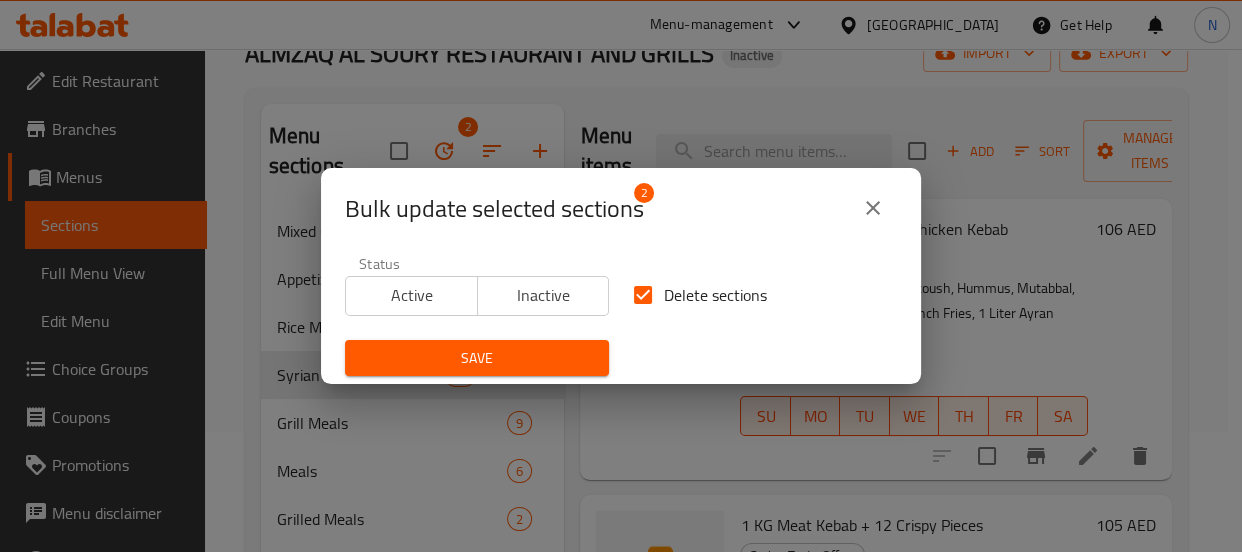 click on "Save" at bounding box center (477, 358) 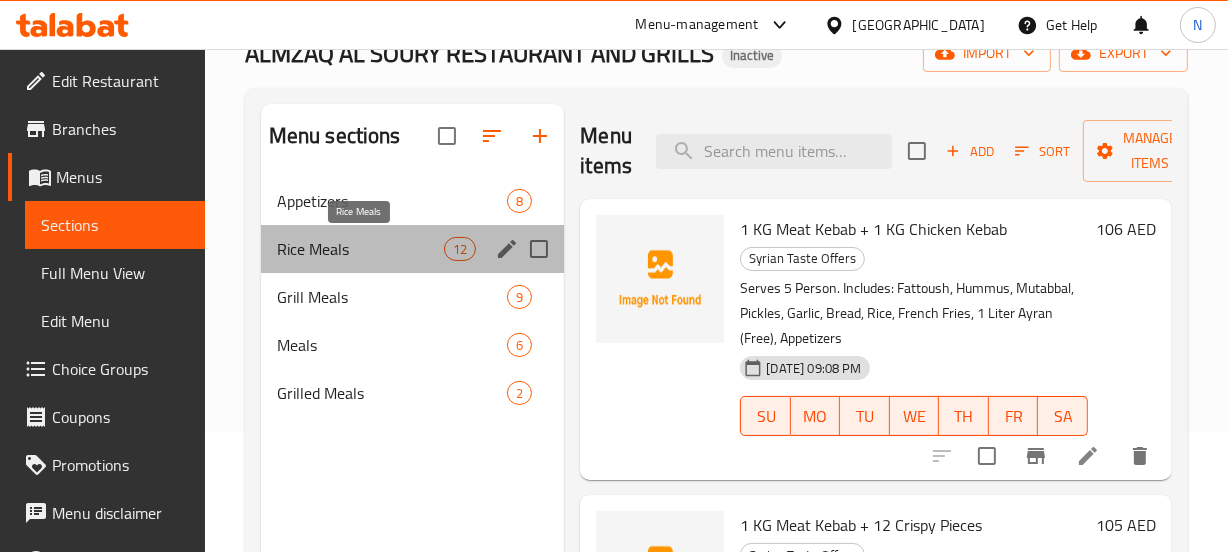 click on "Rice Meals" at bounding box center (360, 249) 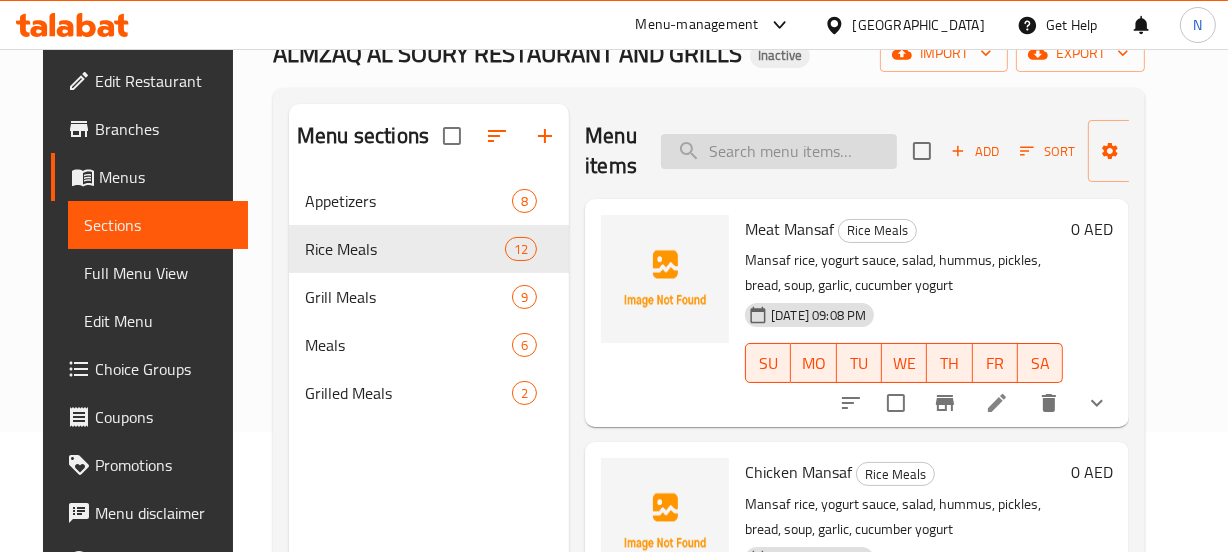 click at bounding box center (779, 151) 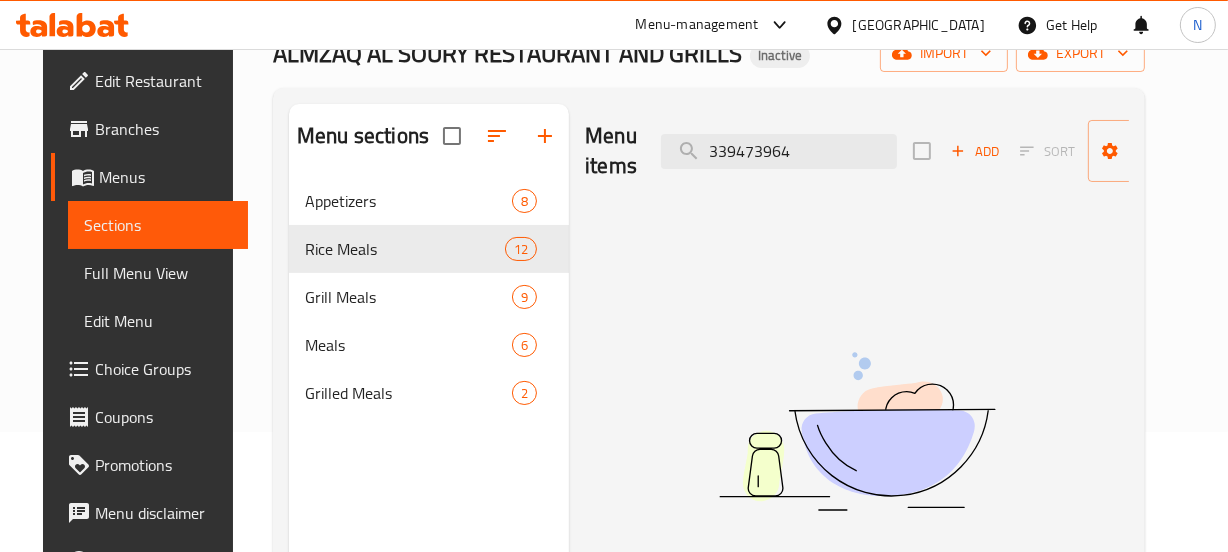 paste on "Shish Tawook Meal" 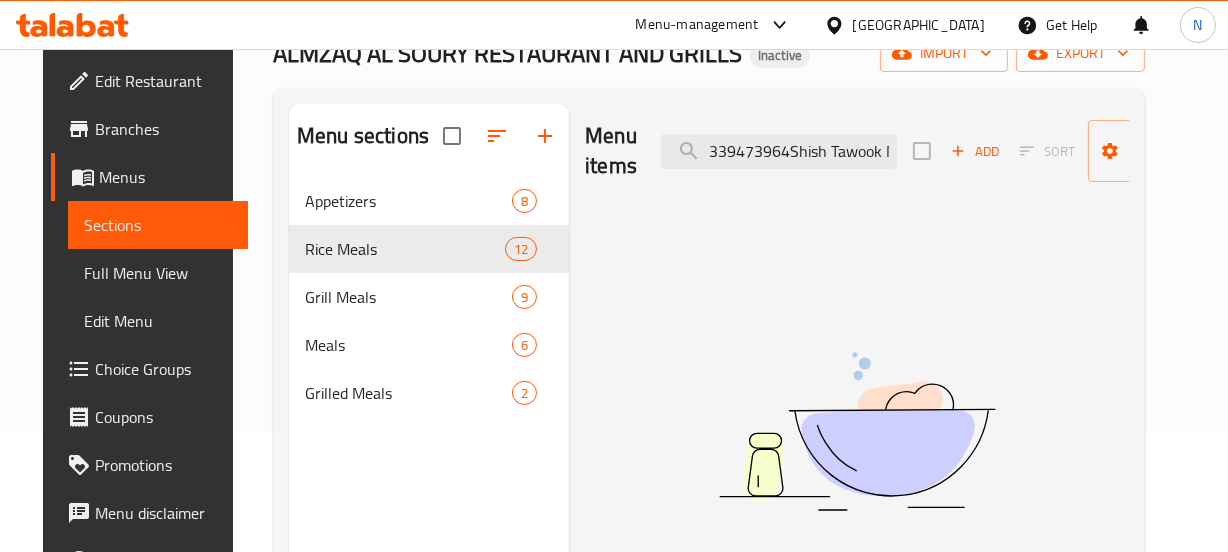 scroll, scrollTop: 0, scrollLeft: 30, axis: horizontal 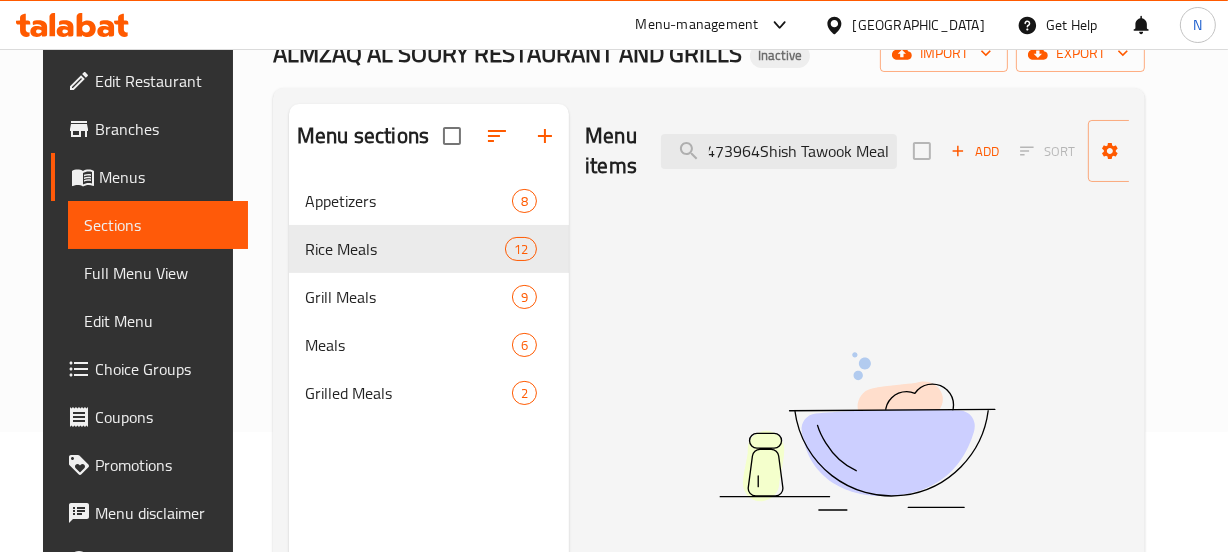 type on "339473964" 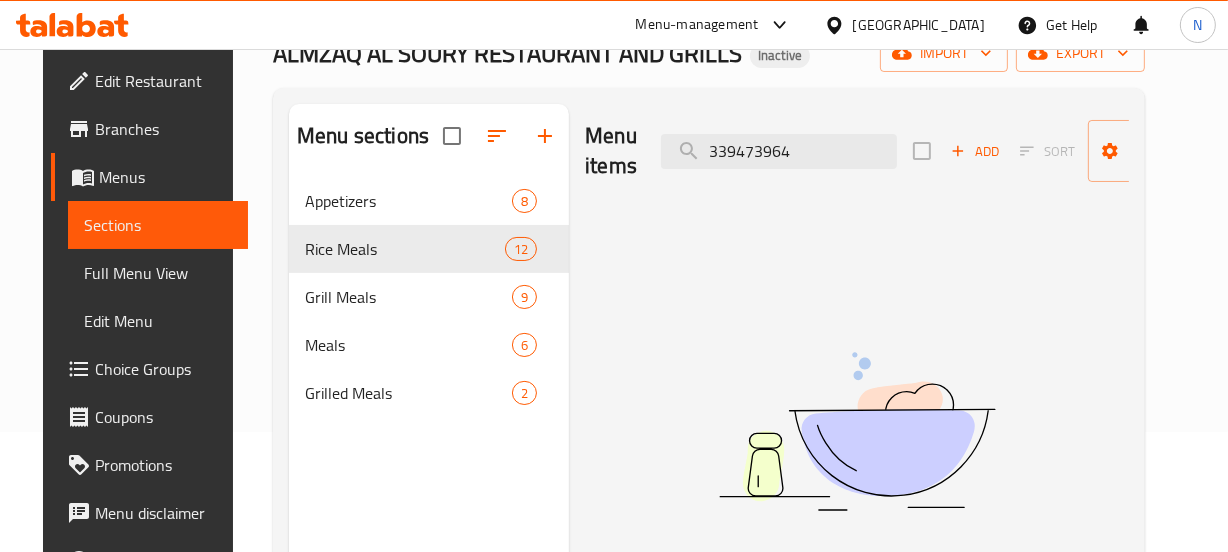 scroll, scrollTop: 0, scrollLeft: 0, axis: both 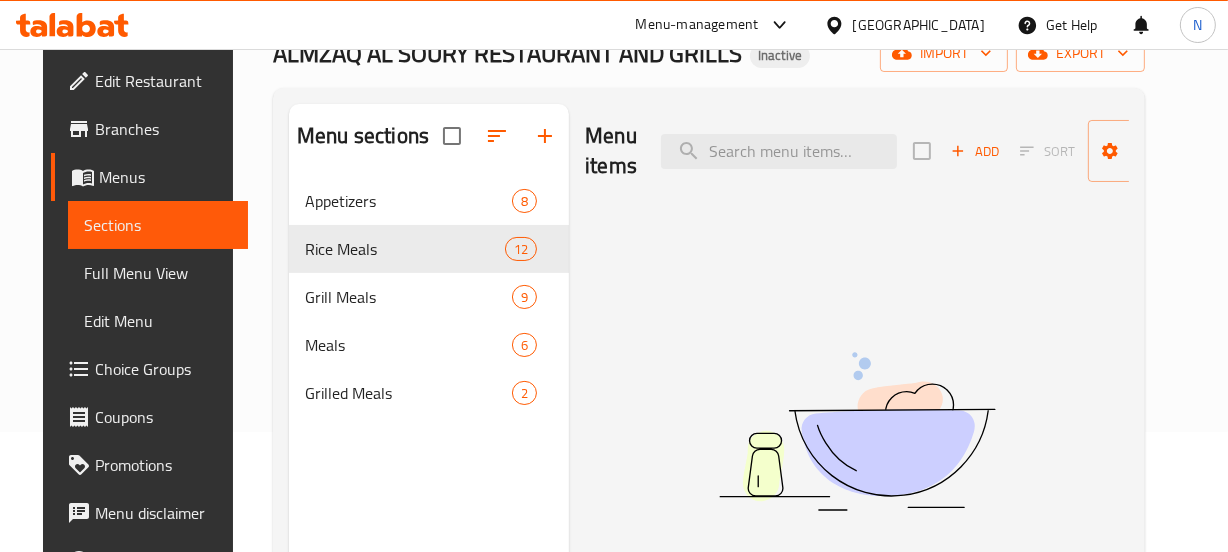 paste on "Shish Tawook Meal" 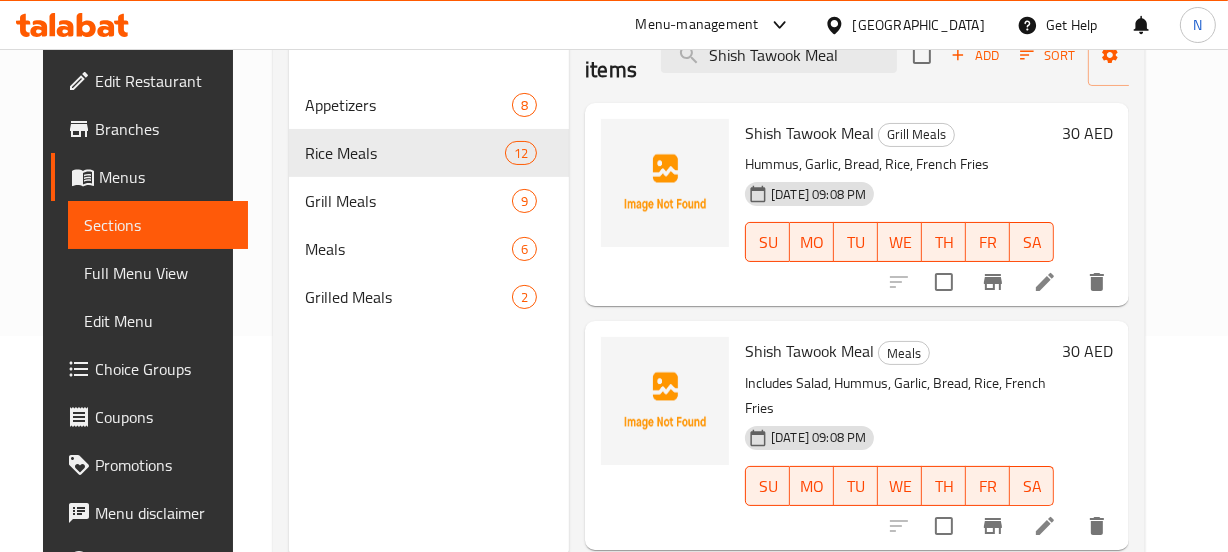 scroll, scrollTop: 215, scrollLeft: 0, axis: vertical 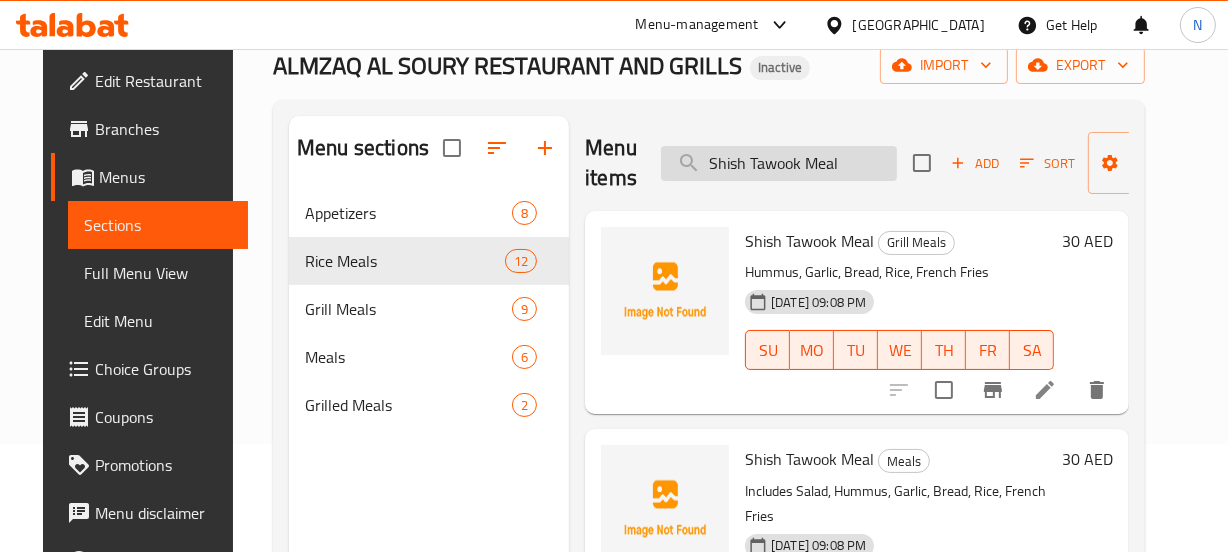 drag, startPoint x: 772, startPoint y: 142, endPoint x: 766, endPoint y: 155, distance: 14.3178215 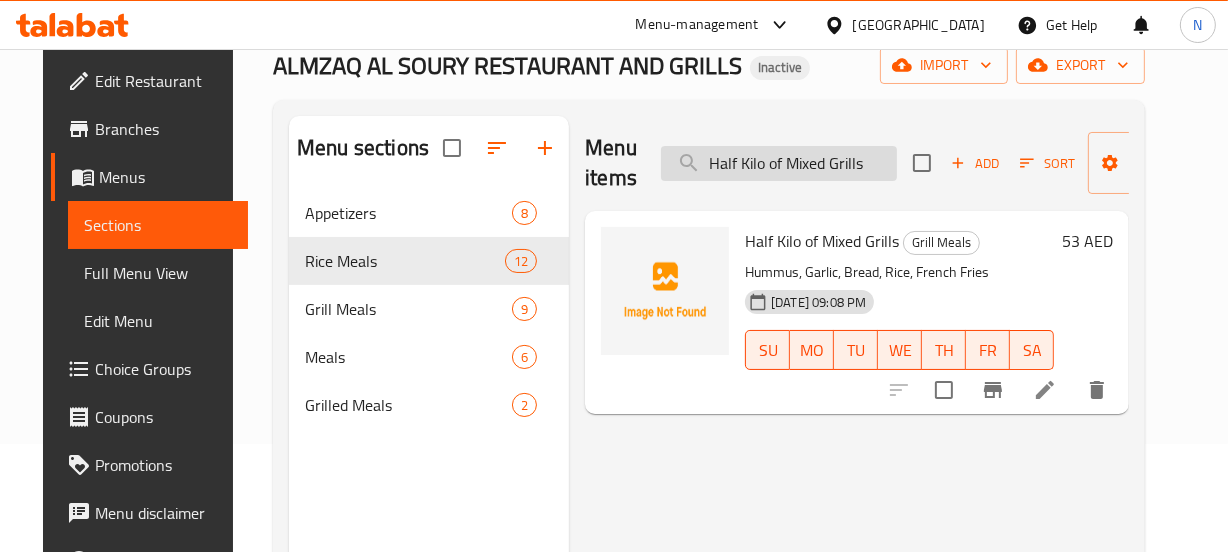 click on "Half Kilo of Mixed Grills" at bounding box center [779, 163] 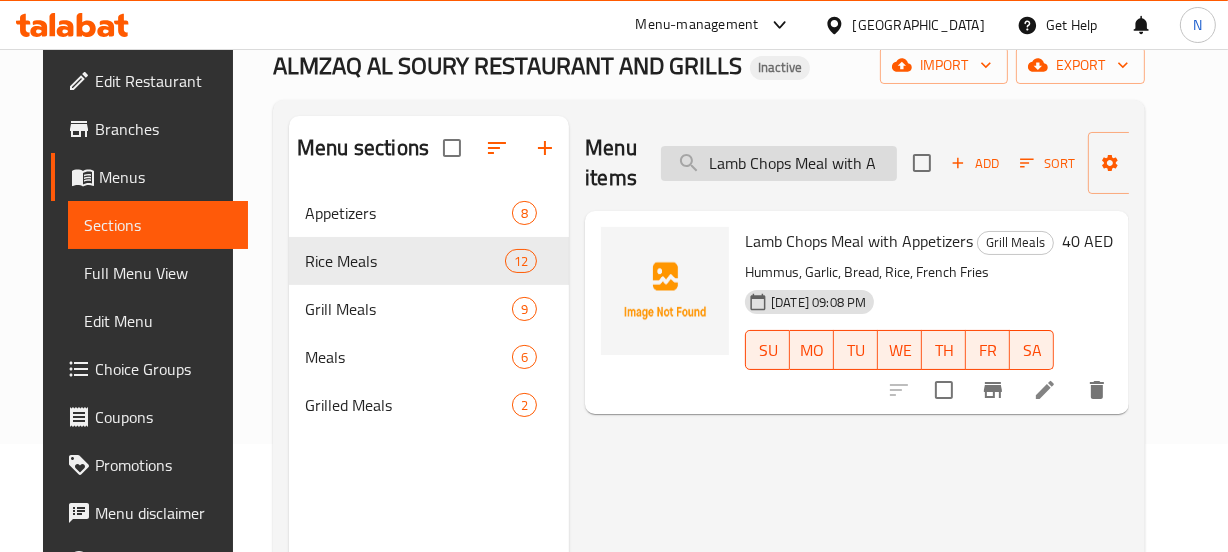 scroll, scrollTop: 0, scrollLeft: 0, axis: both 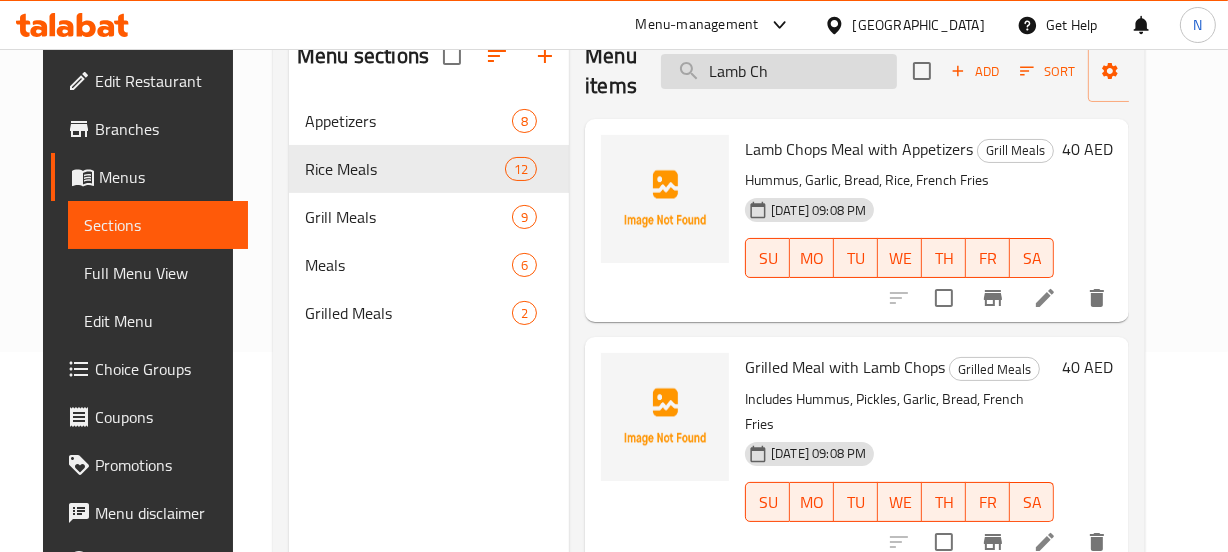 click on "Lamb Ch" at bounding box center [779, 71] 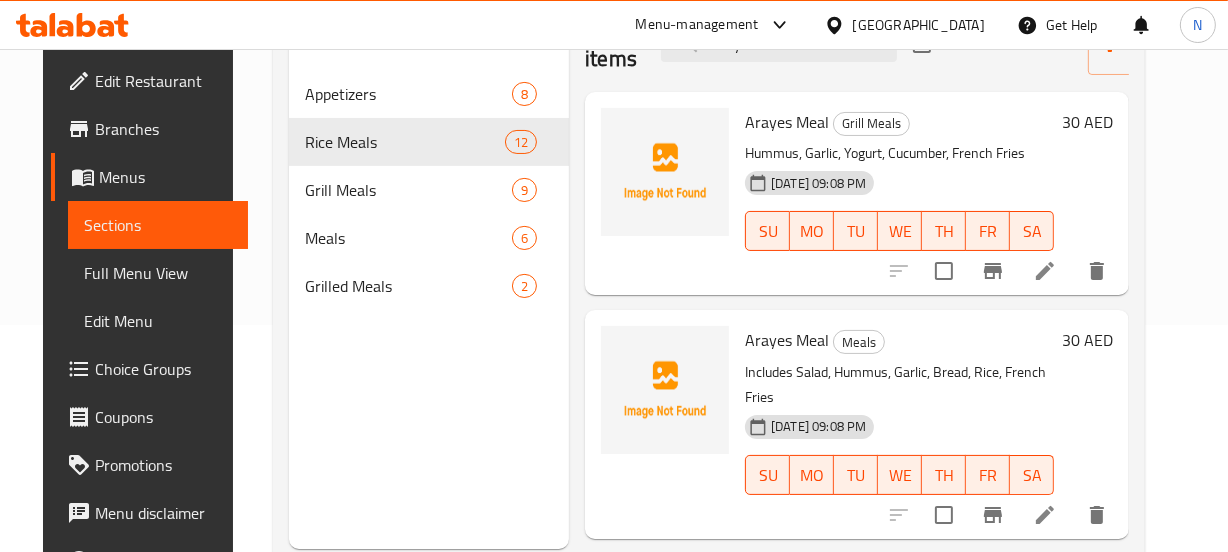 scroll, scrollTop: 228, scrollLeft: 0, axis: vertical 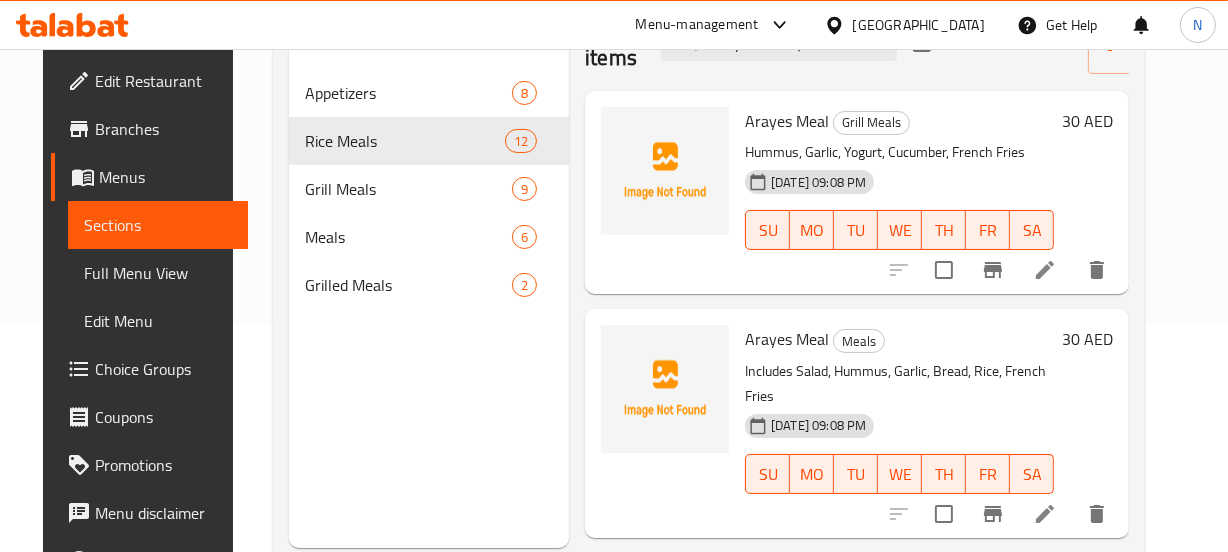 paste on "Grilled Meal with Lamb Chops" 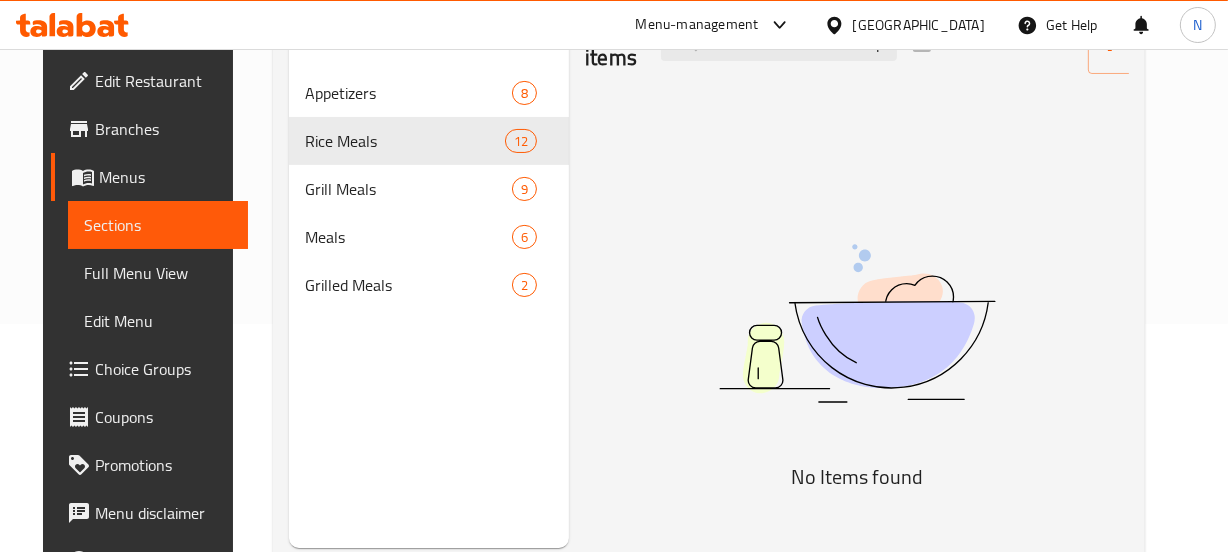 scroll, scrollTop: 33, scrollLeft: 0, axis: vertical 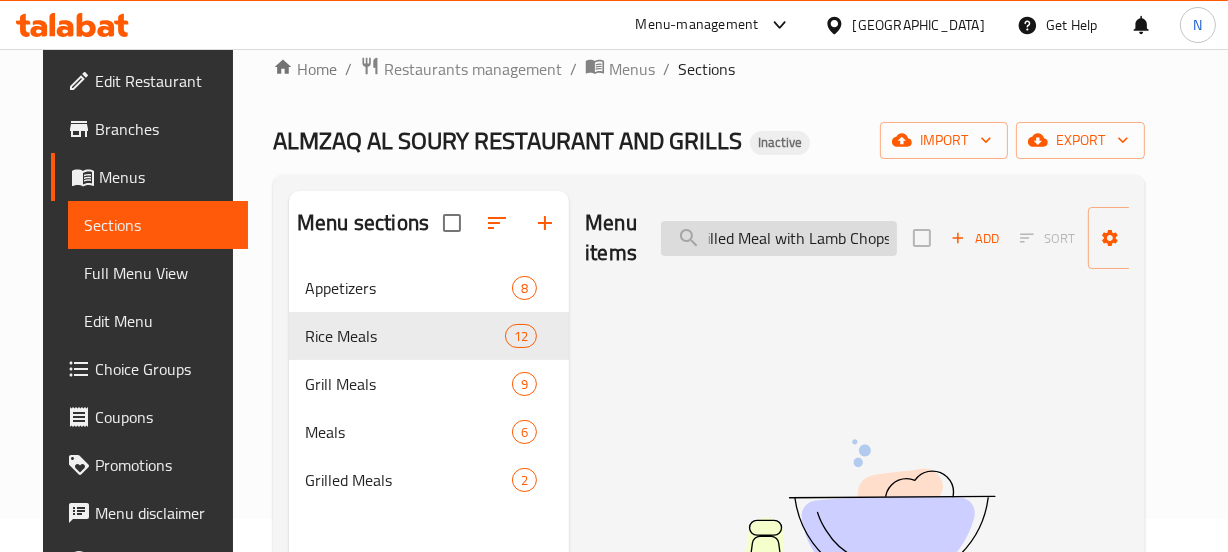 click on "Arayes MealبGrilled Meal with Lamb Chops" at bounding box center [779, 238] 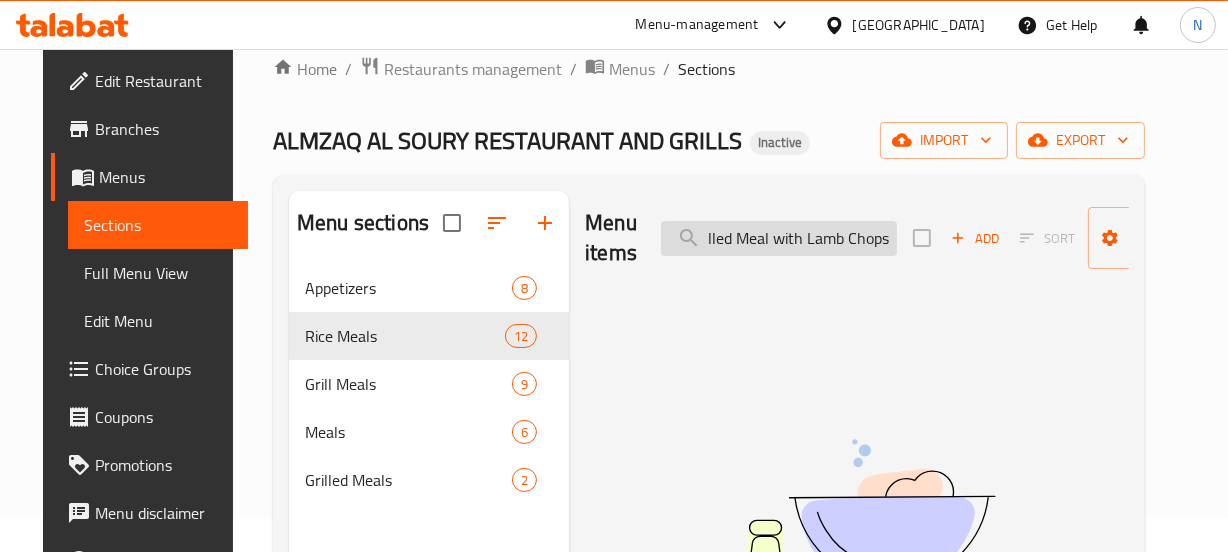 scroll, scrollTop: 0, scrollLeft: 20, axis: horizontal 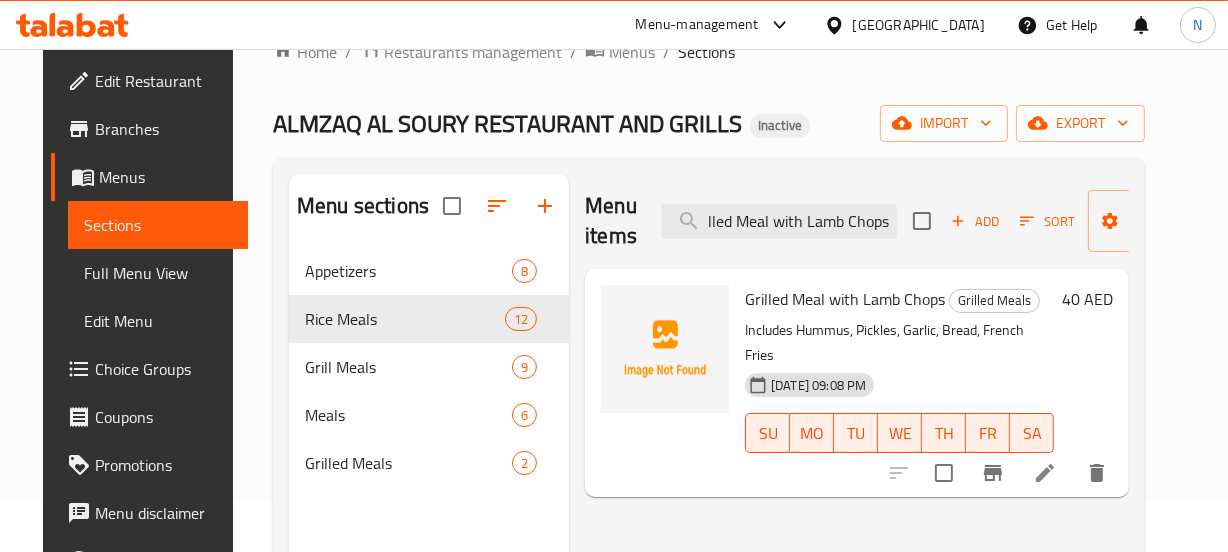 type on "Grilled Meal with Lamb Chops" 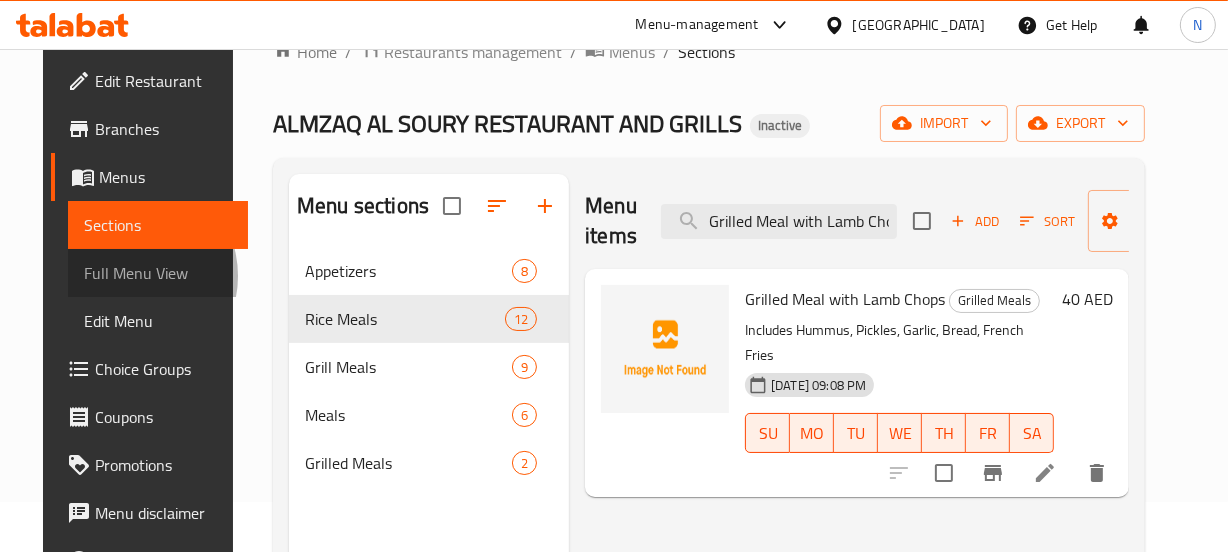 click on "Full Menu View" at bounding box center [158, 273] 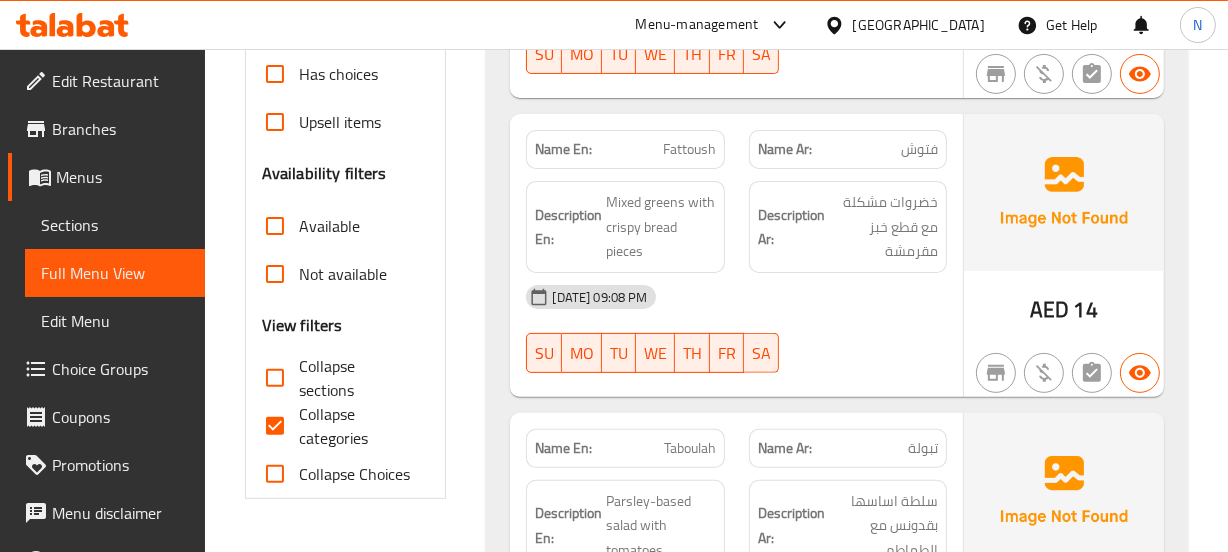 scroll, scrollTop: 526, scrollLeft: 0, axis: vertical 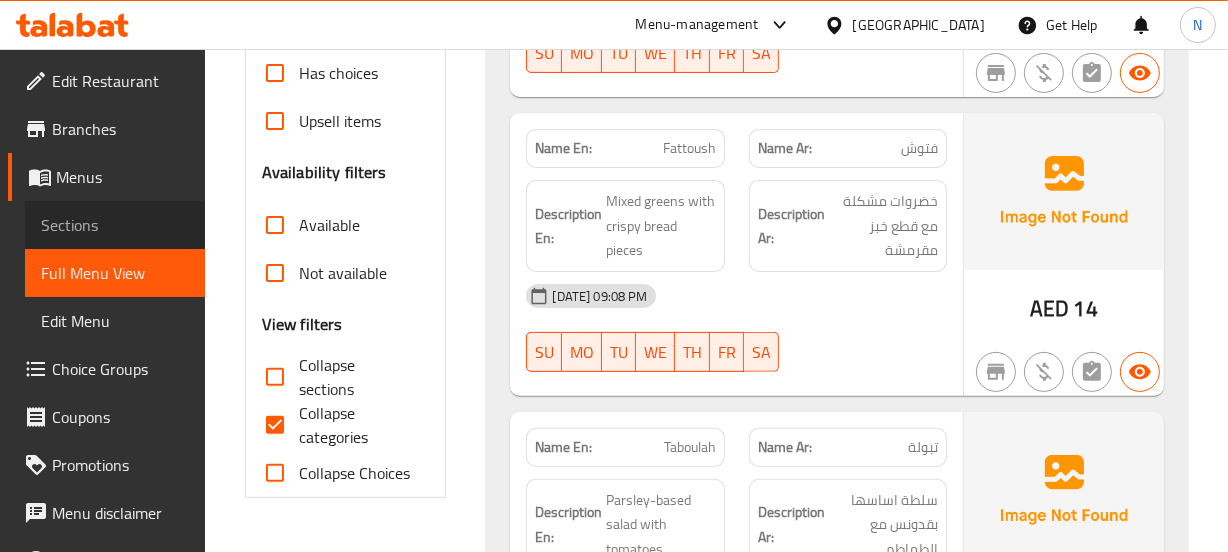 click on "Sections" at bounding box center [115, 225] 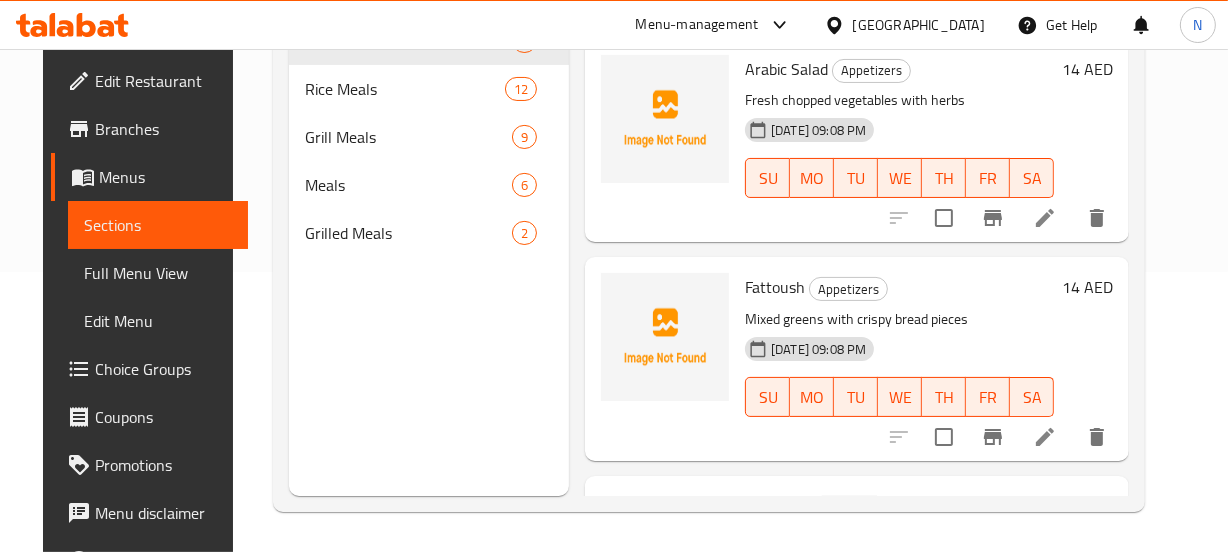 scroll, scrollTop: 280, scrollLeft: 0, axis: vertical 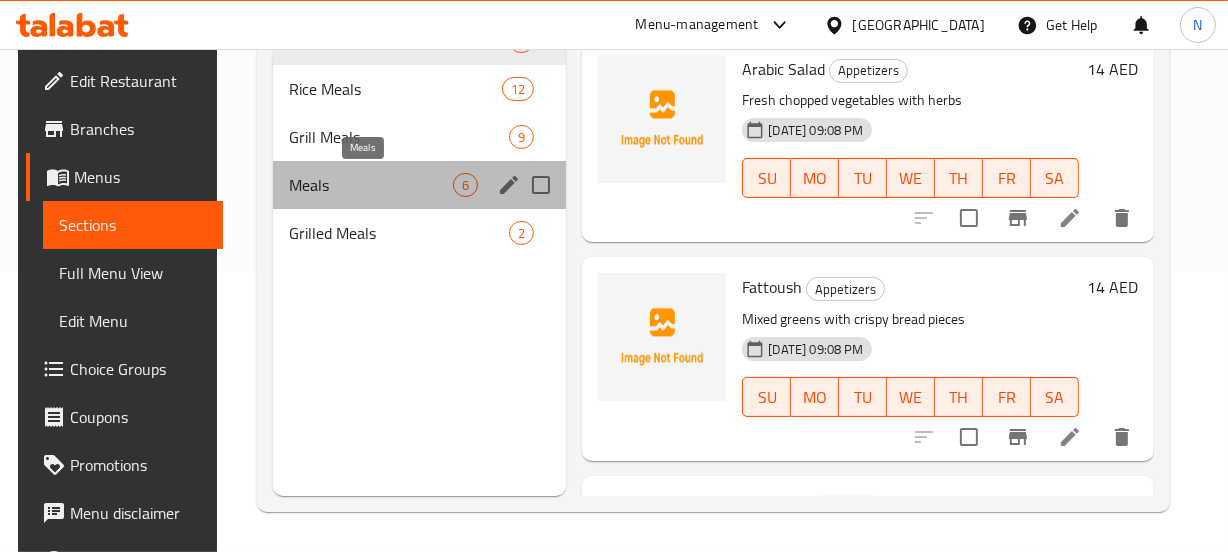 click on "Meals" at bounding box center [371, 185] 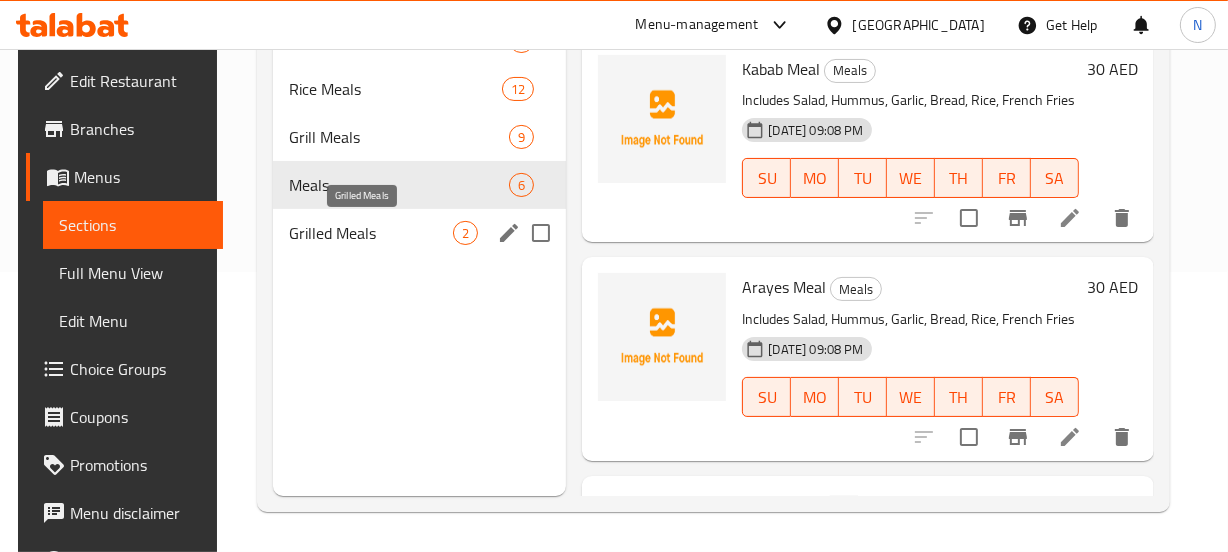 click on "Grilled Meals" at bounding box center (371, 233) 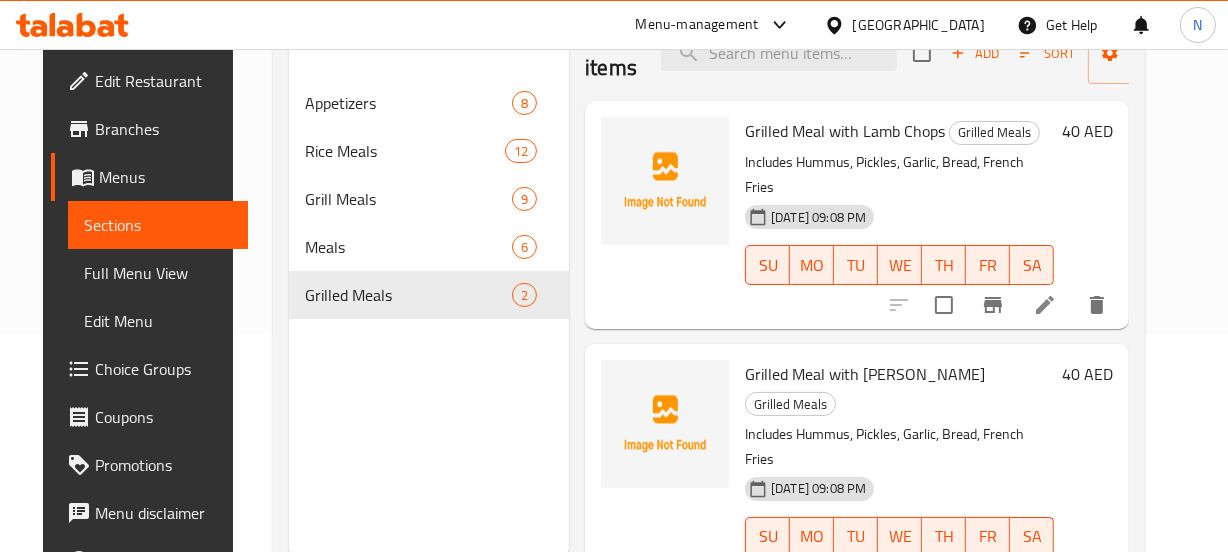 scroll, scrollTop: 217, scrollLeft: 0, axis: vertical 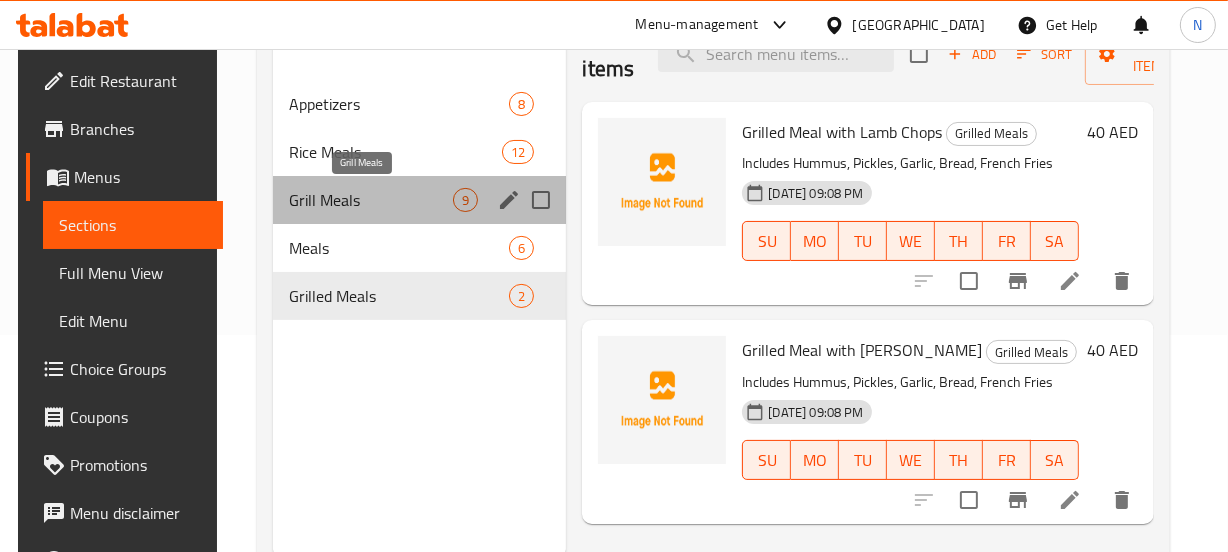 click on "Grill Meals" at bounding box center (371, 200) 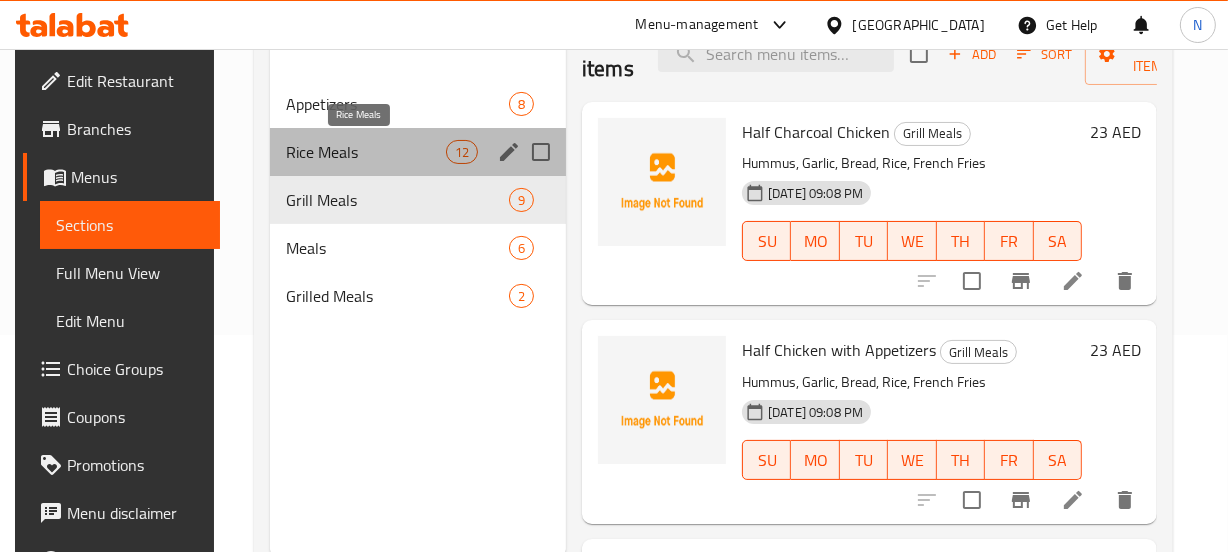 click on "Rice Meals" at bounding box center (365, 152) 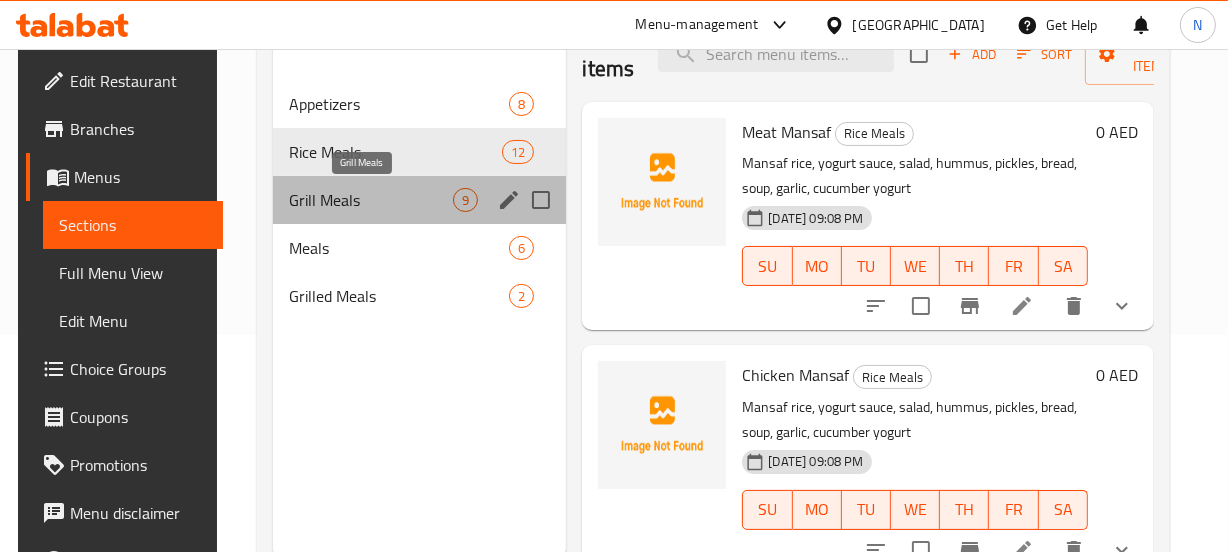 click on "Grill Meals" at bounding box center (371, 200) 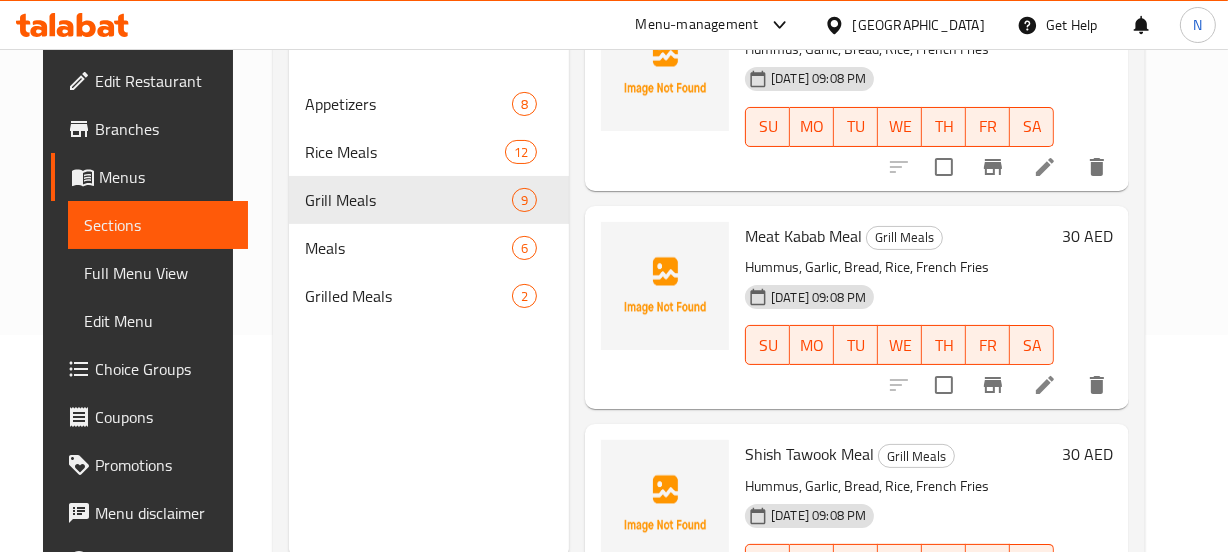 scroll, scrollTop: 991, scrollLeft: 0, axis: vertical 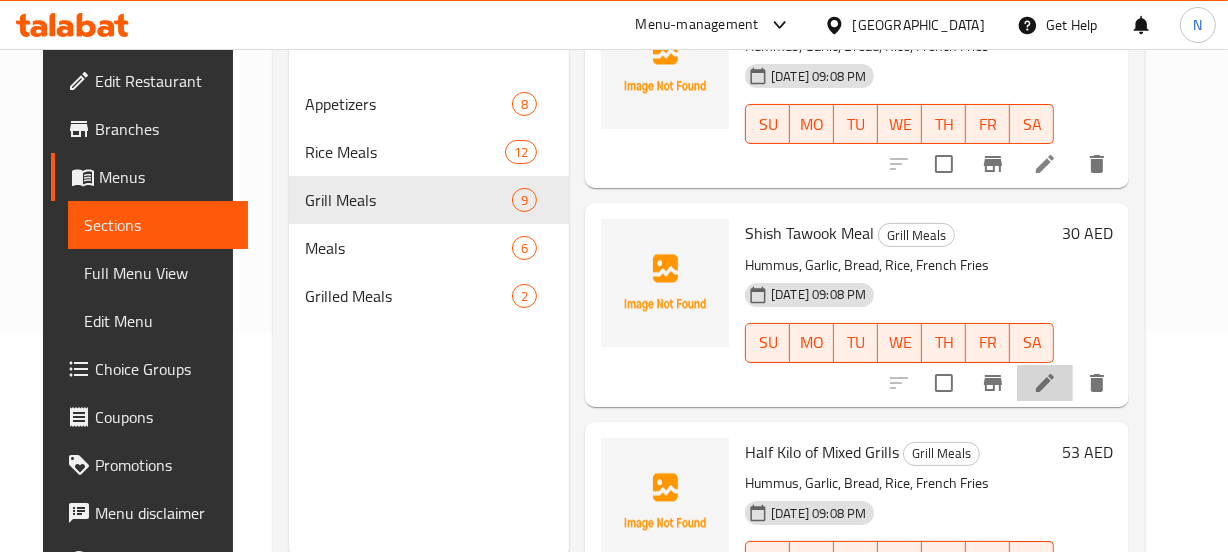 click at bounding box center (1045, 383) 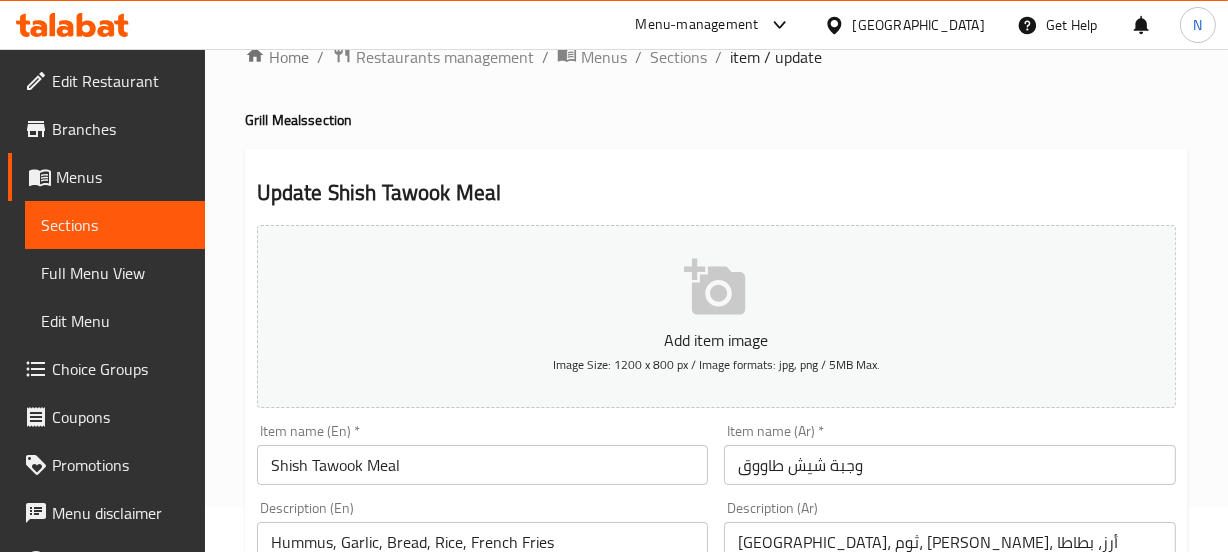 scroll, scrollTop: 43, scrollLeft: 0, axis: vertical 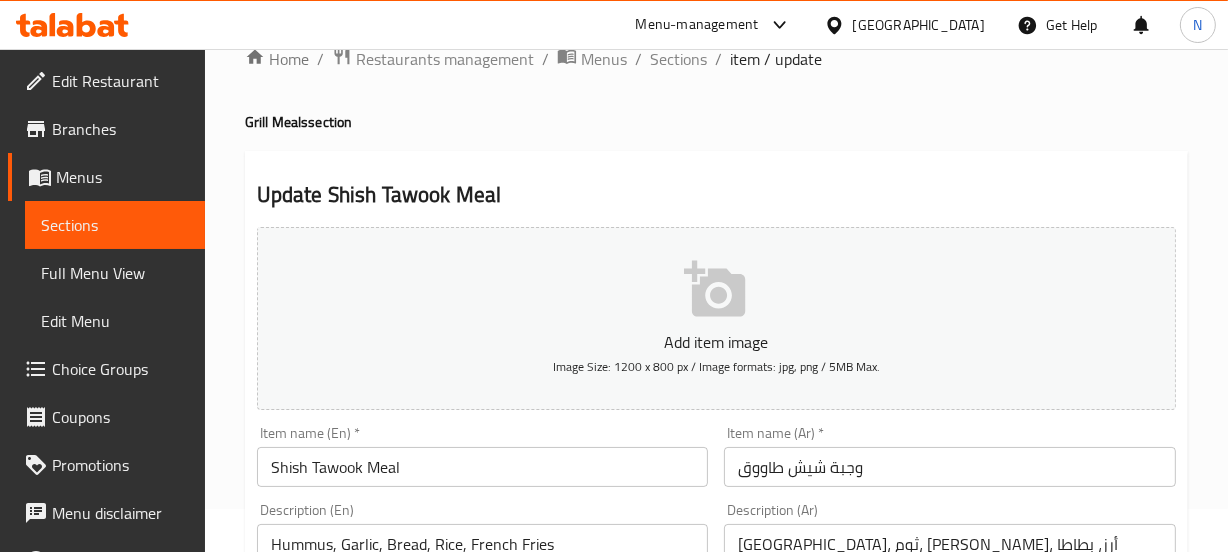 click on "Grill Meals  section" at bounding box center [716, 122] 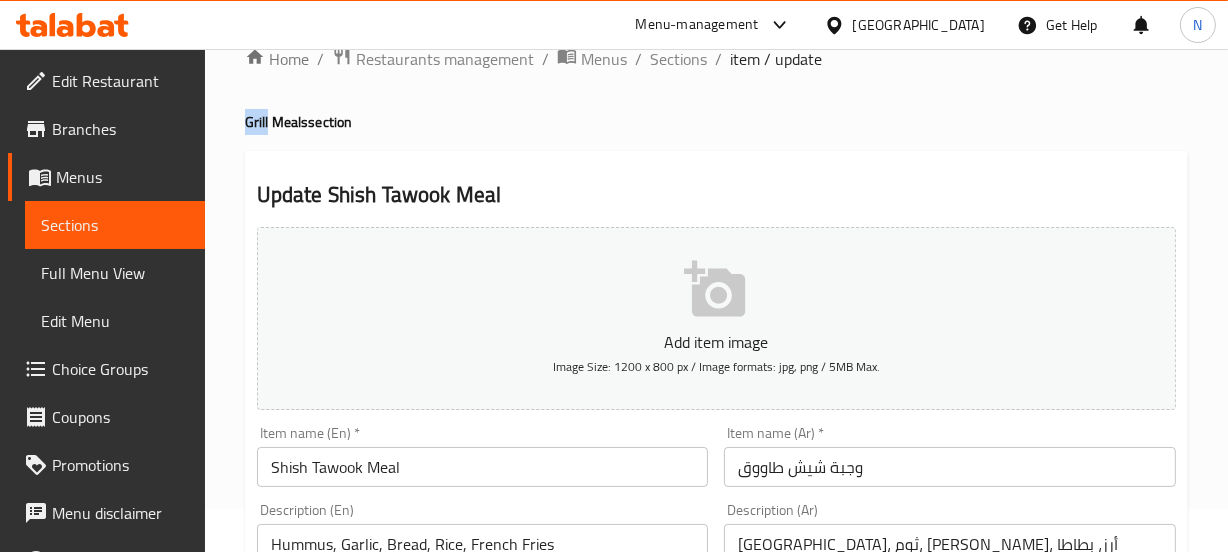 click on "Grill Meals  section" at bounding box center [716, 122] 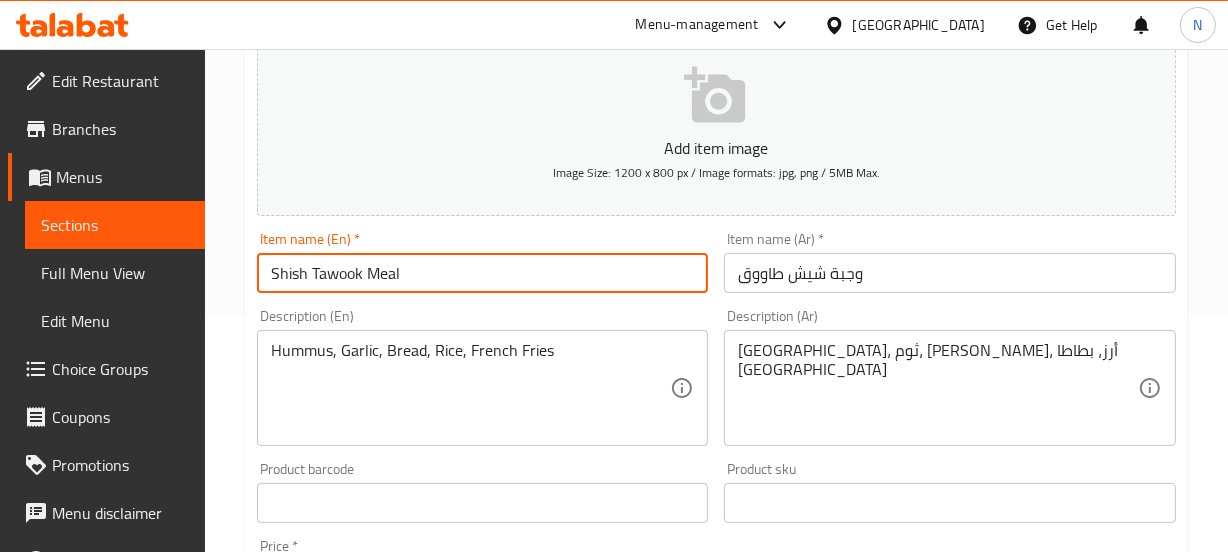 click on "Shish Tawook Meal" at bounding box center [483, 273] 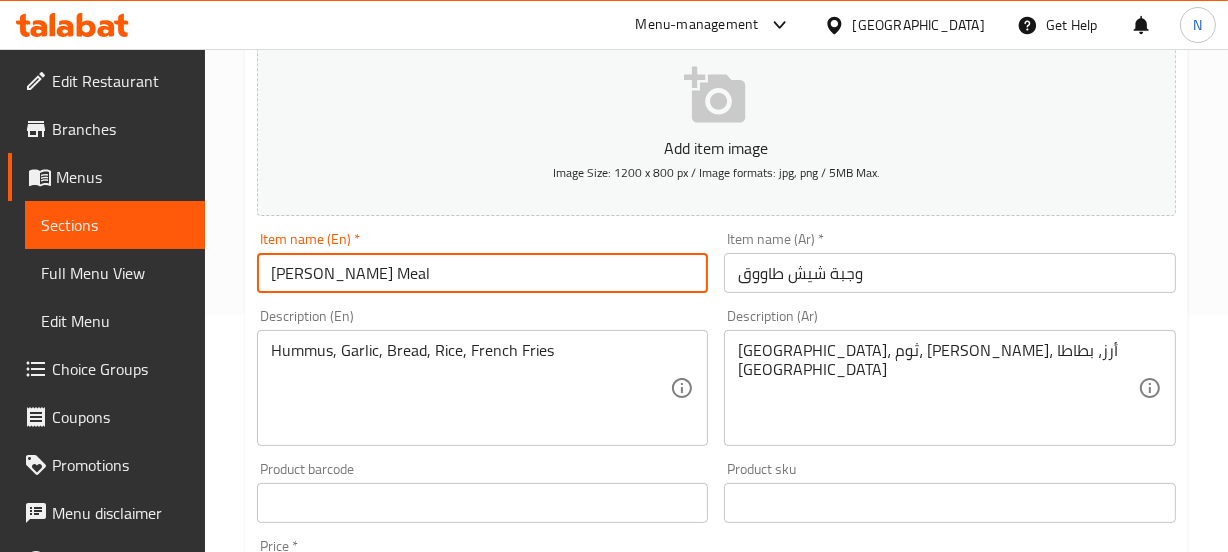 click on "[PERSON_NAME] Meal" at bounding box center [483, 273] 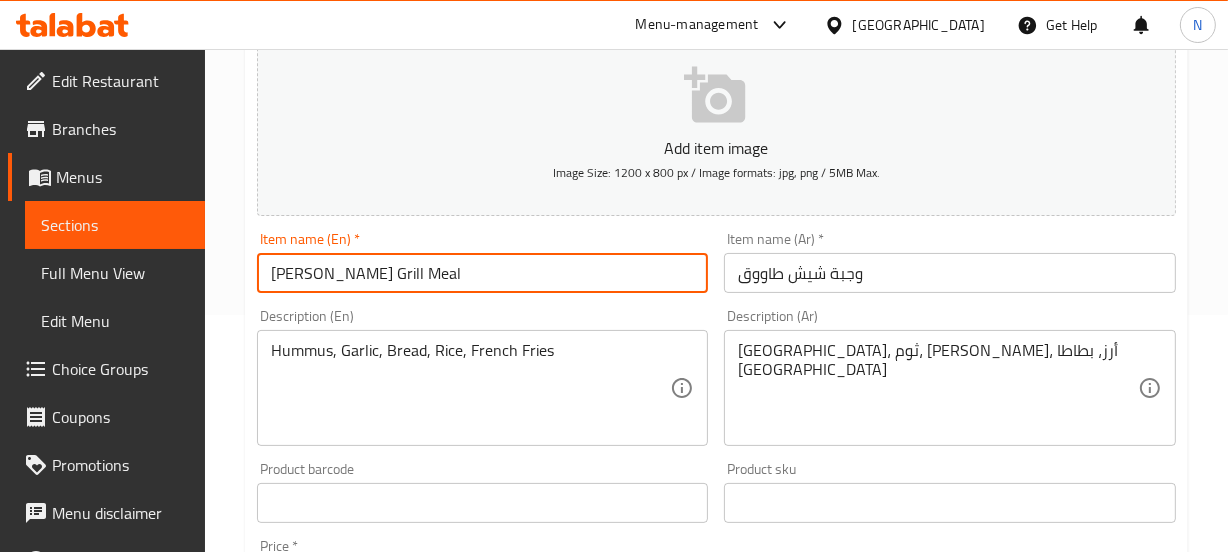 type on "[PERSON_NAME] Grill Meal" 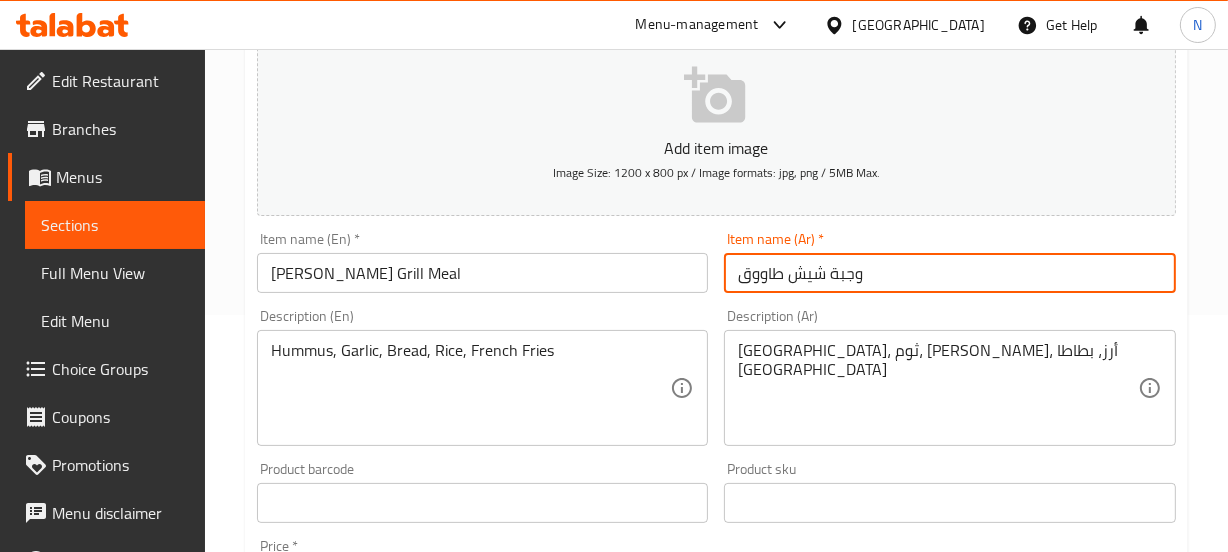 click on "وجبة شيش طاووق" at bounding box center [950, 273] 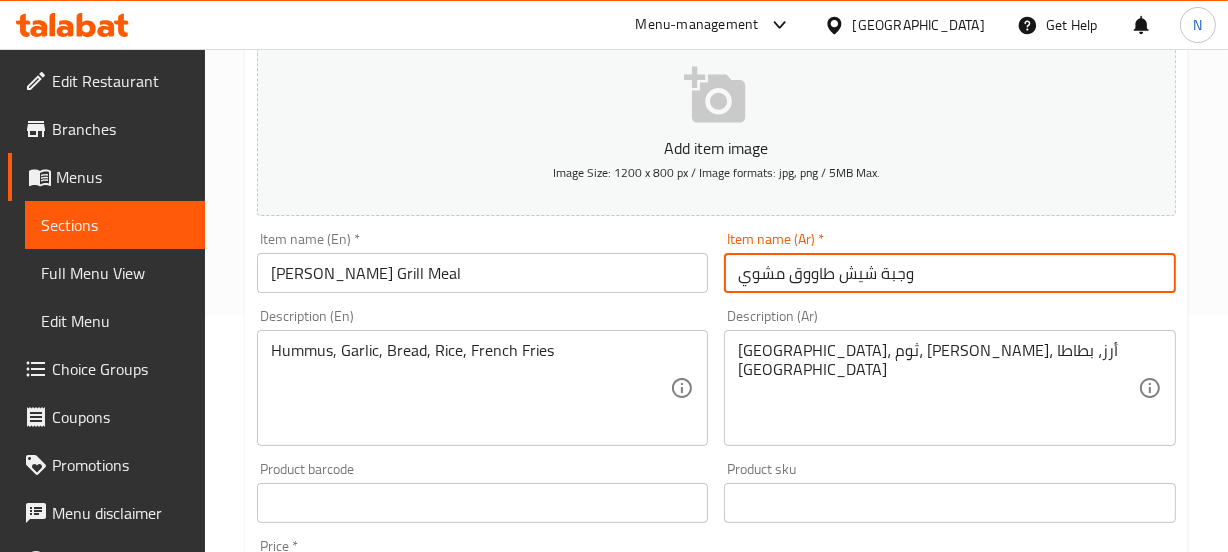 type on "وجبة شيش طاووق مشوي" 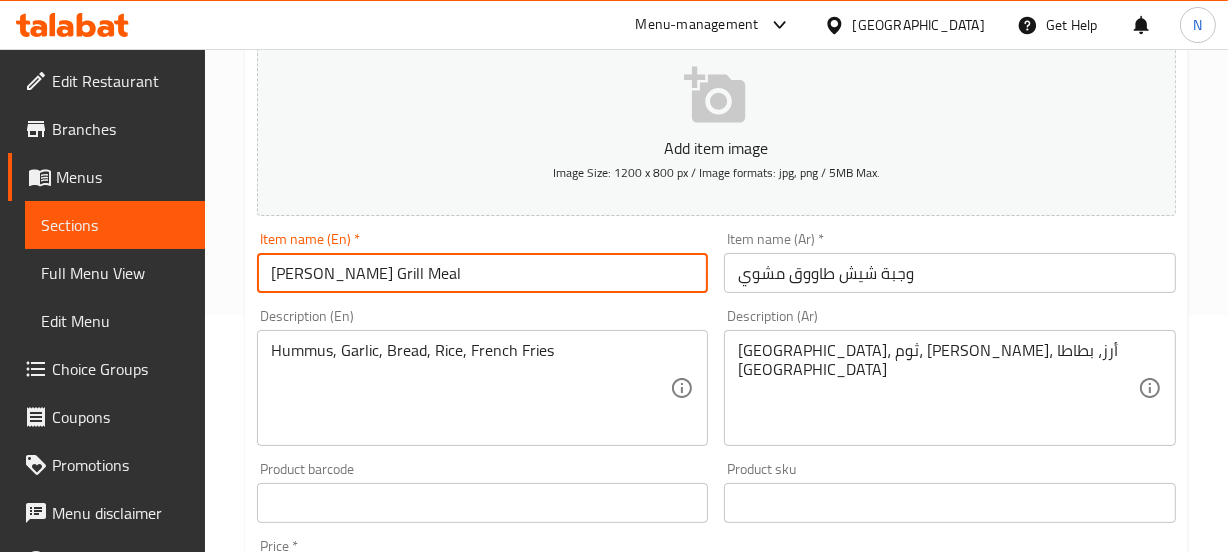 click on "[PERSON_NAME] Grill Meal" at bounding box center [483, 273] 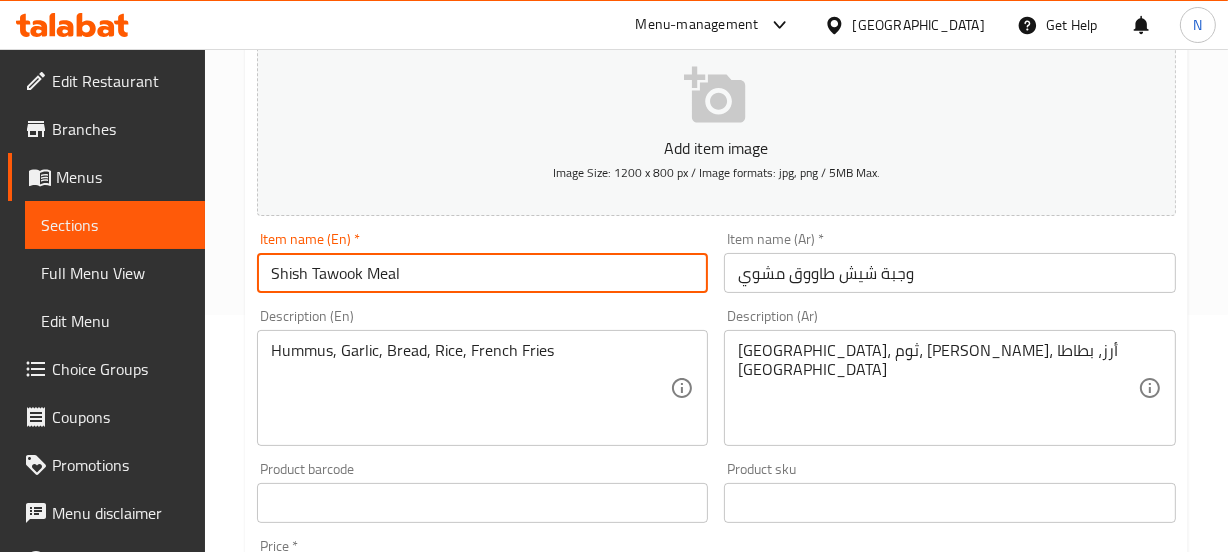 click on "Shish Tawook Meal" at bounding box center [483, 273] 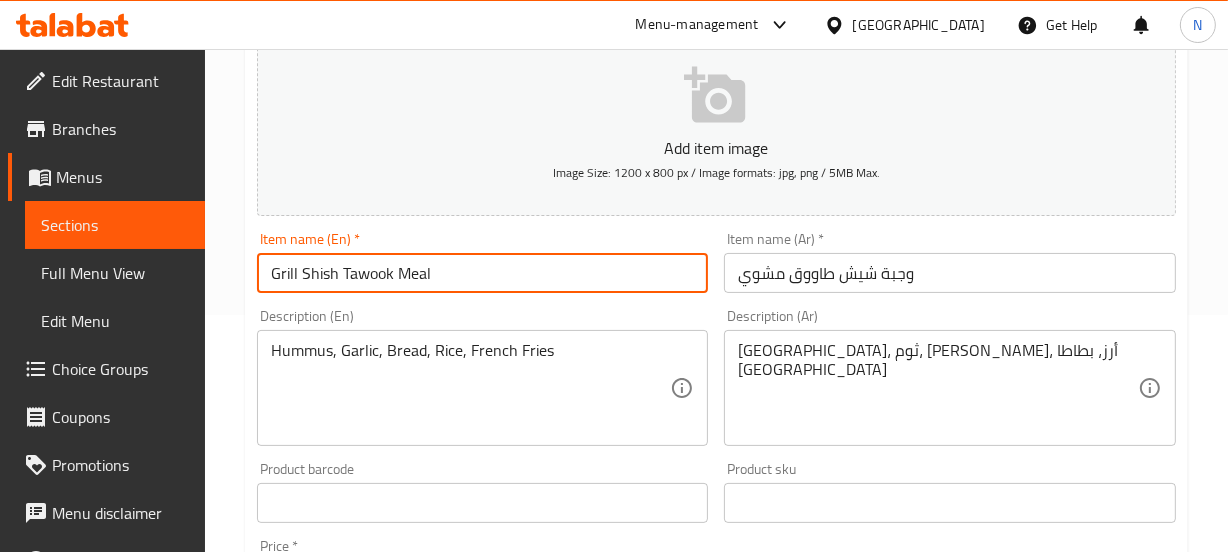 type on "Grill Shish Tawook Meal" 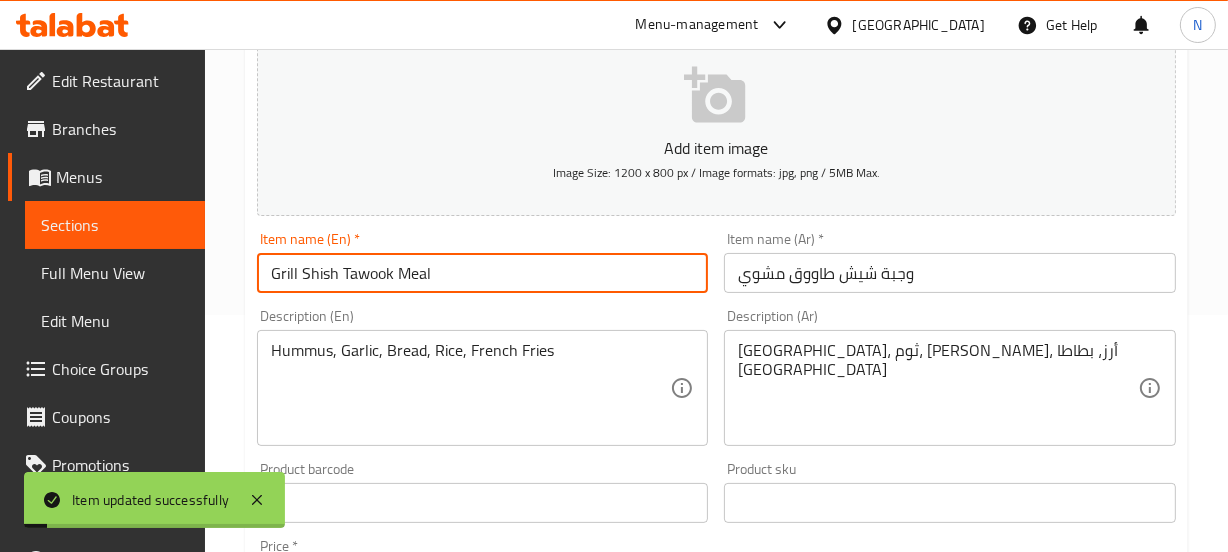 scroll, scrollTop: 0, scrollLeft: 0, axis: both 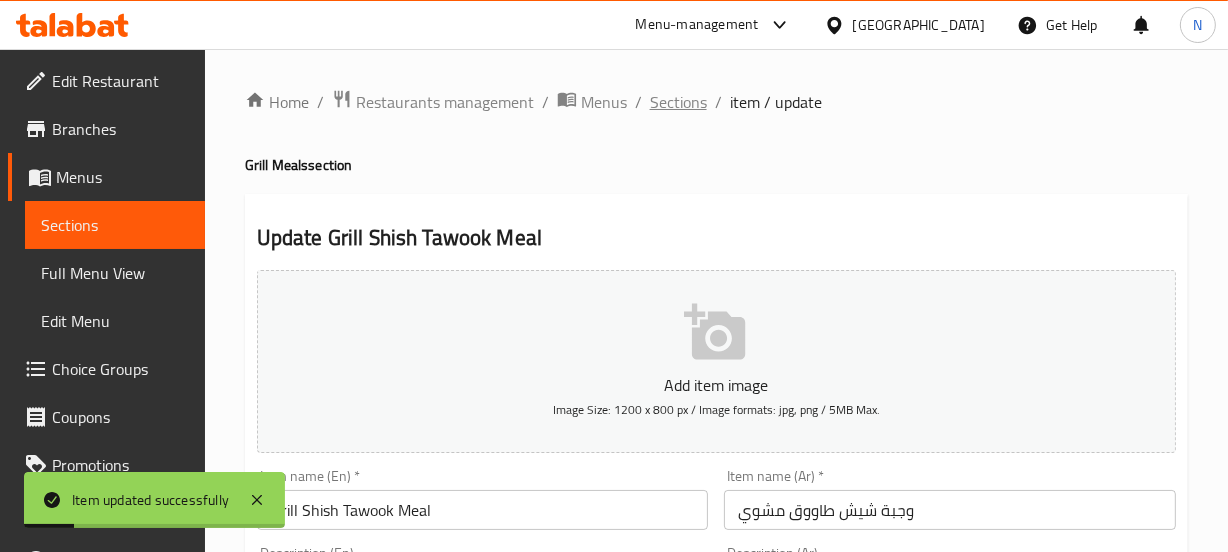 click on "Sections" at bounding box center (678, 102) 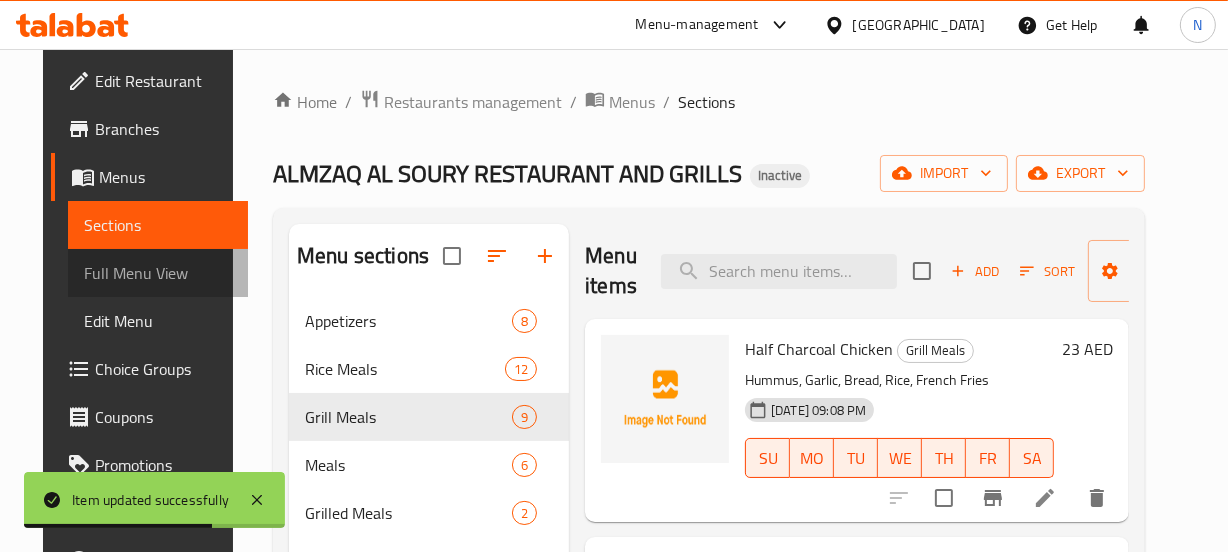 click on "Full Menu View" at bounding box center (158, 273) 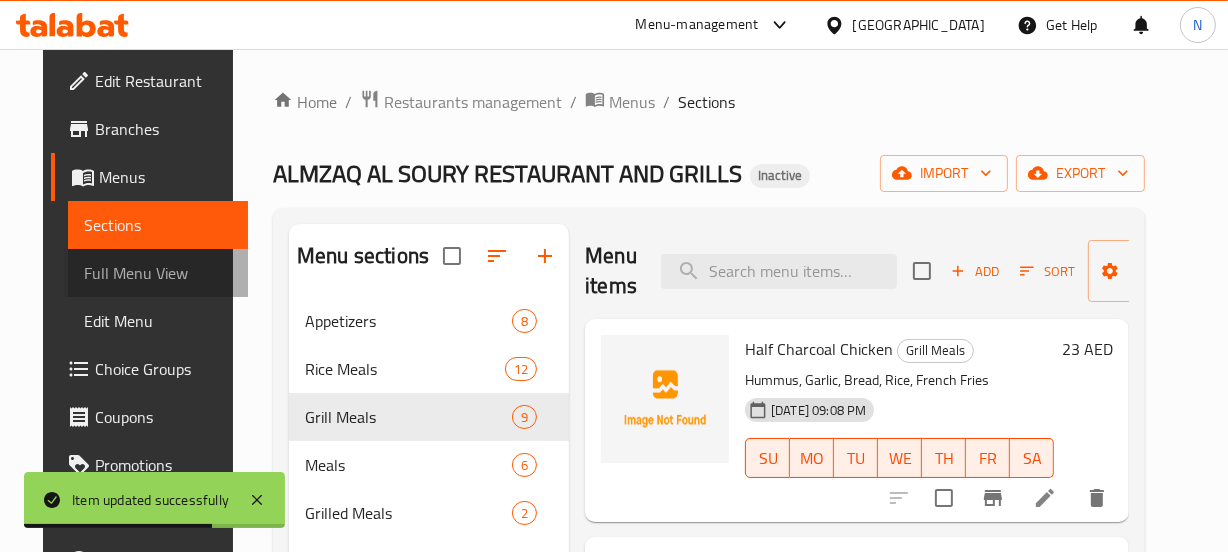 type 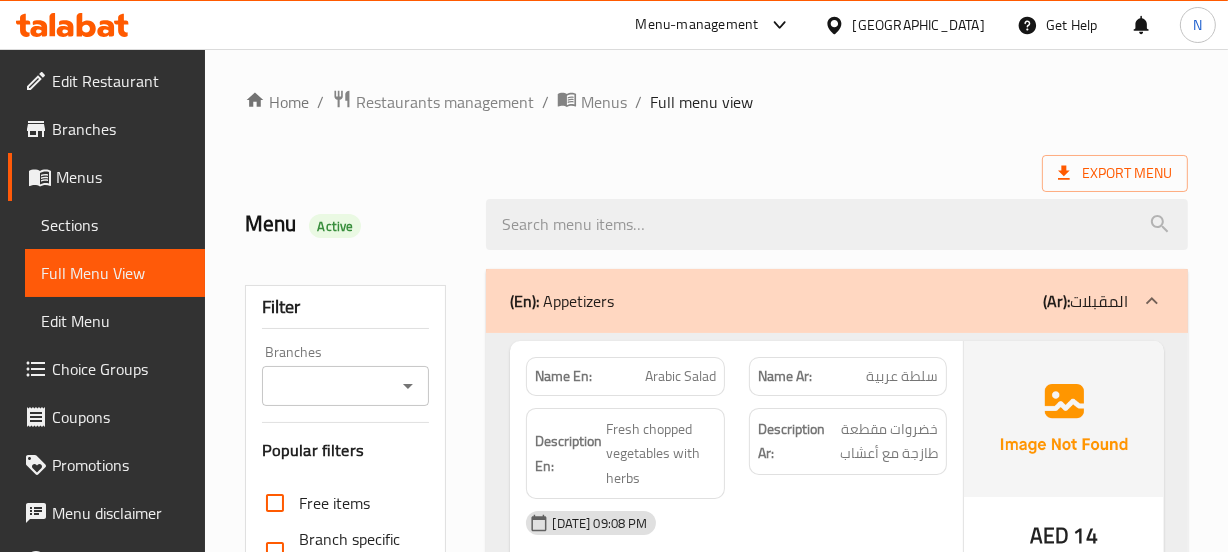 click on "(En):   Appetizers (Ar): المقبلات Name En: Arabic Salad Name Ar: سلطة عربية Description En: Fresh chopped vegetables with herbs Description Ar: خضروات مقطعة طازجة مع أعشاب [DATE] 09:08 PM SU MO TU WE TH FR SA AED 14 Name En: Fattoush Name Ar: فتوش Description En: Mixed greens with crispy bread pieces Description Ar: خضروات مشكلة مع قطع خبز مقرمشة [DATE] 09:08 PM SU MO TU WE TH FR SA AED 14 Name En: Taboulah Name Ar: تبولة Description En: Parsley-based salad with tomatoes Description Ar: سلطة اساسها بقدونس مع الطماطم [DATE] 09:08 PM SU MO TU WE TH FR SA AED 14 Name En: Hommos Name Ar: [GEOGRAPHIC_DATA] Description En: Creamy chickpea dip with tahini Description Ar: صوص حمص كريمي مع طحينة [DATE] 09:08 PM SU MO TU WE TH FR SA AED 14 Name En: Garlic Name Ar: ثوم Description En: Creamy garlic sauce Description Ar: صلصة الثوم الكريمية [DATE] 09:08 PM SU MO TU WE TH FR SA" at bounding box center [836, 7279] 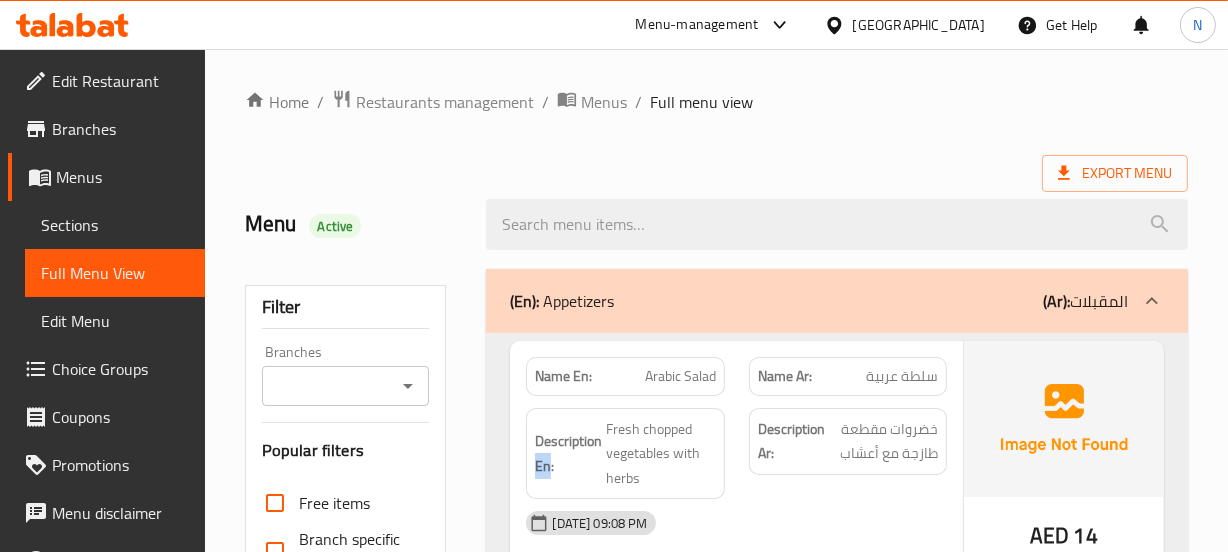 click on "(En):   Appetizers (Ar): المقبلات Name En: Arabic Salad Name Ar: سلطة عربية Description En: Fresh chopped vegetables with herbs Description Ar: خضروات مقطعة طازجة مع أعشاب [DATE] 09:08 PM SU MO TU WE TH FR SA AED 14 Name En: Fattoush Name Ar: فتوش Description En: Mixed greens with crispy bread pieces Description Ar: خضروات مشكلة مع قطع خبز مقرمشة [DATE] 09:08 PM SU MO TU WE TH FR SA AED 14 Name En: Taboulah Name Ar: تبولة Description En: Parsley-based salad with tomatoes Description Ar: سلطة اساسها بقدونس مع الطماطم [DATE] 09:08 PM SU MO TU WE TH FR SA AED 14 Name En: Hommos Name Ar: [GEOGRAPHIC_DATA] Description En: Creamy chickpea dip with tahini Description Ar: صوص حمص كريمي مع طحينة [DATE] 09:08 PM SU MO TU WE TH FR SA AED 14 Name En: Garlic Name Ar: ثوم Description En: Creamy garlic sauce Description Ar: صلصة الثوم الكريمية [DATE] 09:08 PM SU MO TU WE TH FR SA" at bounding box center (836, 7279) 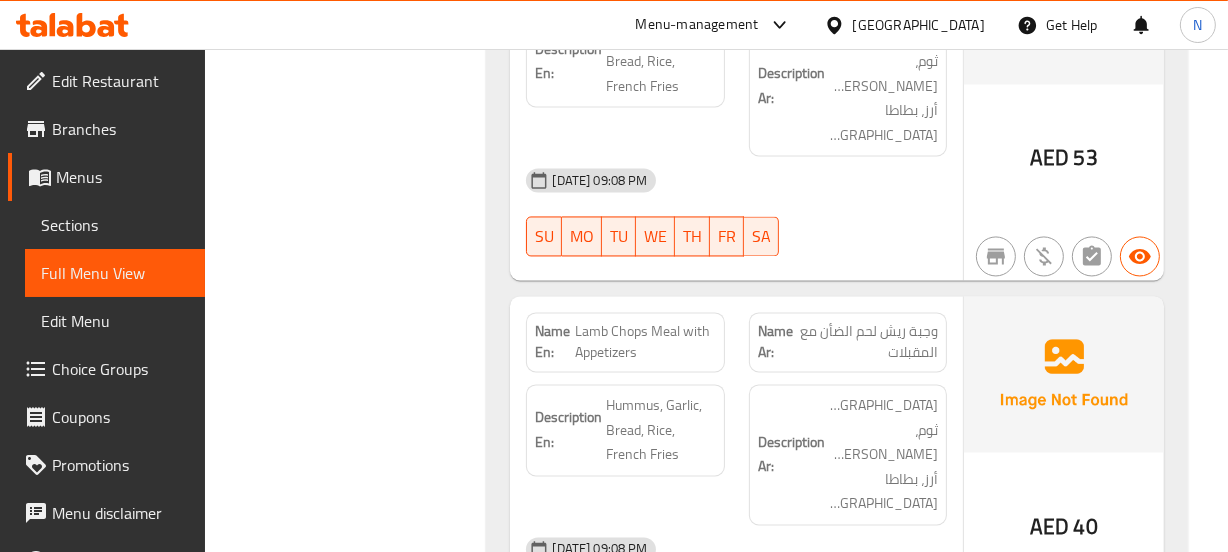 scroll, scrollTop: 10988, scrollLeft: 0, axis: vertical 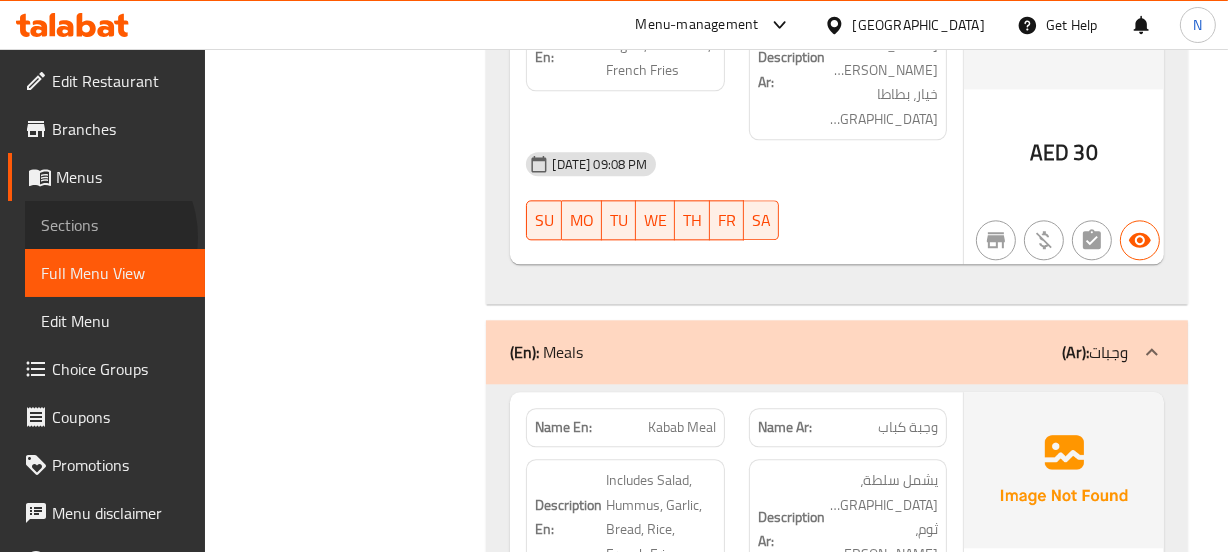 click on "Sections" at bounding box center (115, 225) 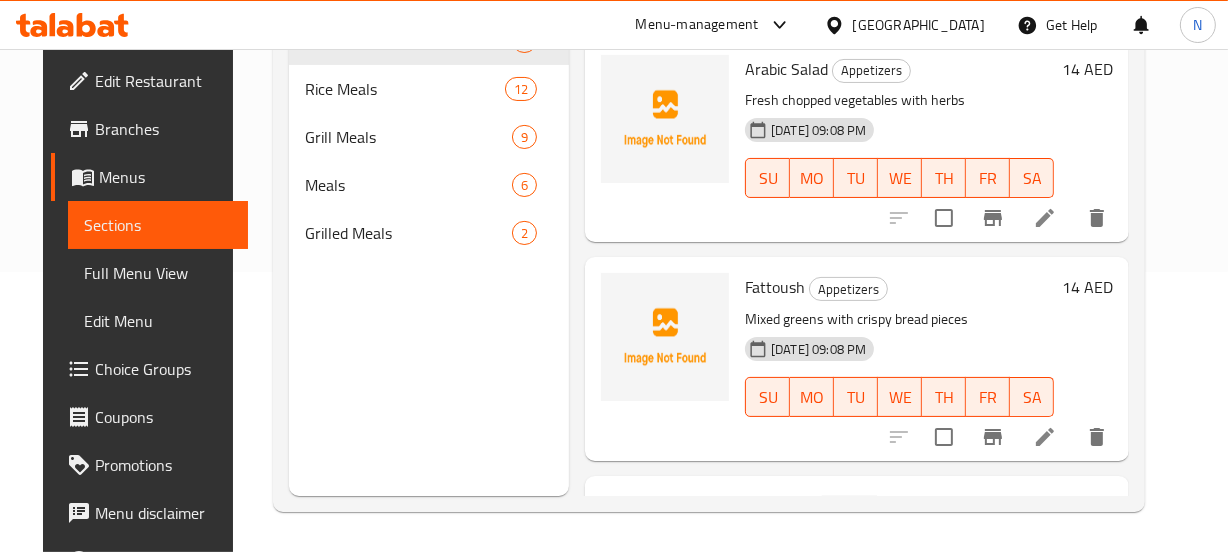 scroll, scrollTop: 193, scrollLeft: 0, axis: vertical 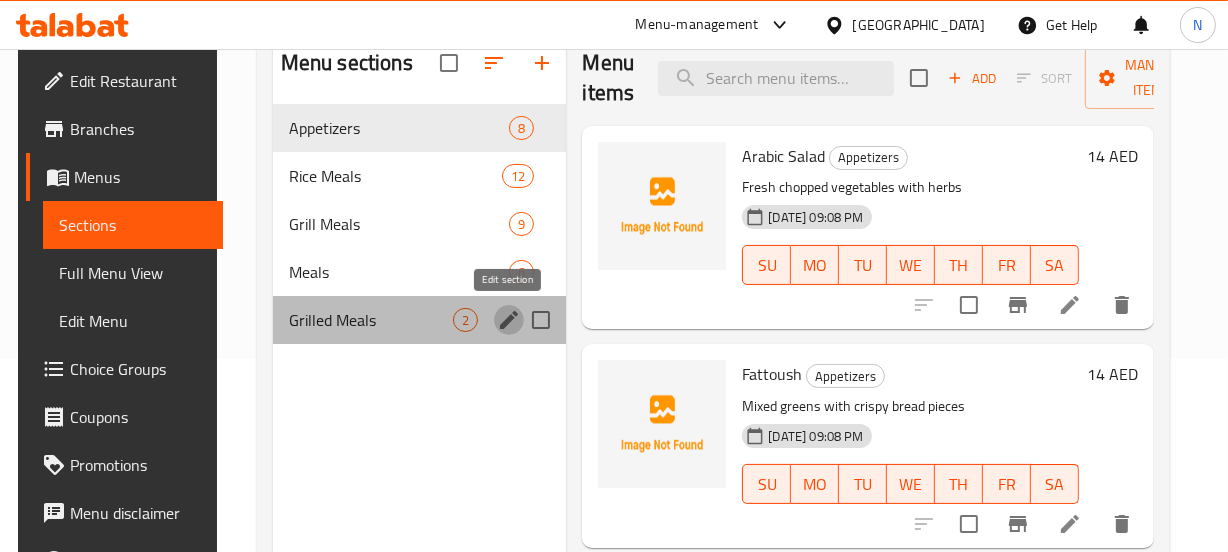 click 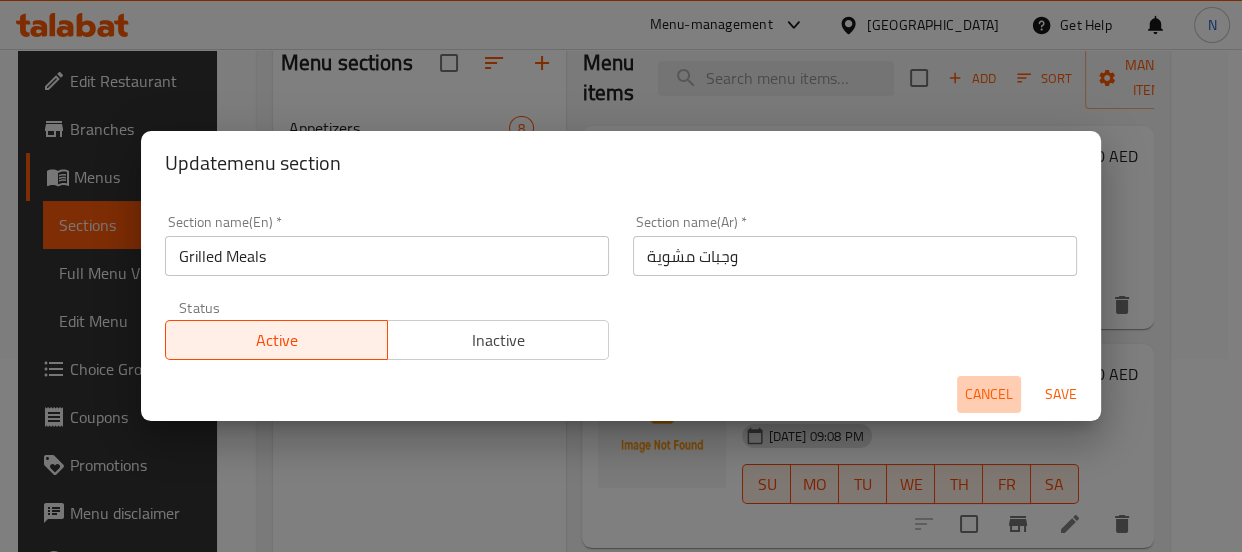 click on "Cancel" at bounding box center (989, 394) 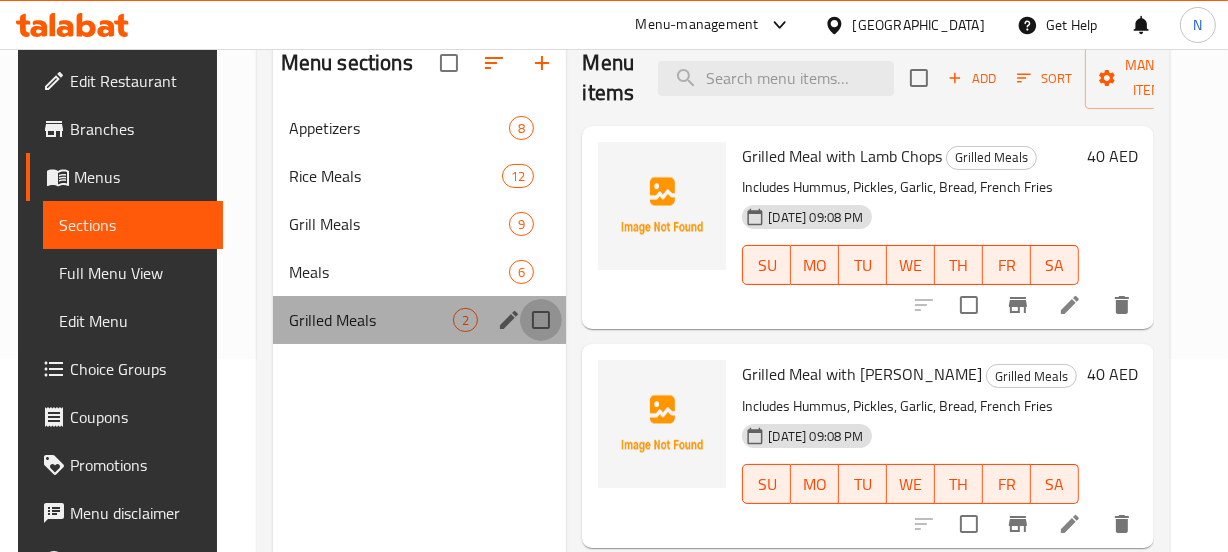 click at bounding box center (541, 320) 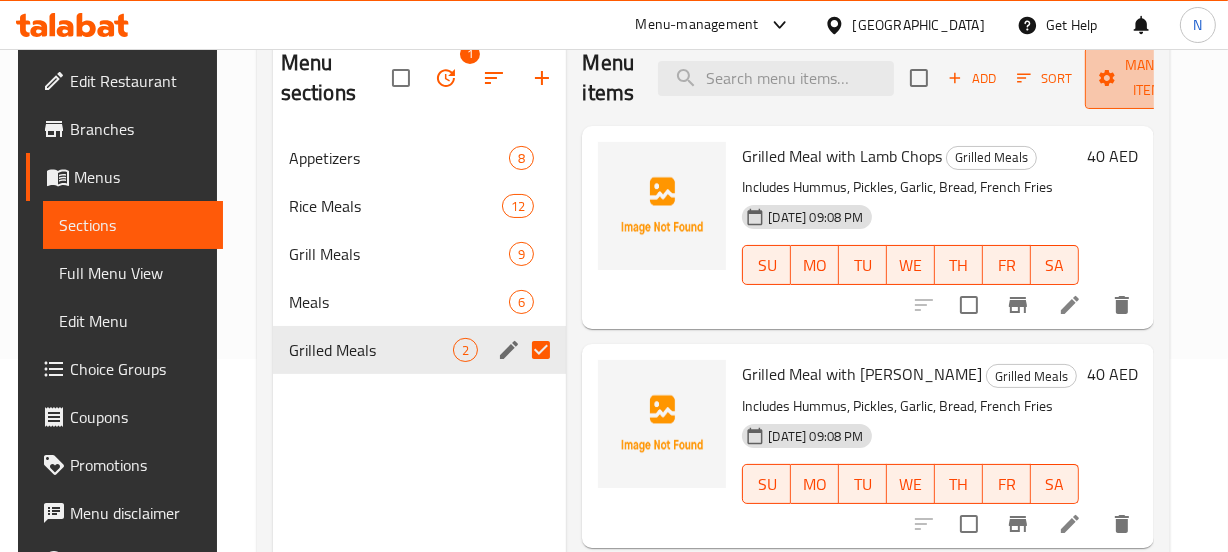 click on "Manage items" at bounding box center (1152, 78) 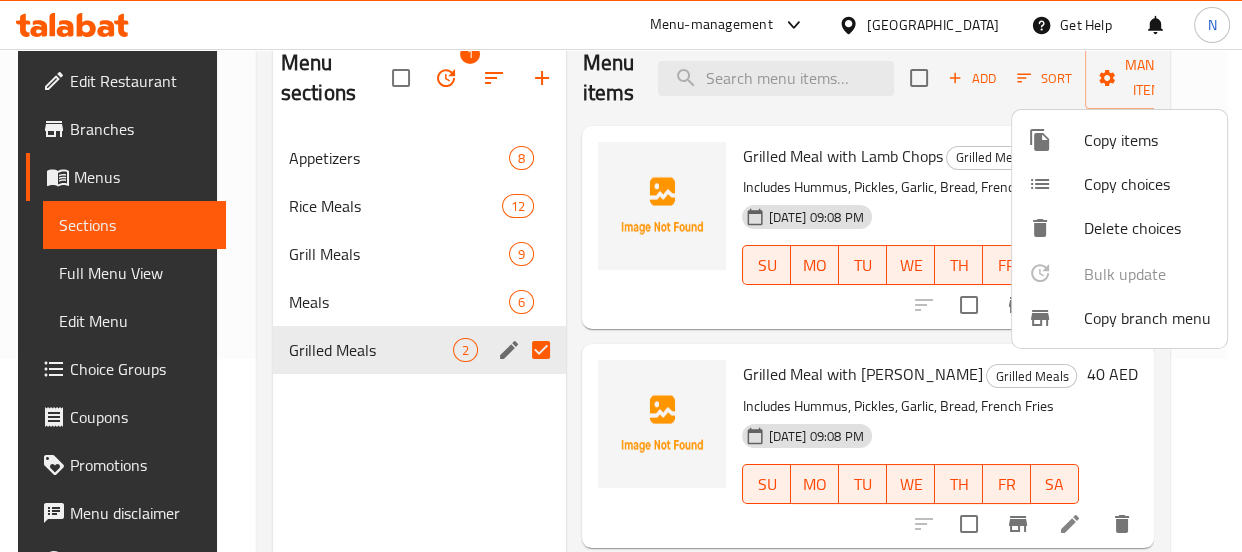 click at bounding box center (621, 276) 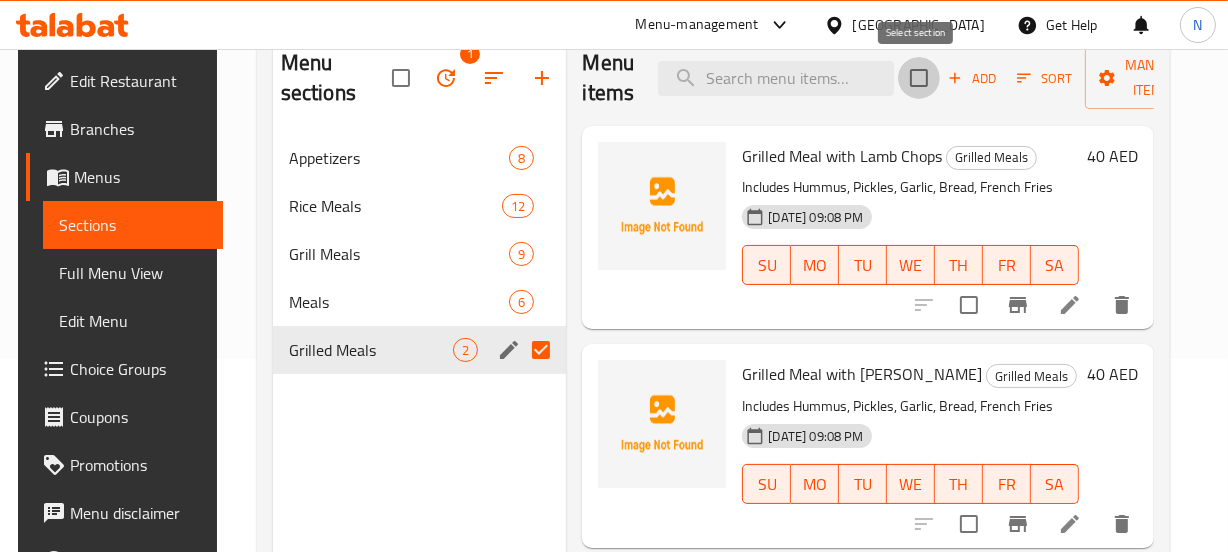 click at bounding box center [919, 78] 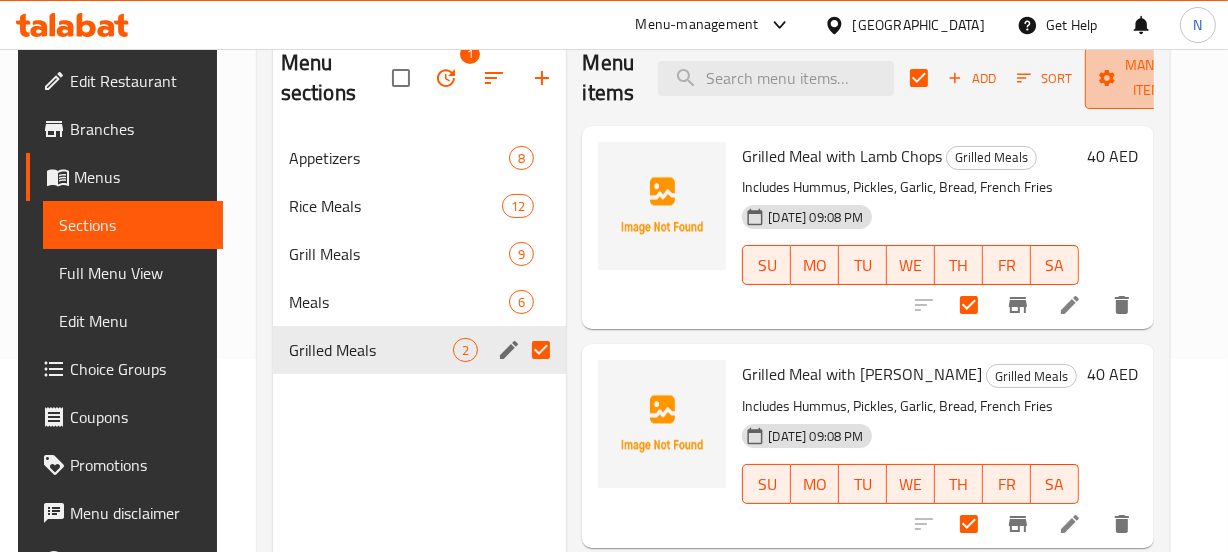 click 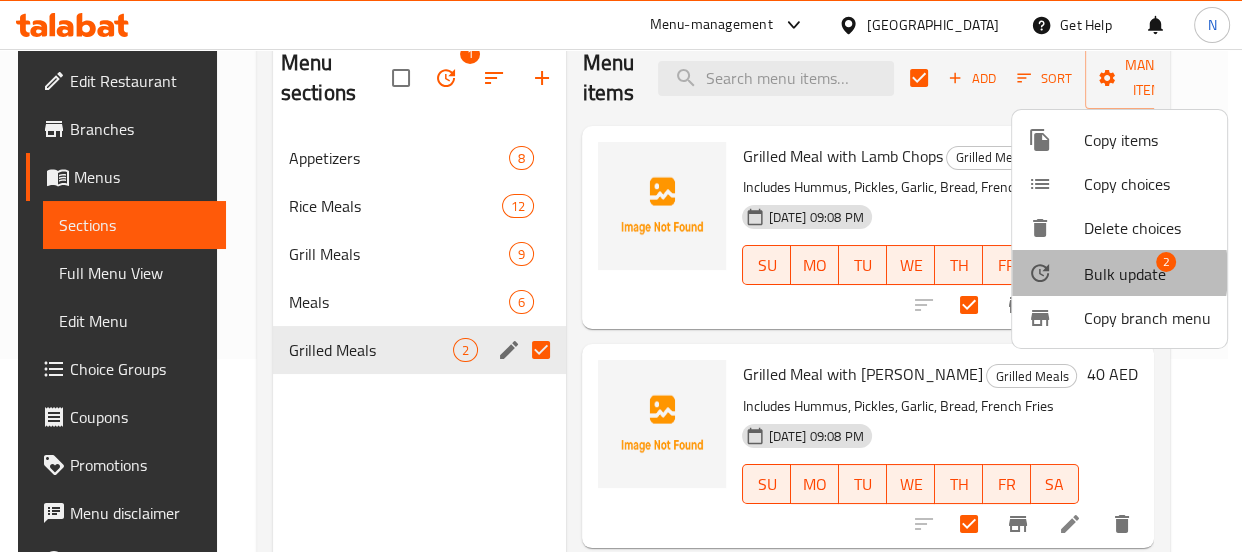 click at bounding box center (1056, 273) 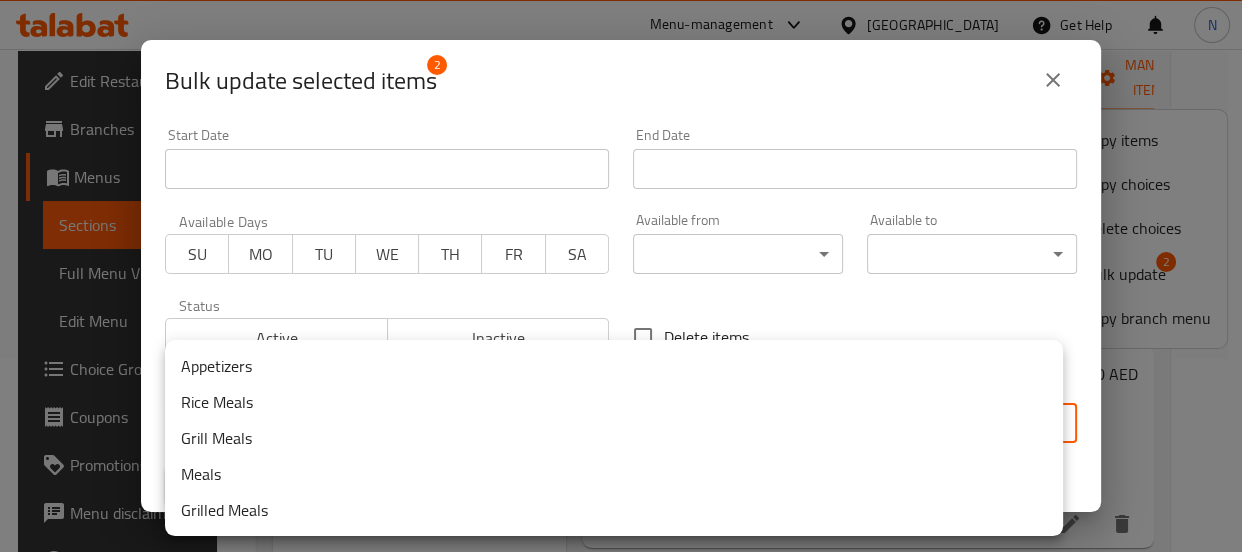click on "​ Menu-management [GEOGRAPHIC_DATA] Get Help N   Edit Restaurant   Branches   Menus   Sections   Full Menu View   Edit Menu   Choice Groups   Coupons   Promotions   Menu disclaimer   Upsell   Coverage Report   Grocery Checklist  Version:    1.0.0  Get support on:    Support.OpsPlatform Home / Restaurants management / Menus / Sections ALMZAQ [PERSON_NAME] RESTAURANT AND GRILLS	 Inactive import export Menu sections 1 Appetizers 8 Rice Meals 12 Grill Meals 9 Meals 6 Grilled Meals 2 Menu items Add Sort Manage items Grilled Meal with Lamb Chops   Grilled Meals Includes Hummus, Pickles, Garlic, Bread, French Fries [DATE] 09:08 PM SU MO TU WE TH FR SA 40   AED Grilled Meal with Arayes   Grilled Meals Includes Hummus, Pickles, Garlic, Bread, French Fries [DATE] 09:08 PM SU MO TU WE TH FR SA 40   AED Bug report Fill out the following information to report your bug Error text Steps to reproduce * Expected behaviour Your bug report will be sent along with the screenshot: Cancel Submit ticket Get Help Close Now 2" at bounding box center [621, 107] 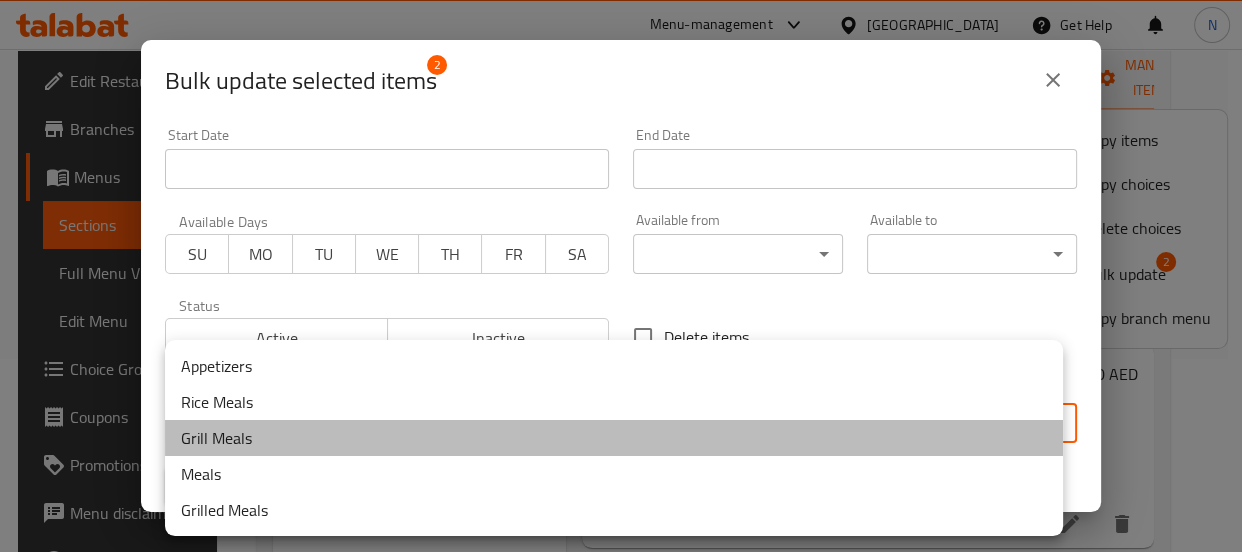 click on "Grill Meals" at bounding box center (614, 438) 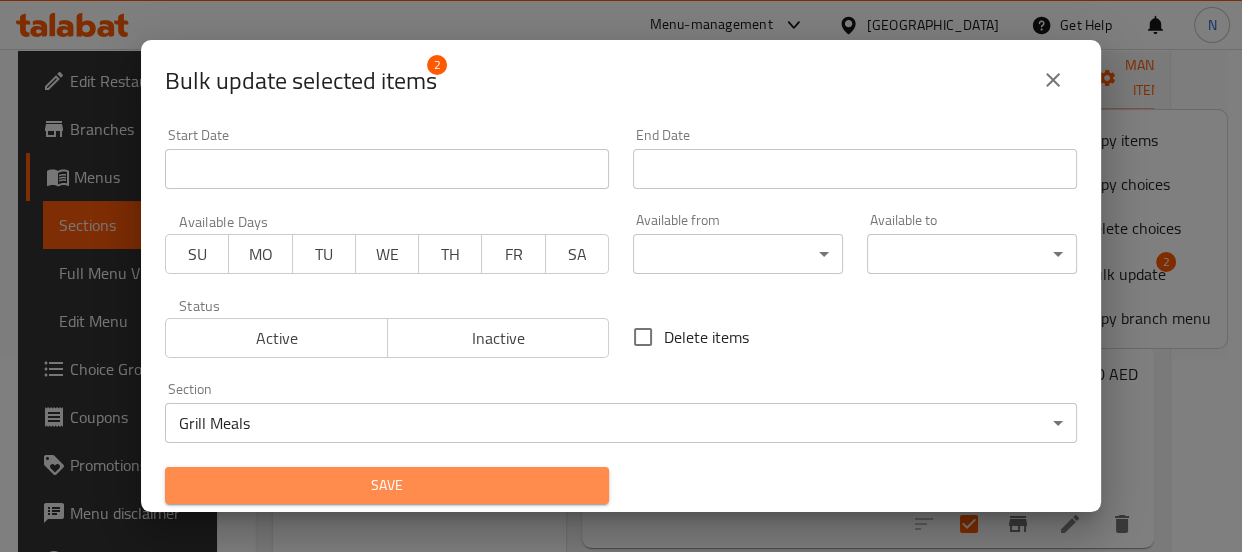 click on "Save" at bounding box center [387, 485] 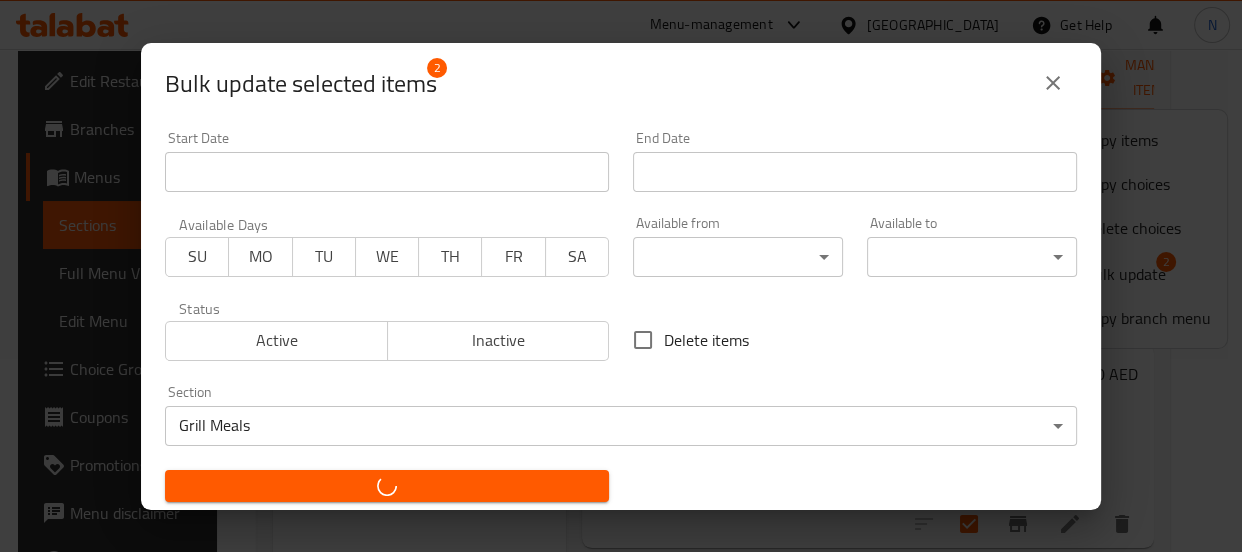 checkbox on "false" 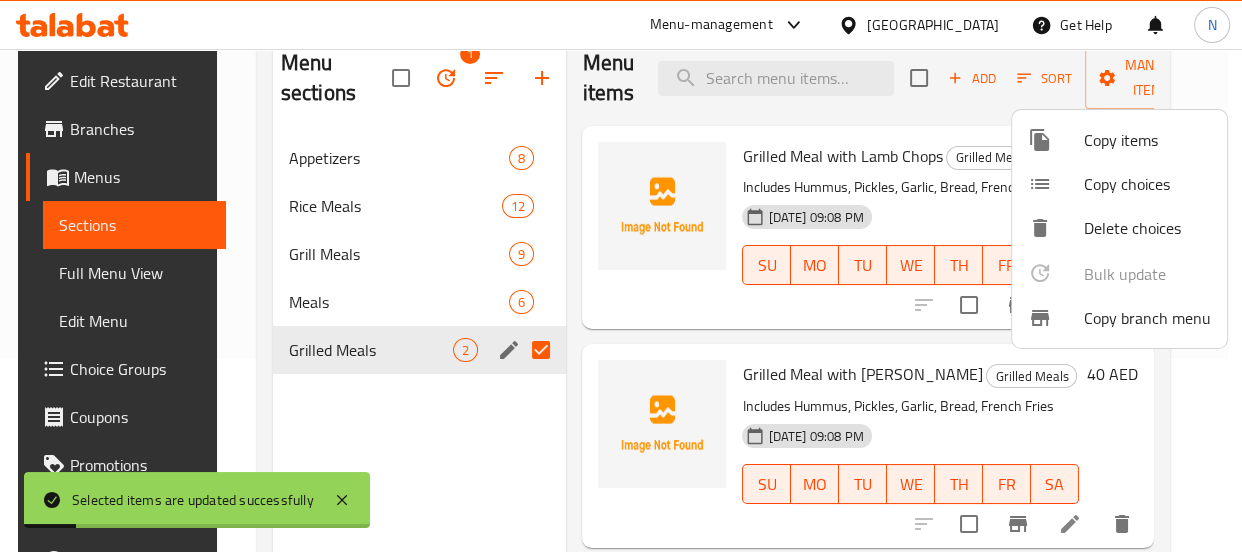 click at bounding box center (621, 276) 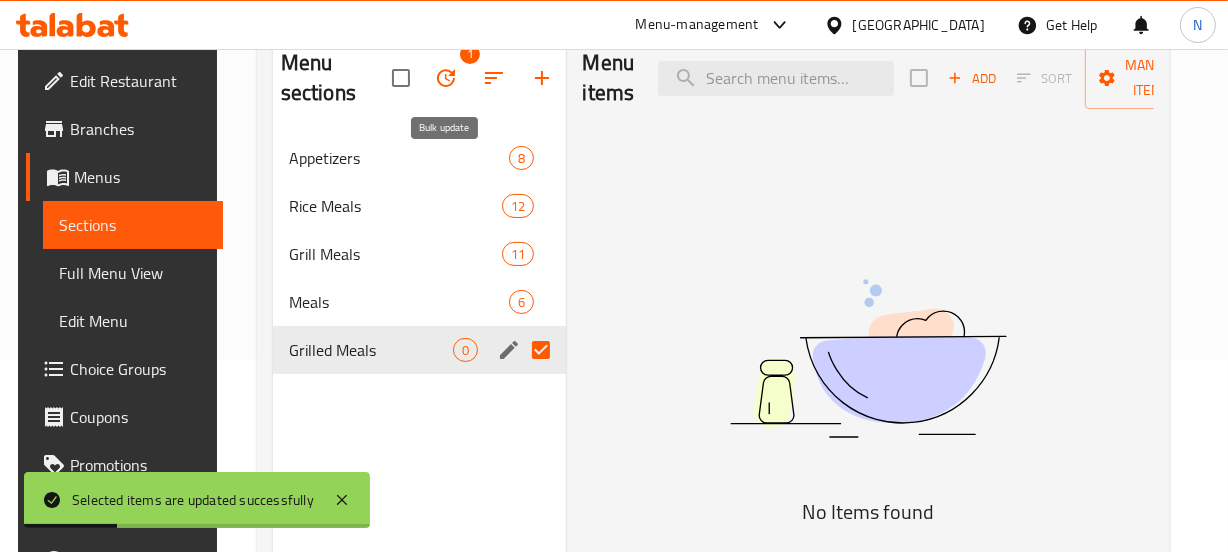 click 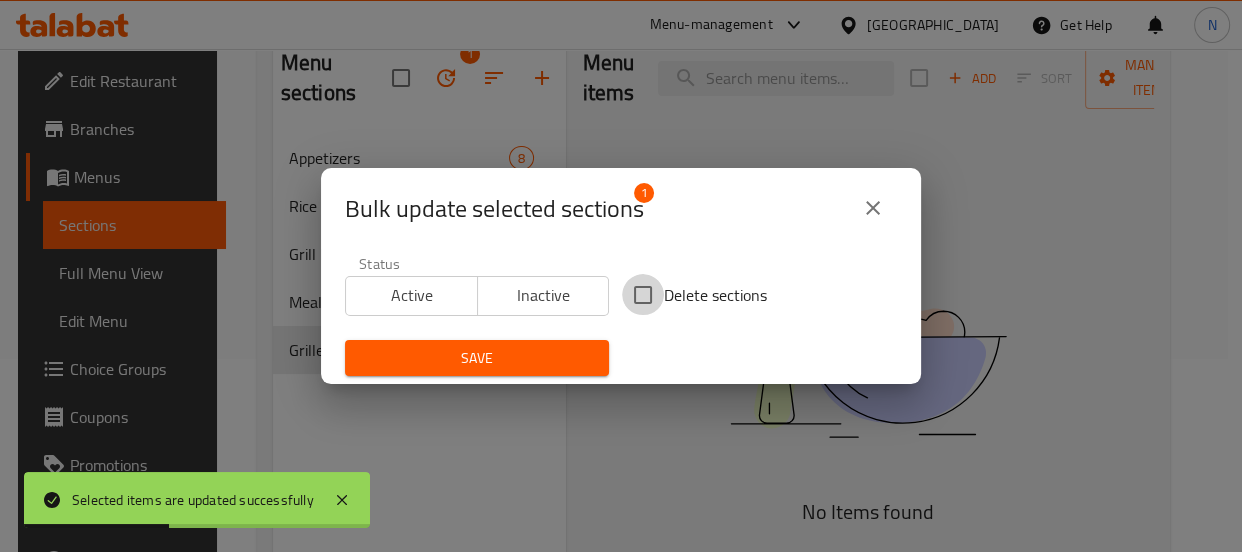 click on "Delete sections" at bounding box center [643, 295] 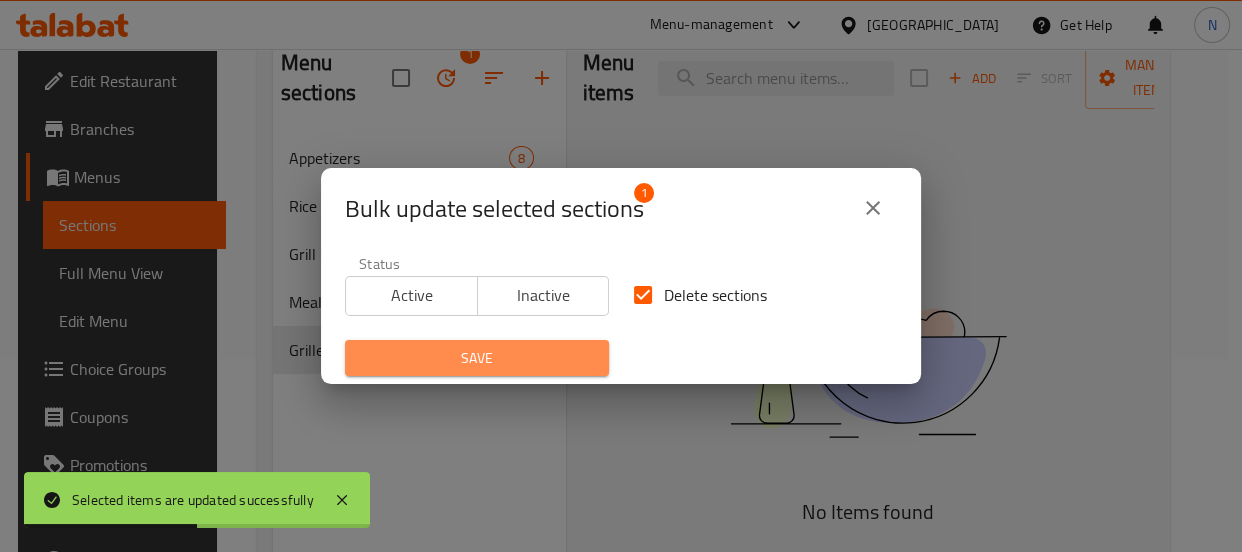 click on "Save" at bounding box center [477, 358] 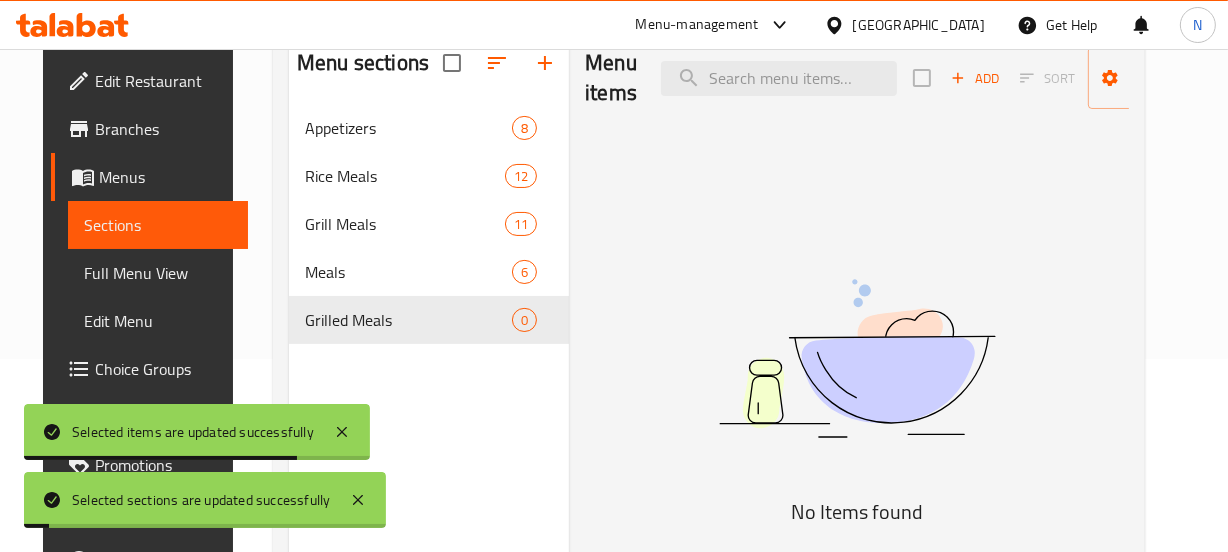 click on "Home / Restaurants management / Menus / Sections ALMZAQ [PERSON_NAME] RESTAURANT AND GRILLS	 Inactive import export Menu sections Appetizers 8 Rice Meals 12 Grill Meals 11 Meals 6 Grilled Meals 0 Menu items Add Sort Manage items No Items found" at bounding box center [709, 247] 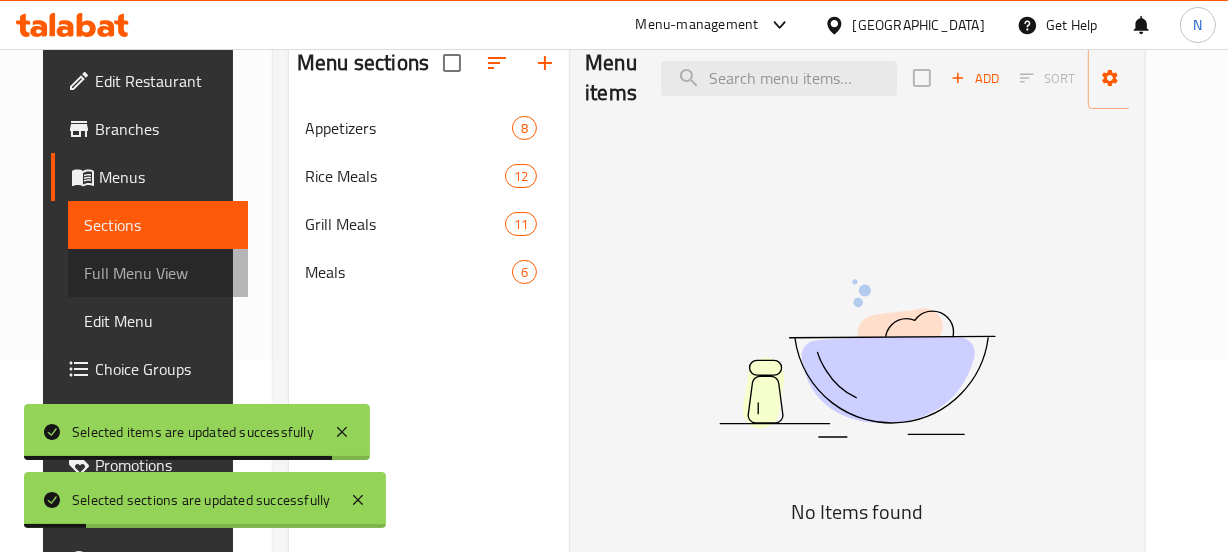 click on "Full Menu View" at bounding box center (158, 273) 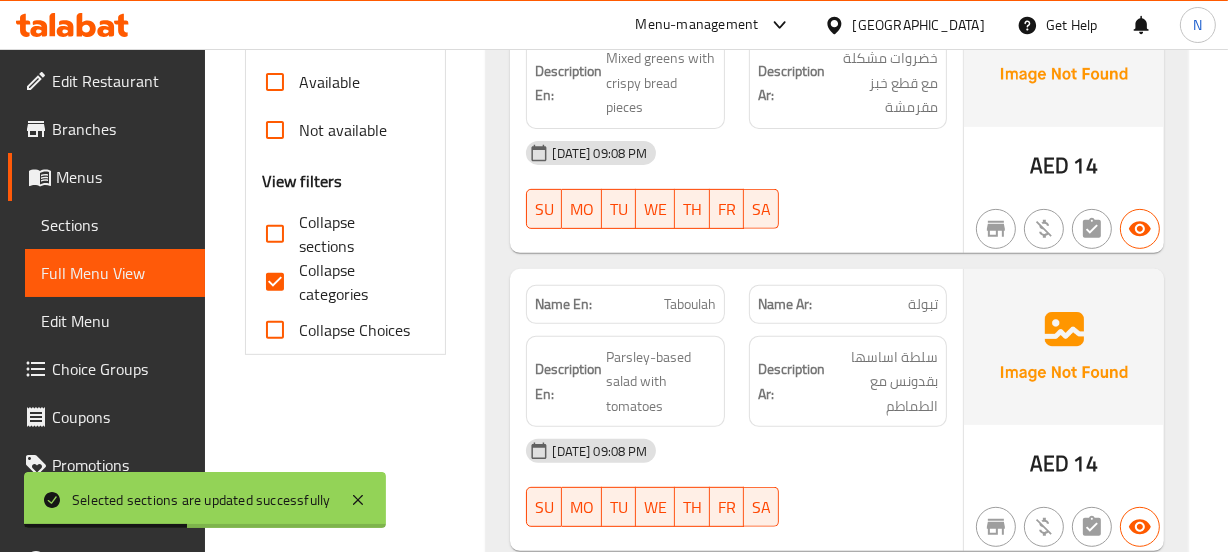 scroll, scrollTop: 670, scrollLeft: 0, axis: vertical 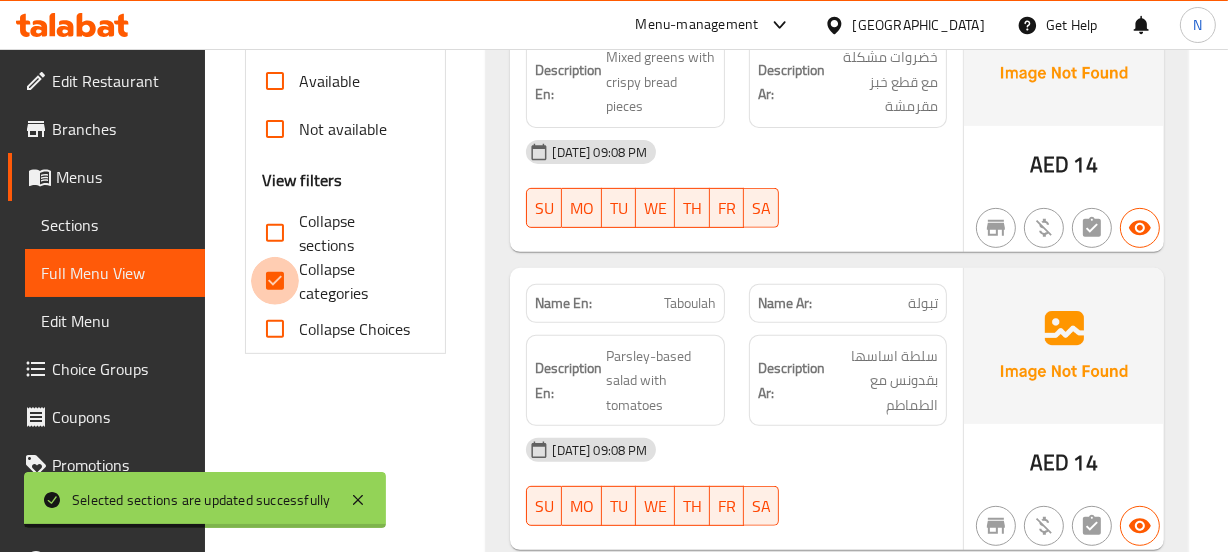 click on "Collapse categories" at bounding box center [275, 281] 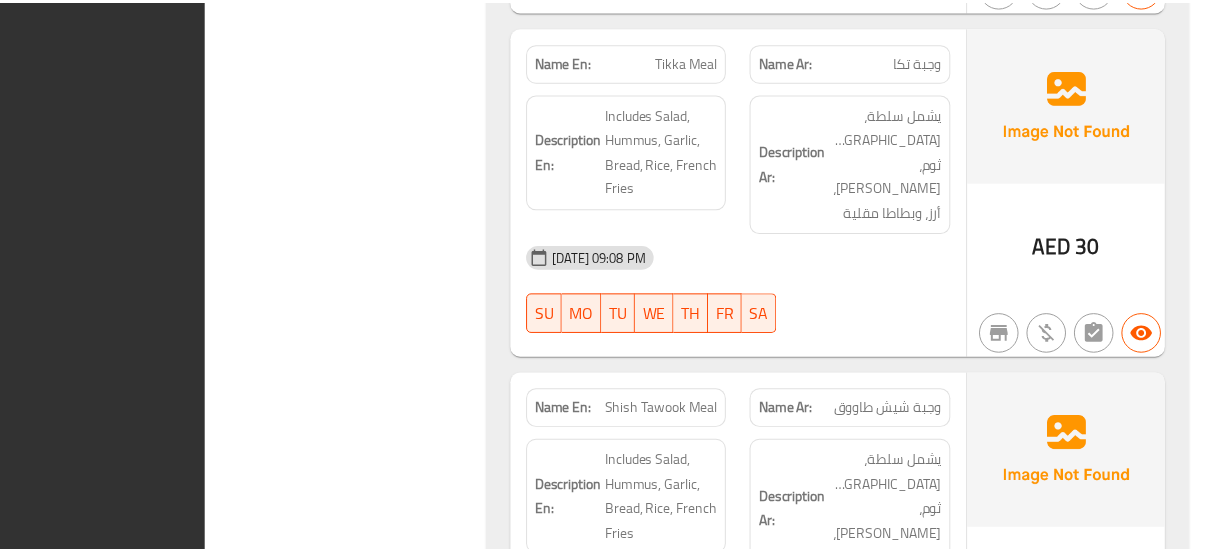 scroll, scrollTop: 15558, scrollLeft: 0, axis: vertical 